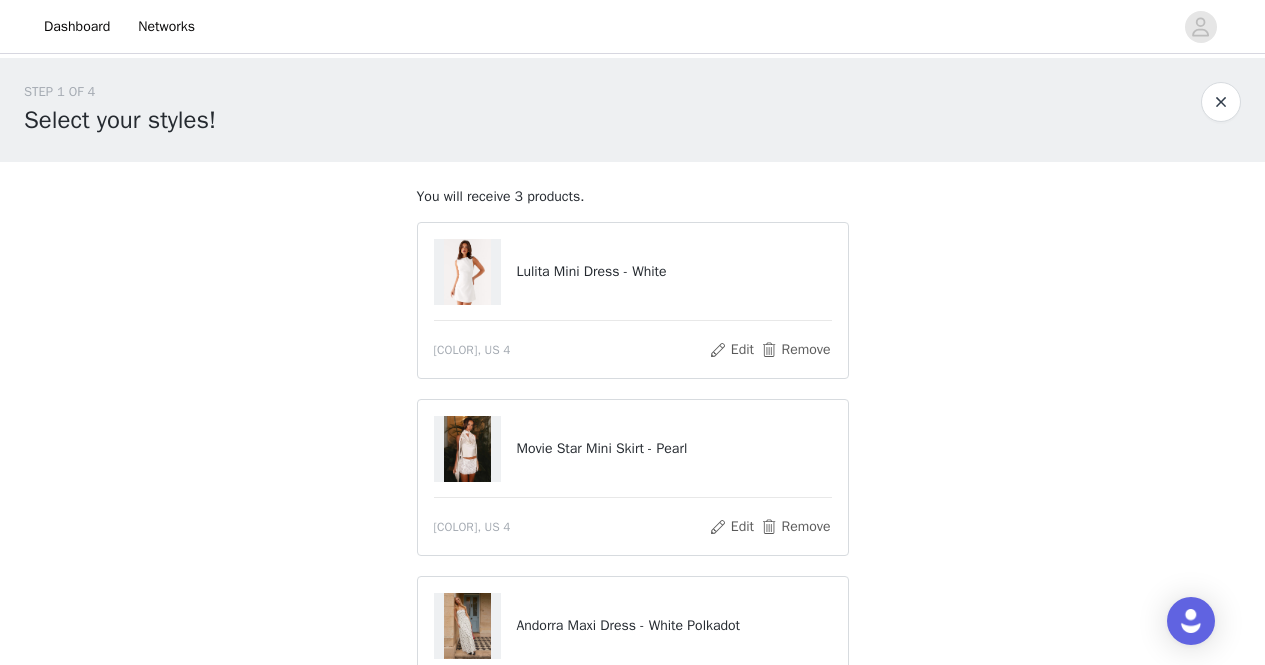 scroll, scrollTop: 62, scrollLeft: 0, axis: vertical 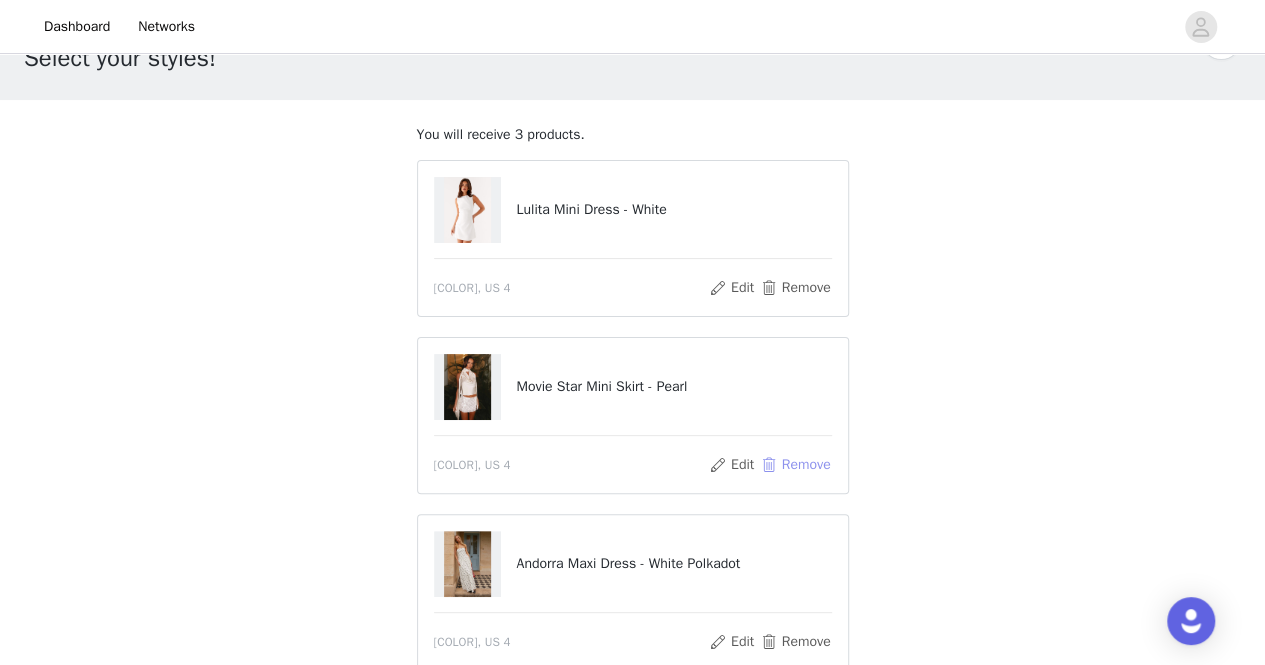 click on "Remove" at bounding box center (795, 465) 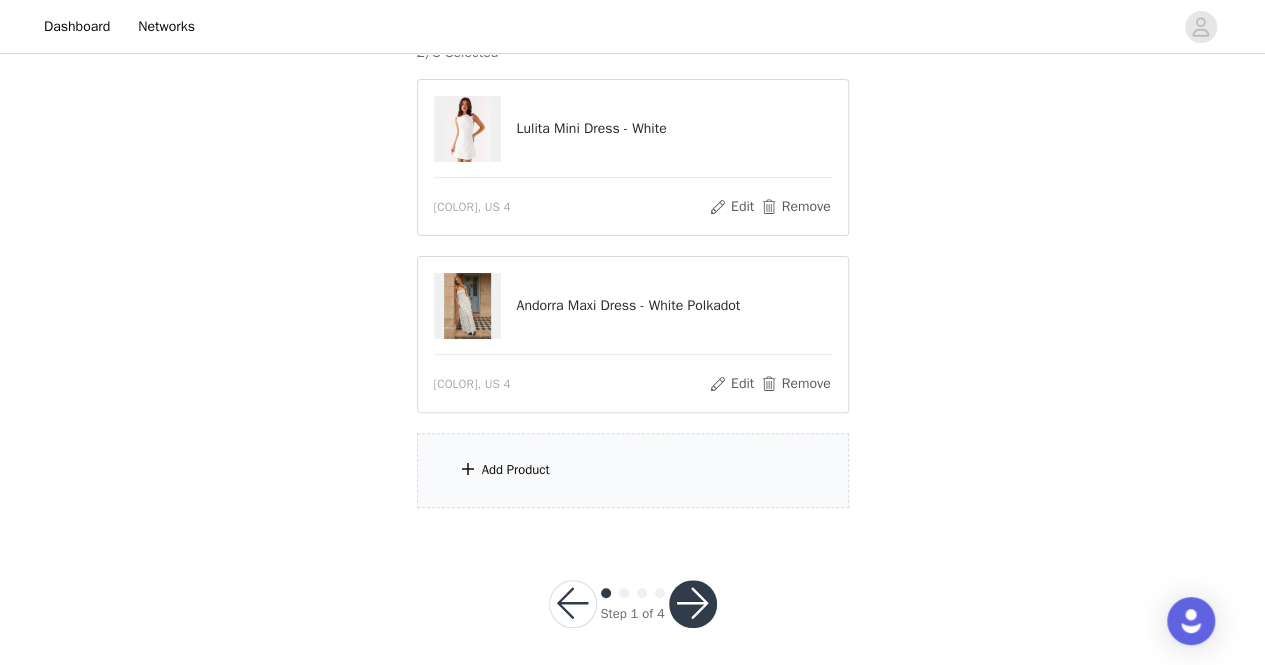 scroll, scrollTop: 199, scrollLeft: 0, axis: vertical 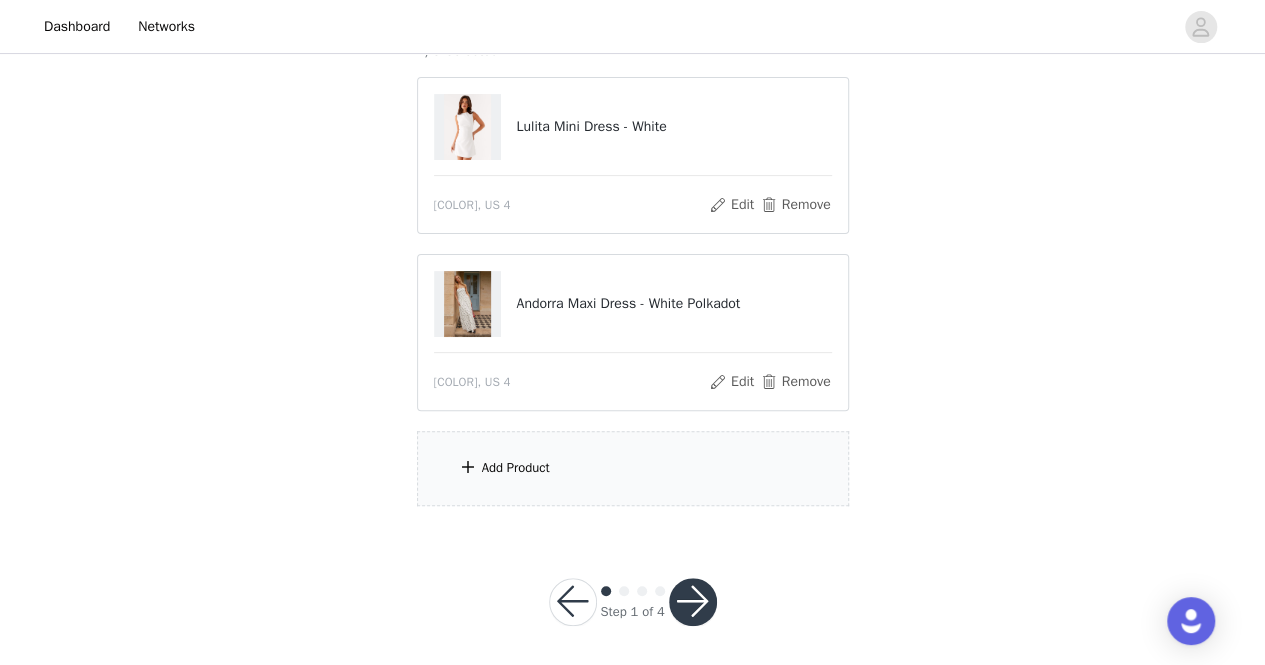 click on "Add Product" at bounding box center [633, 468] 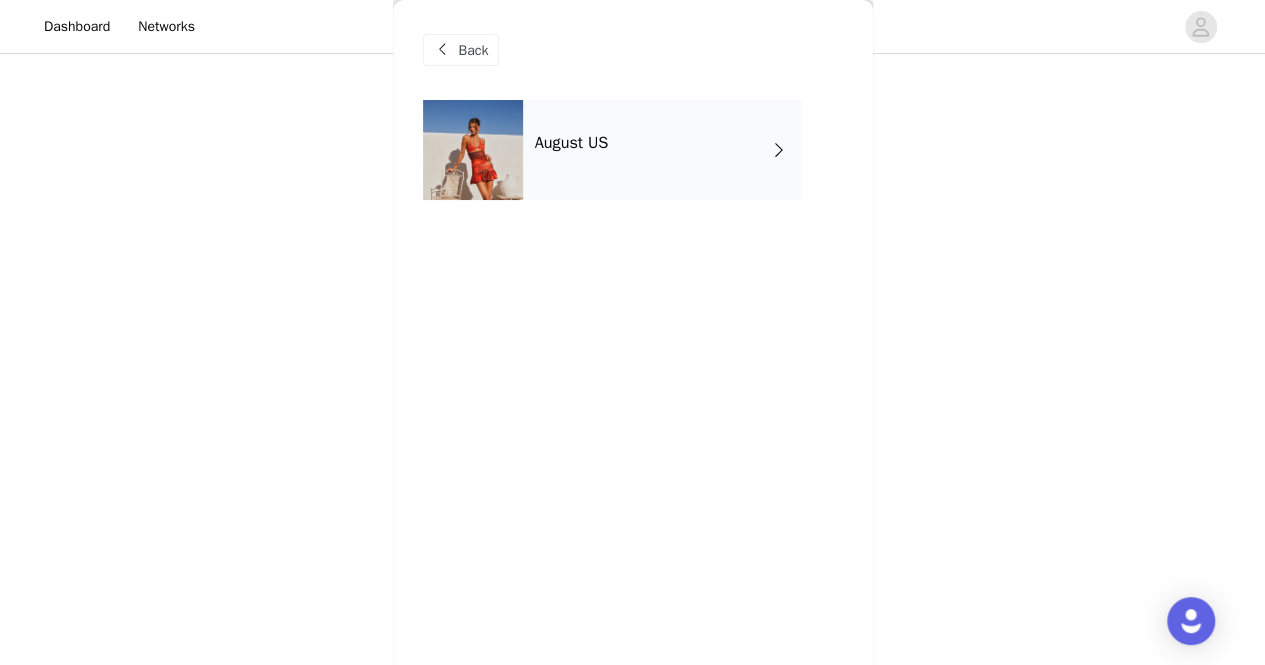 click on "August US" at bounding box center [662, 150] 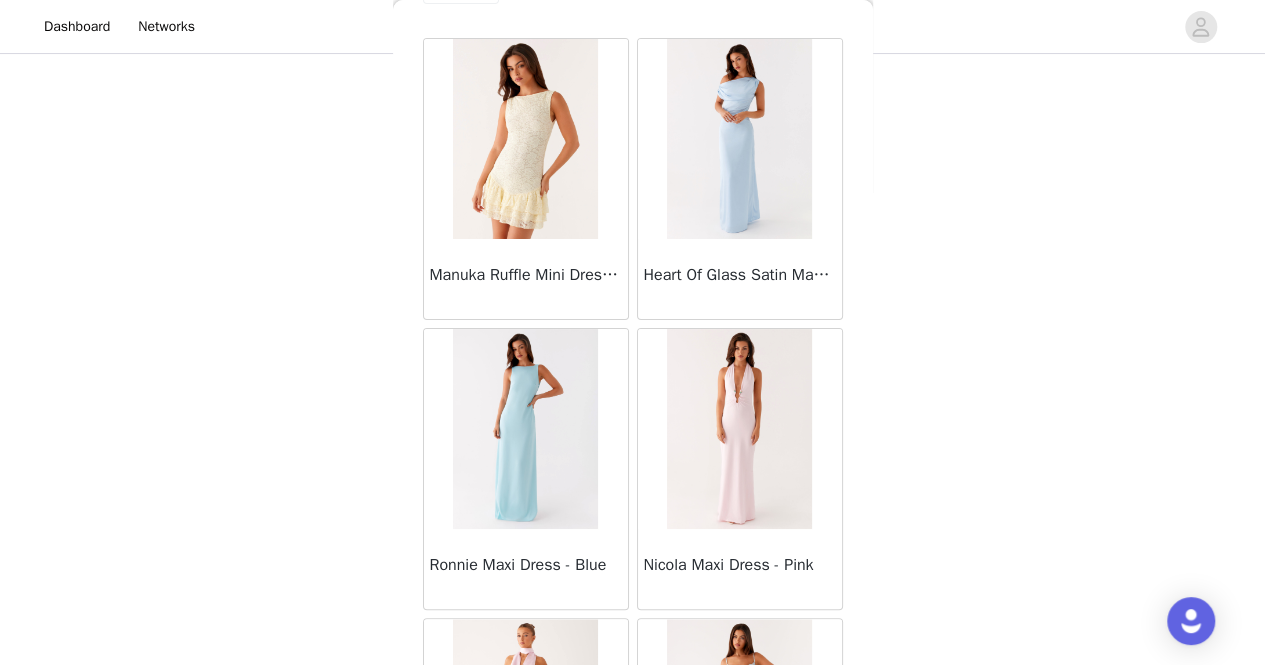 scroll, scrollTop: 64, scrollLeft: 0, axis: vertical 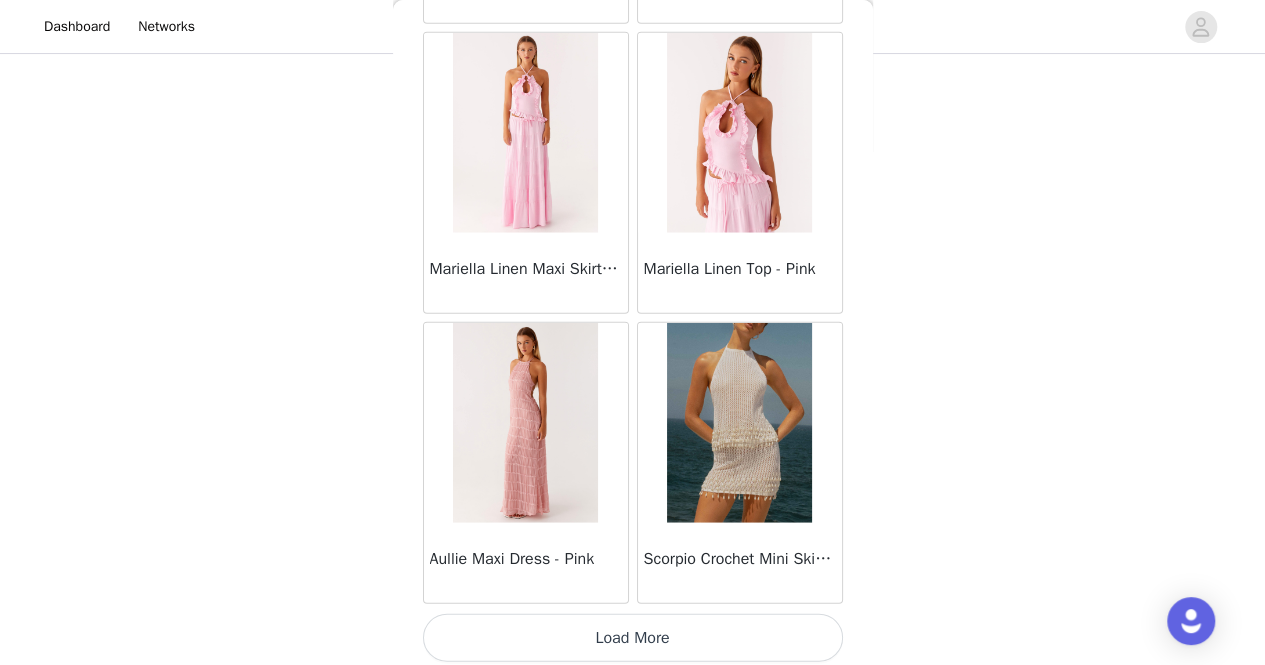 click on "Load More" at bounding box center [633, 638] 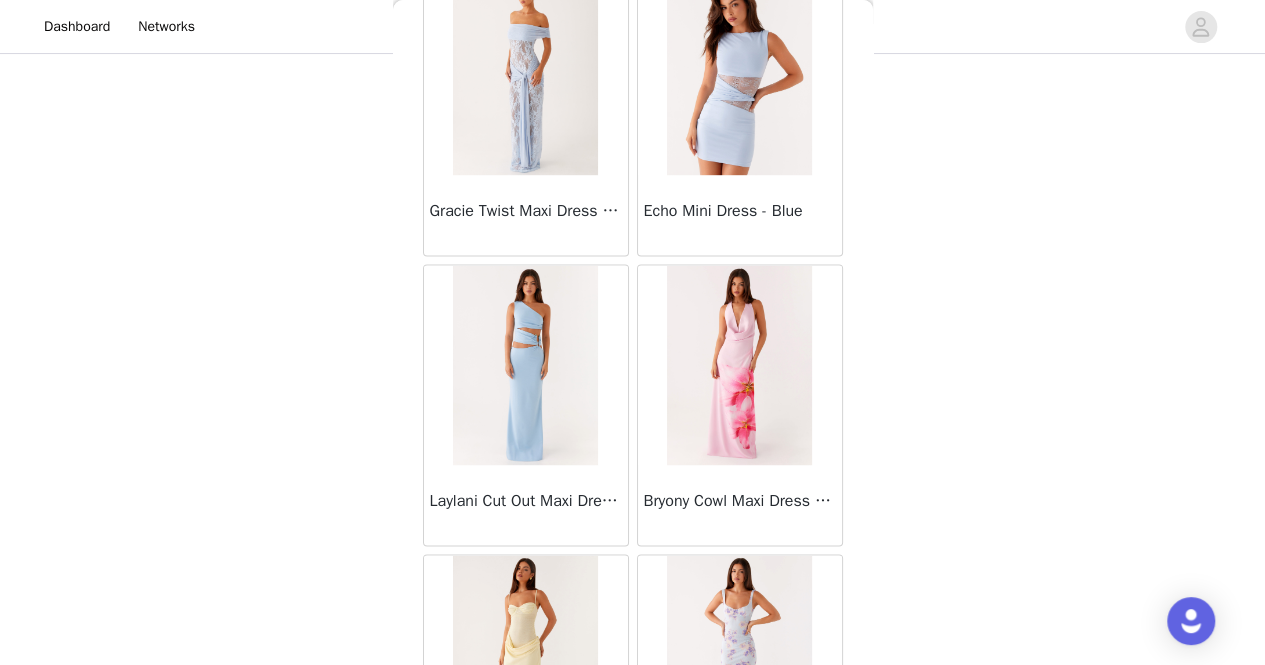 scroll, scrollTop: 5281, scrollLeft: 0, axis: vertical 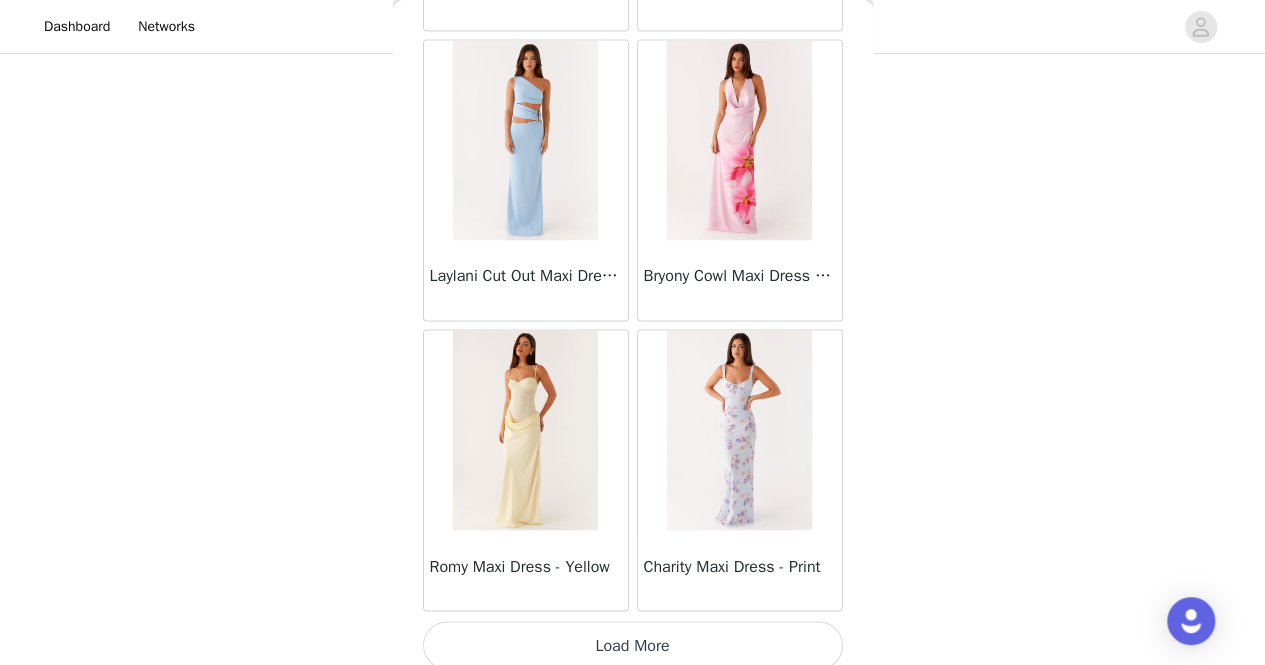 click on "Load More" at bounding box center [633, 645] 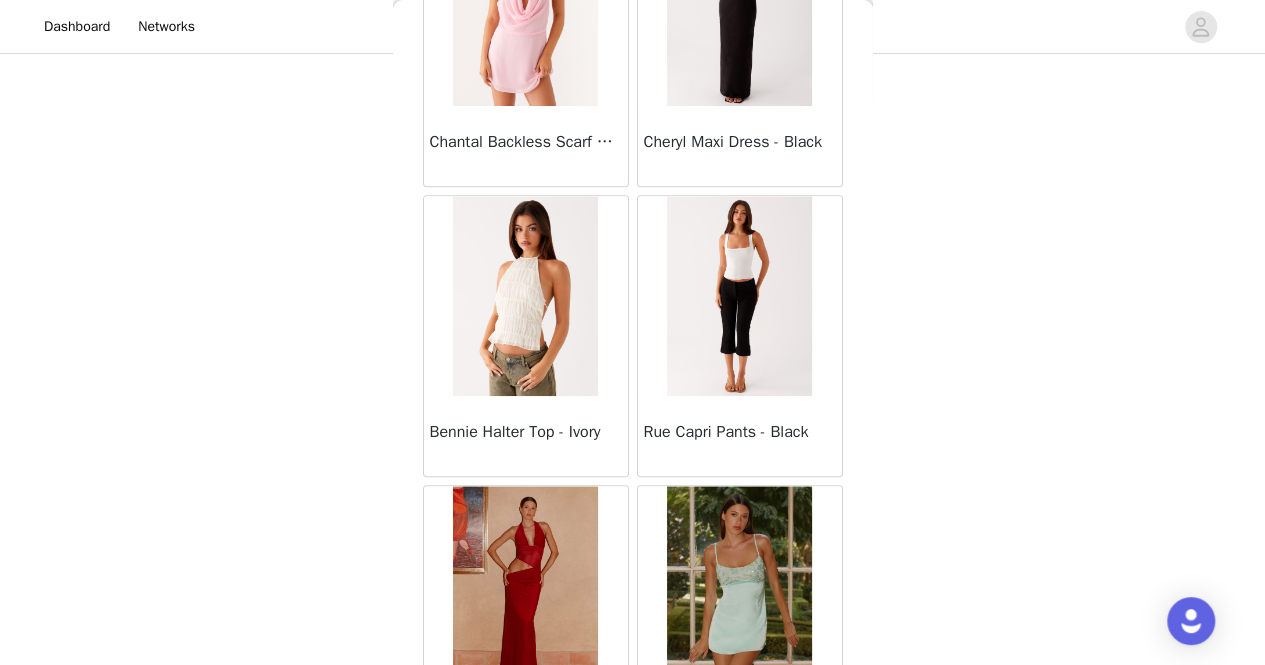 scroll, scrollTop: 8174, scrollLeft: 0, axis: vertical 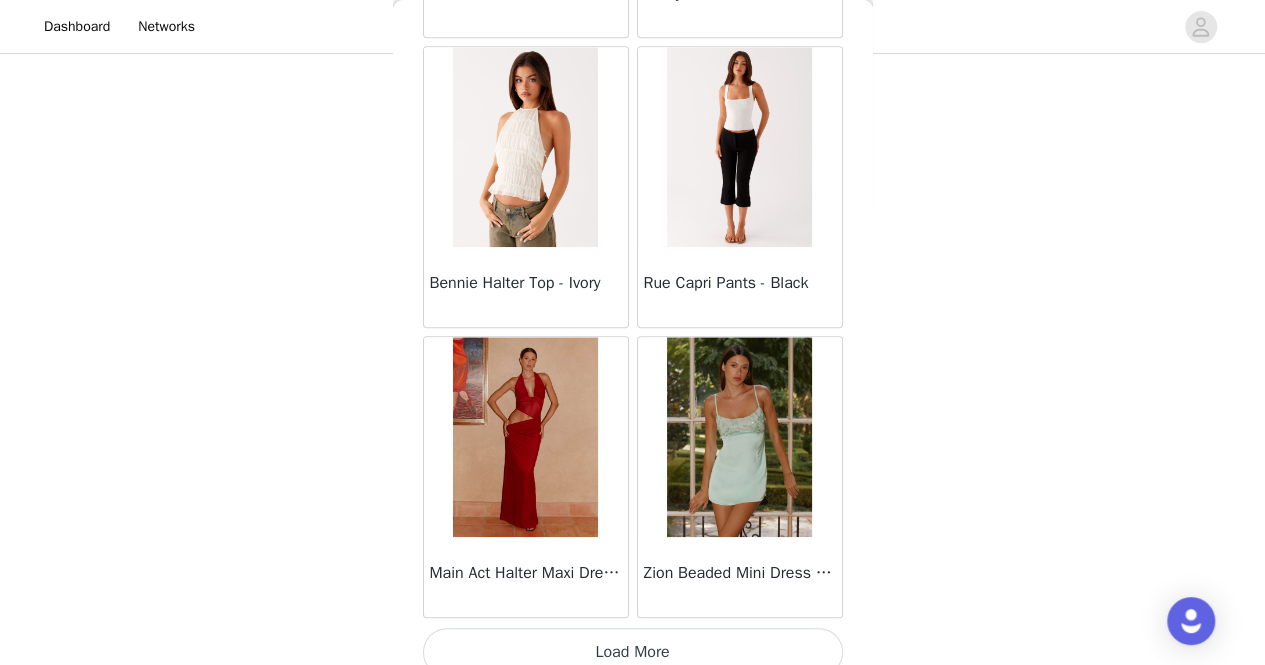 click on "Load More" at bounding box center (633, 652) 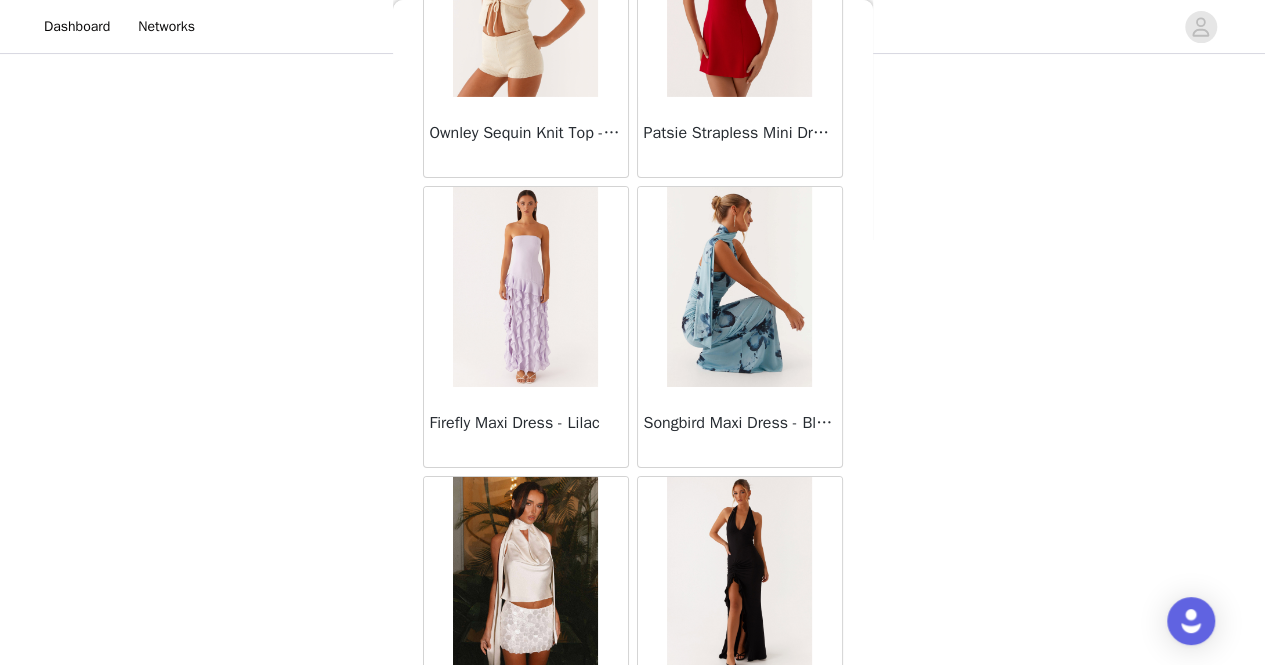 scroll, scrollTop: 11068, scrollLeft: 0, axis: vertical 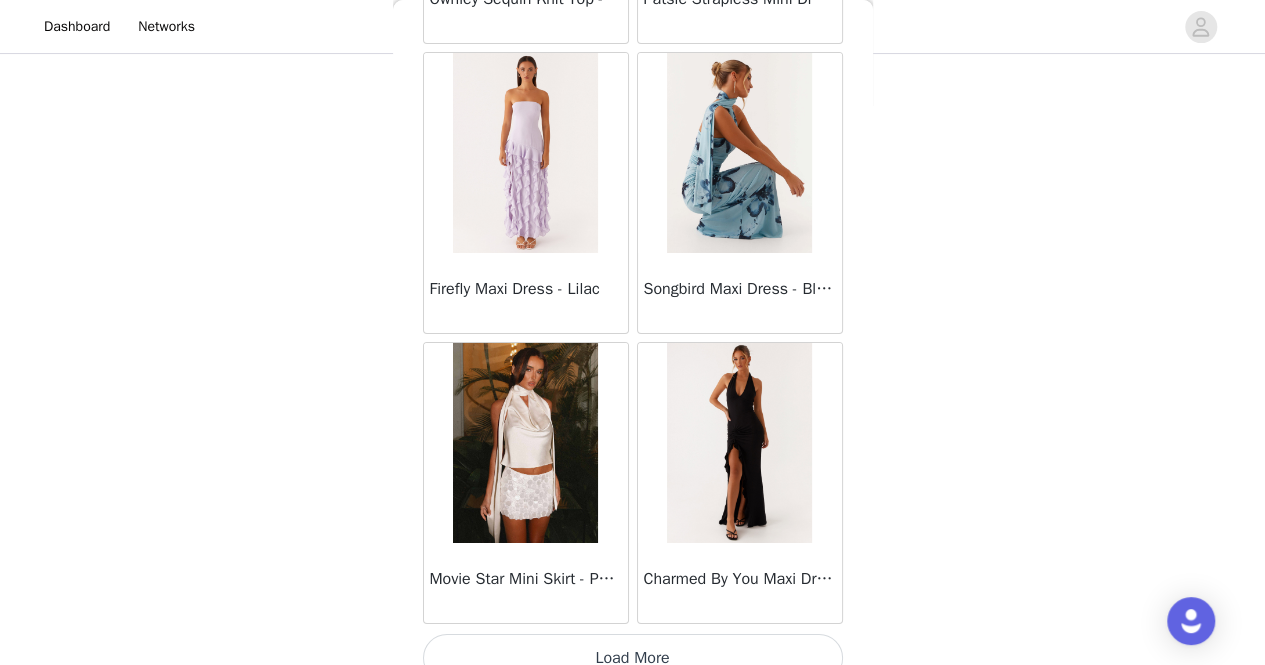 click on "Load More" at bounding box center [633, 658] 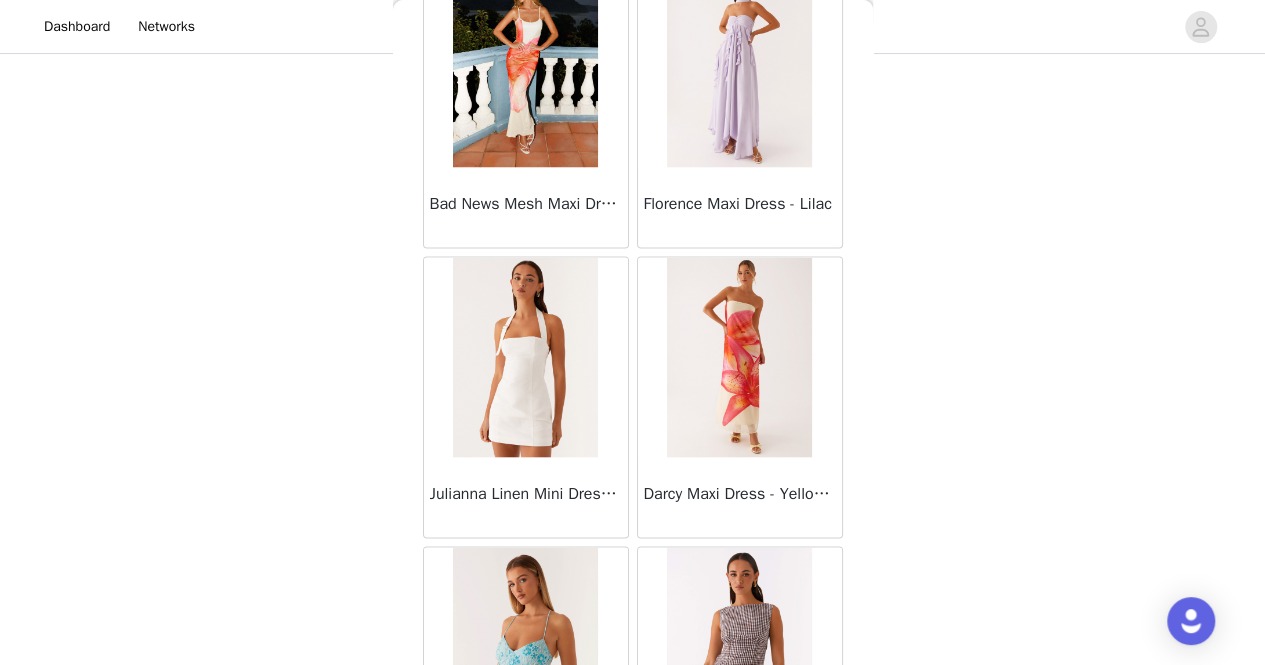 scroll, scrollTop: 13486, scrollLeft: 0, axis: vertical 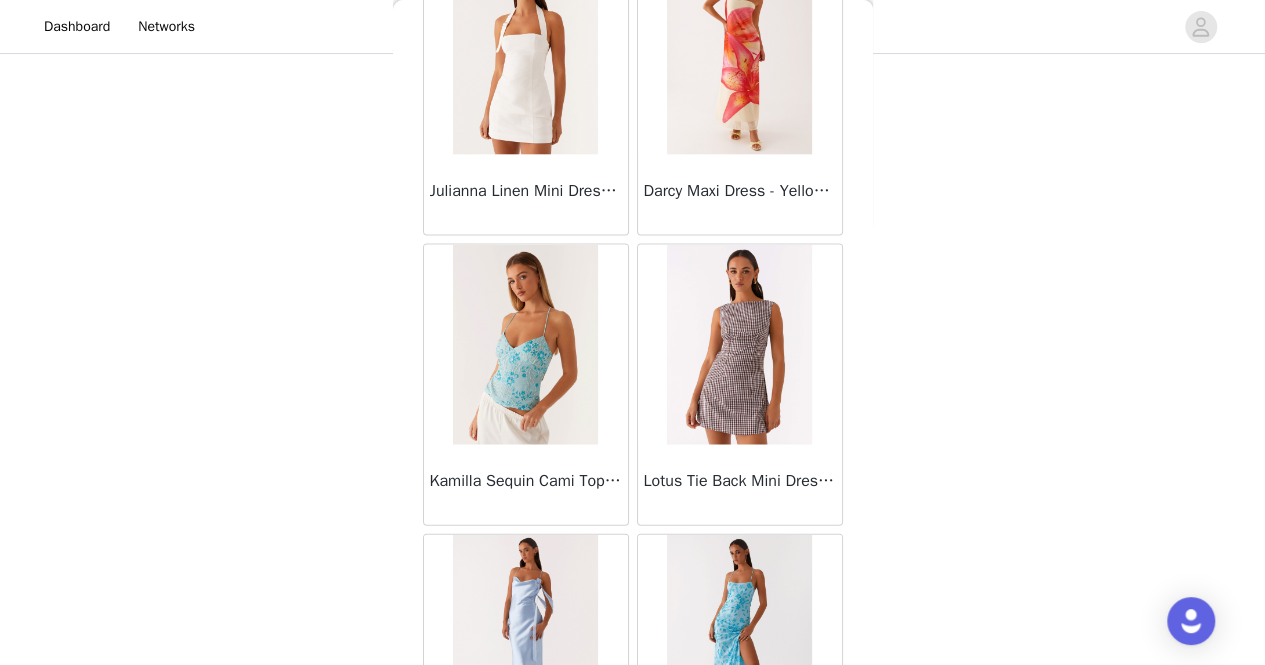 click on "Lotus Tie Back Mini Dress - Chocolate Gingham" at bounding box center (740, 481) 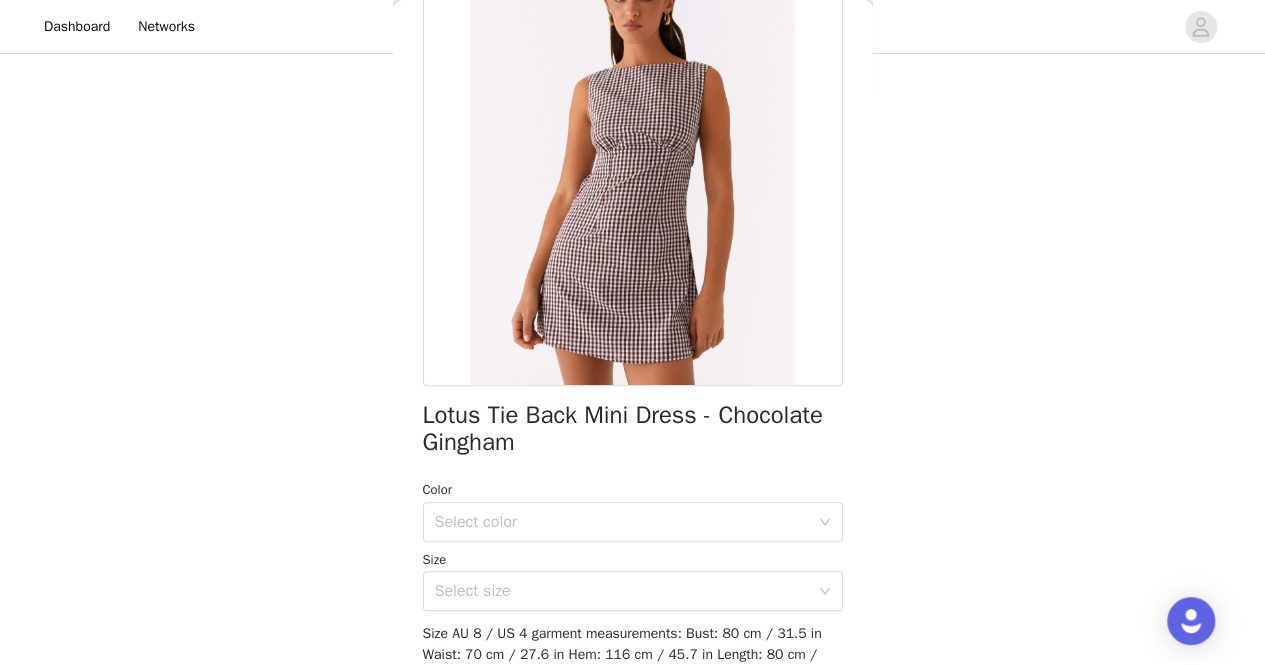 scroll, scrollTop: 166, scrollLeft: 0, axis: vertical 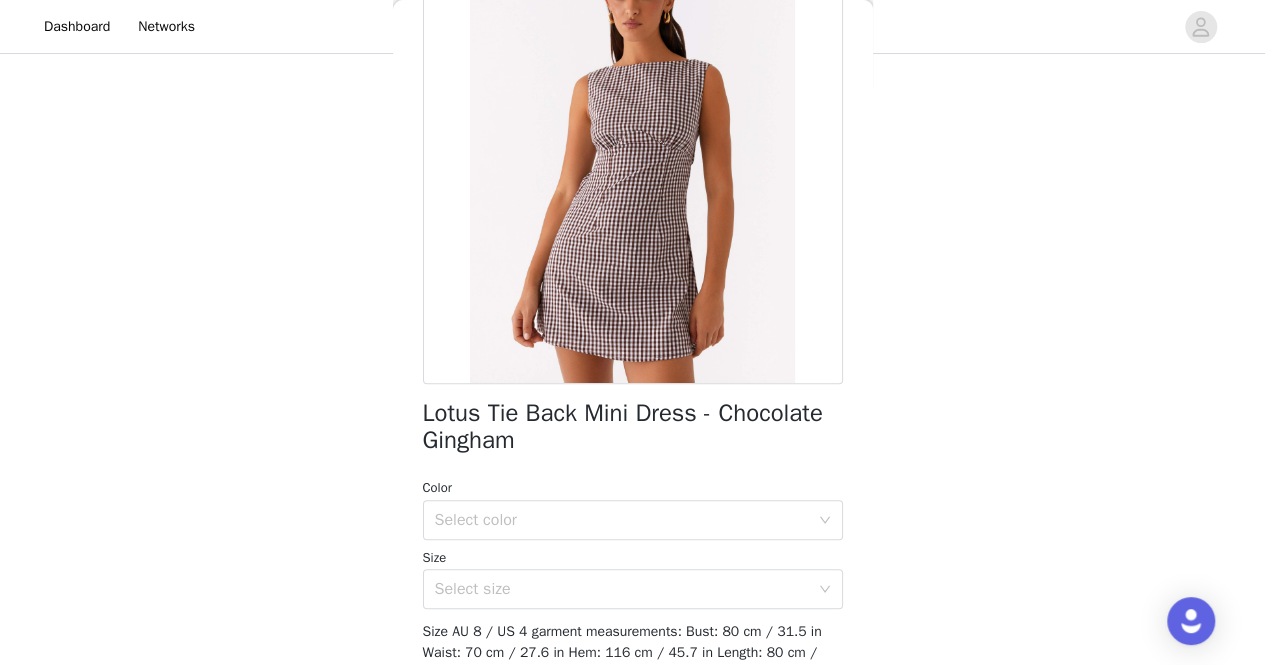 click on "Select color" at bounding box center [622, 520] 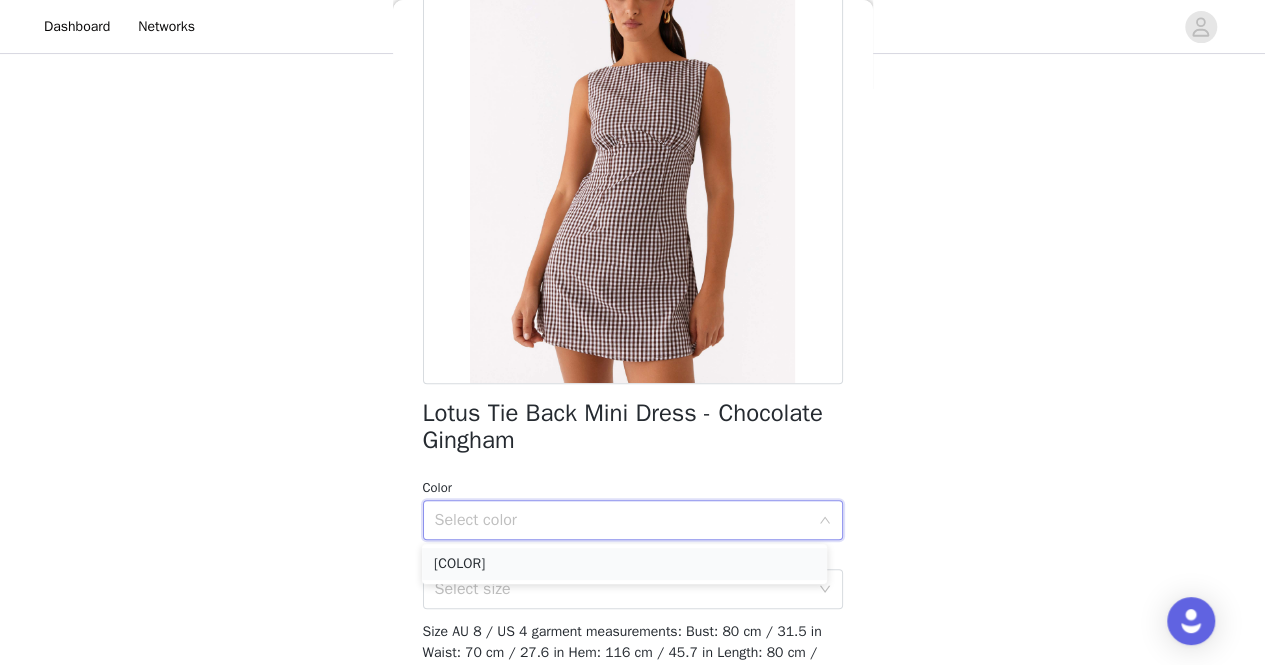 click on "[COLOR]" at bounding box center (624, 564) 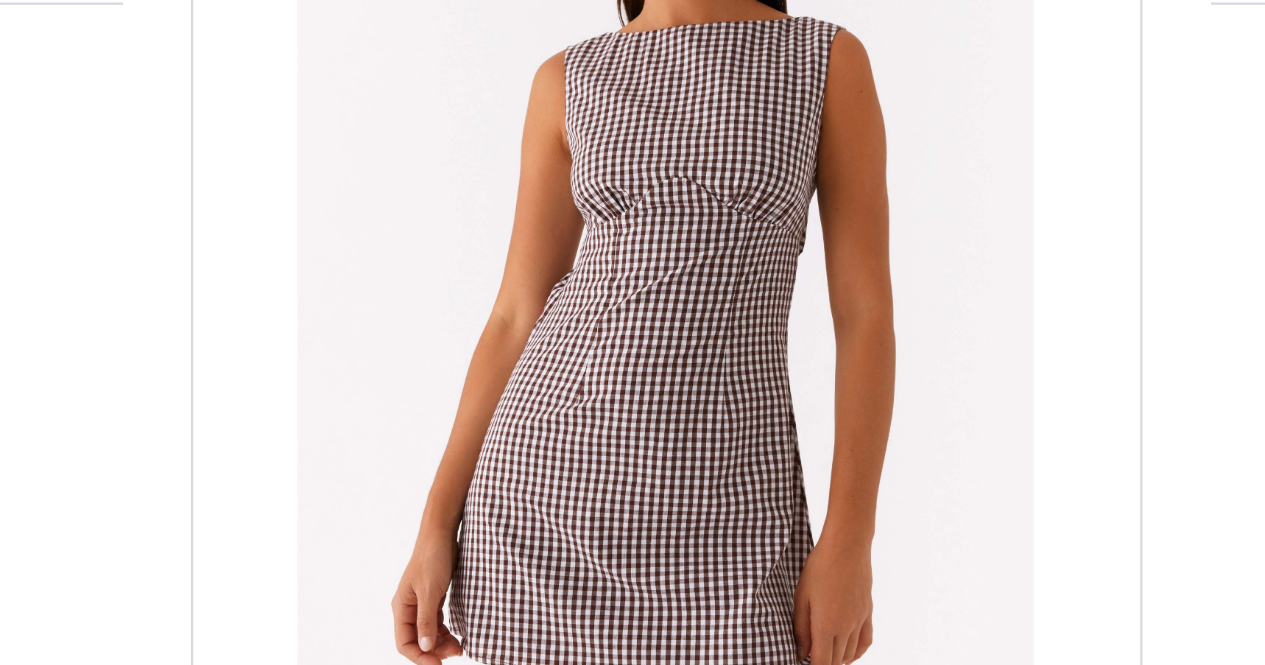 scroll, scrollTop: 205, scrollLeft: 0, axis: vertical 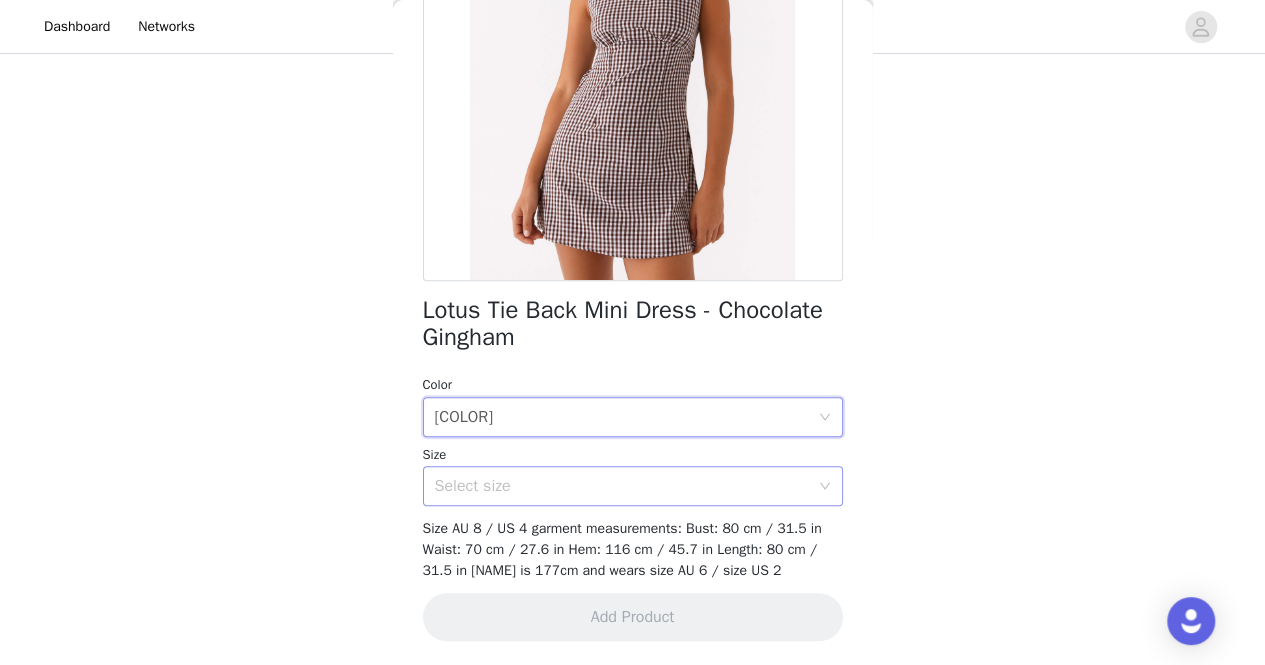 click on "Select size" at bounding box center [622, 486] 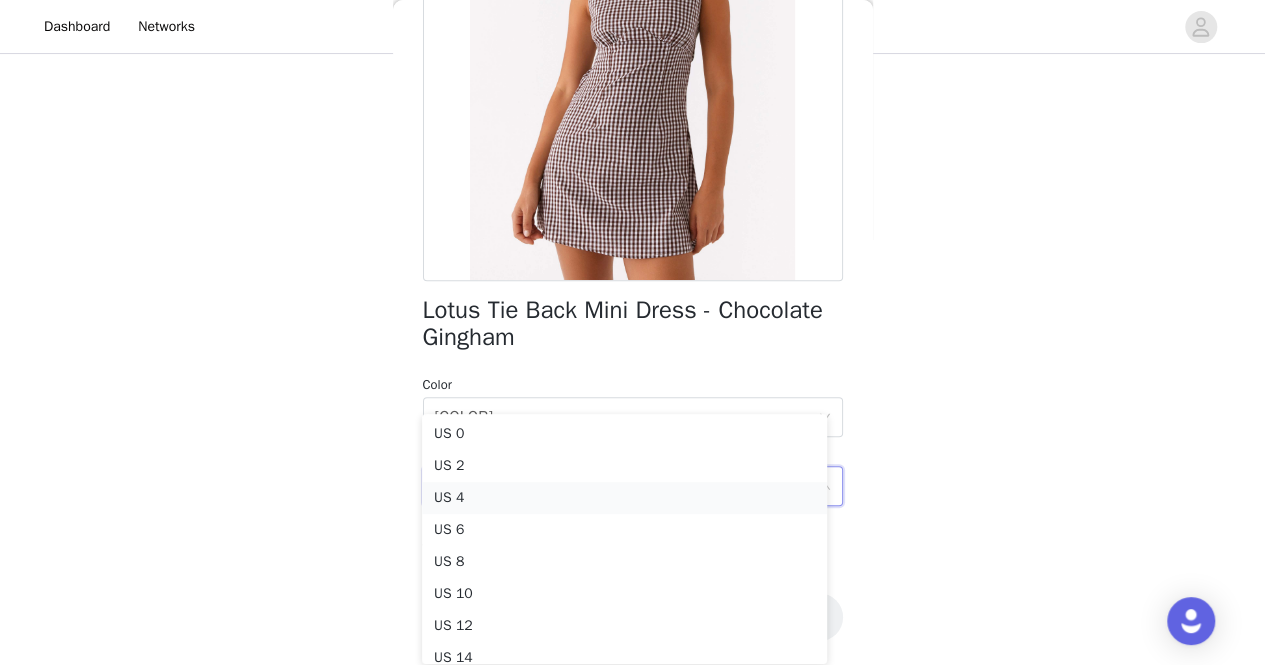 click on "US 4" at bounding box center (624, 498) 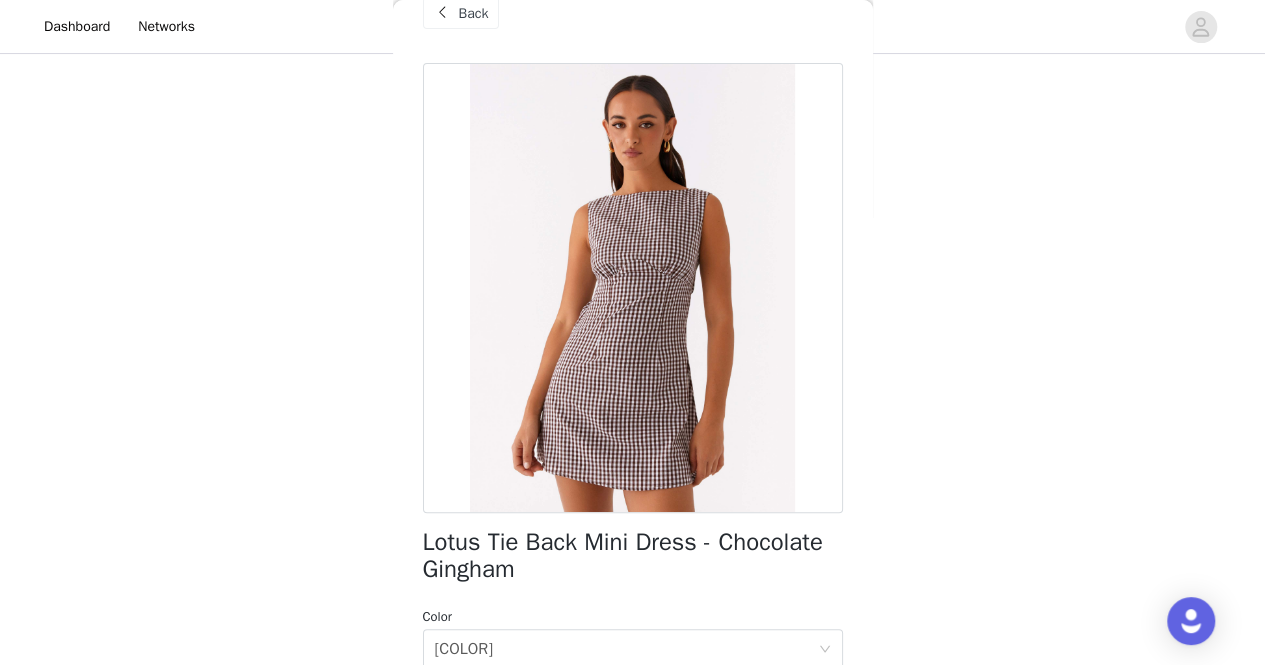 scroll, scrollTop: 17, scrollLeft: 0, axis: vertical 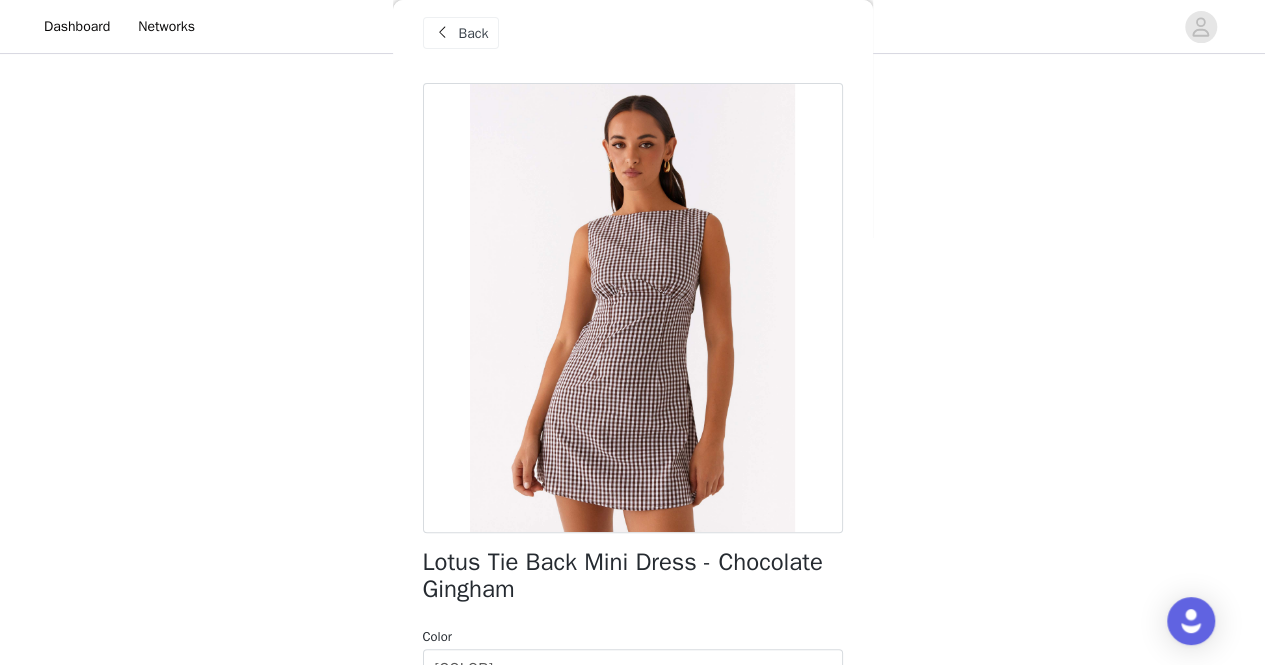 click on "Back" at bounding box center (461, 33) 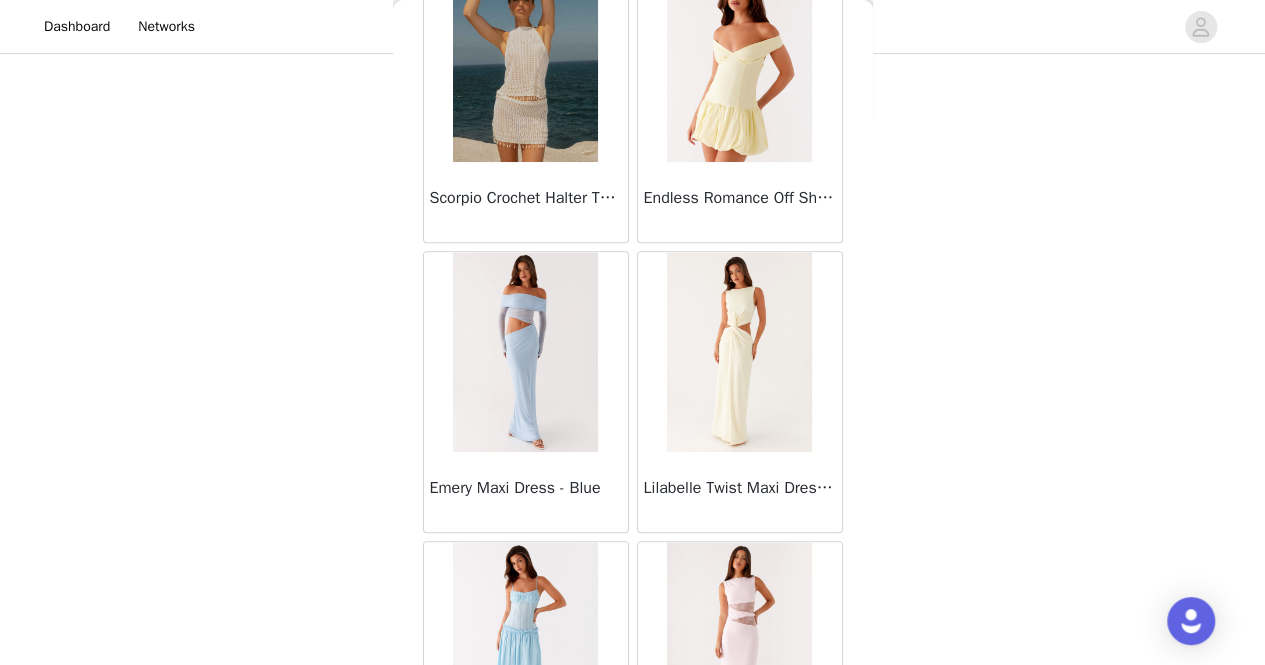 scroll, scrollTop: 4200, scrollLeft: 0, axis: vertical 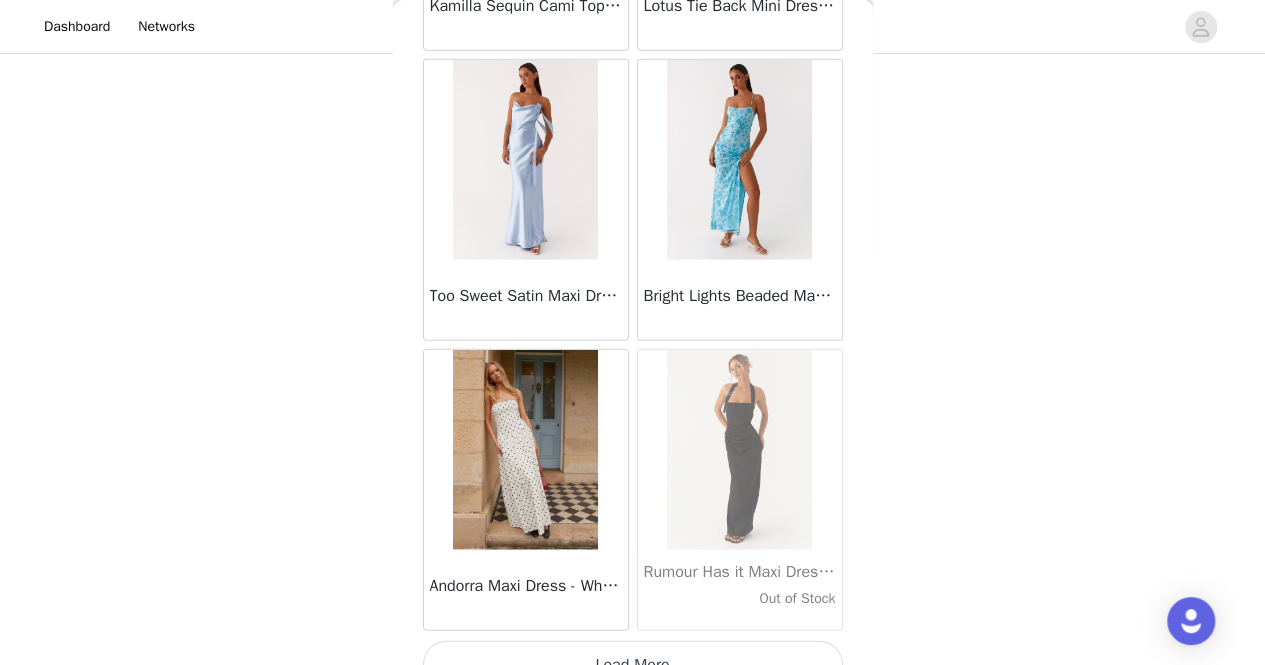 click on "Load More" at bounding box center (633, 665) 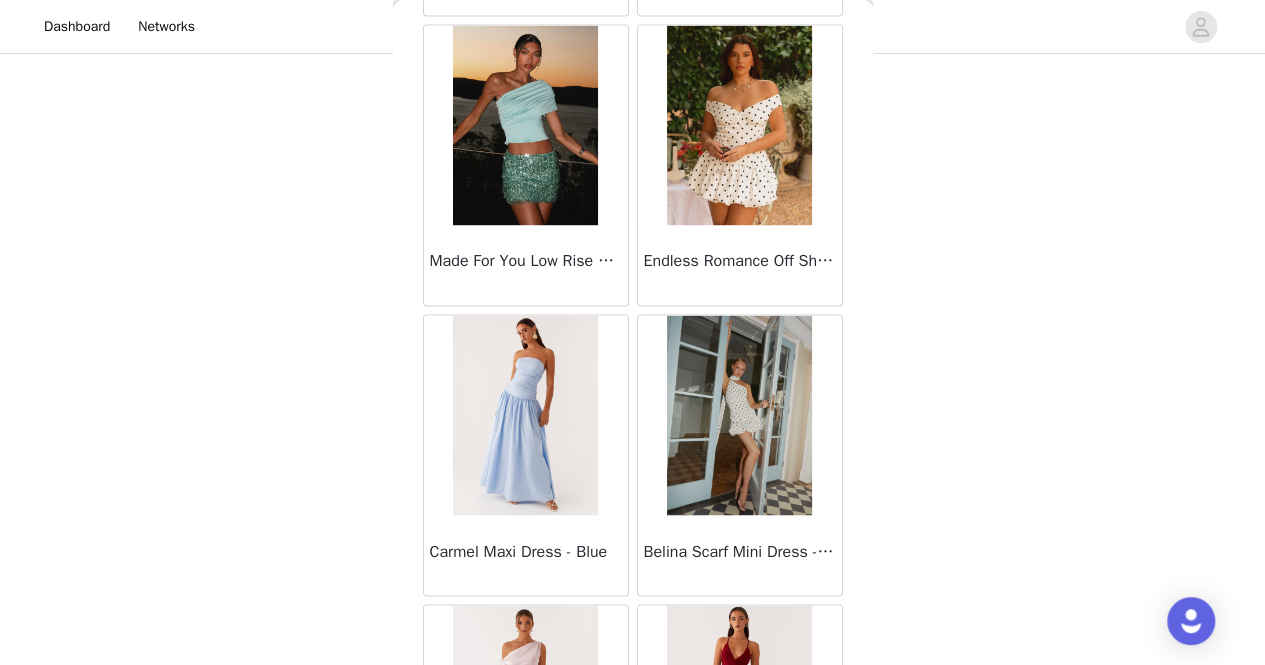 scroll, scrollTop: 16854, scrollLeft: 0, axis: vertical 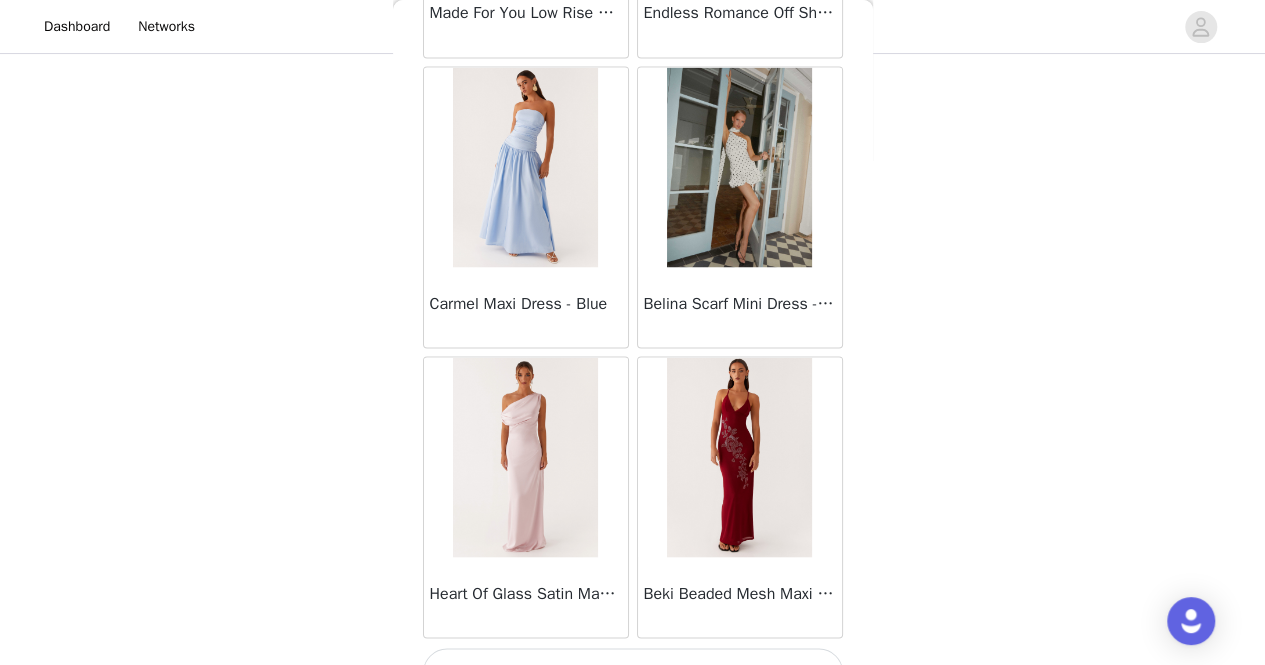 click on "Load More" at bounding box center [633, 672] 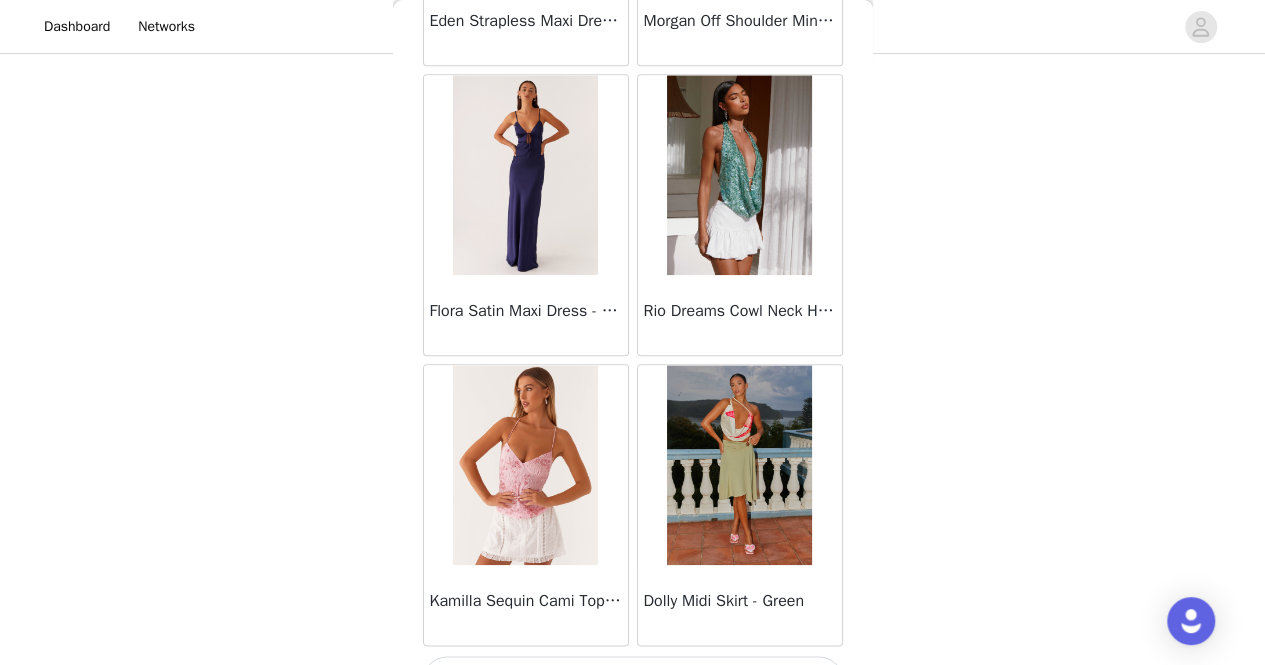 scroll, scrollTop: 19748, scrollLeft: 0, axis: vertical 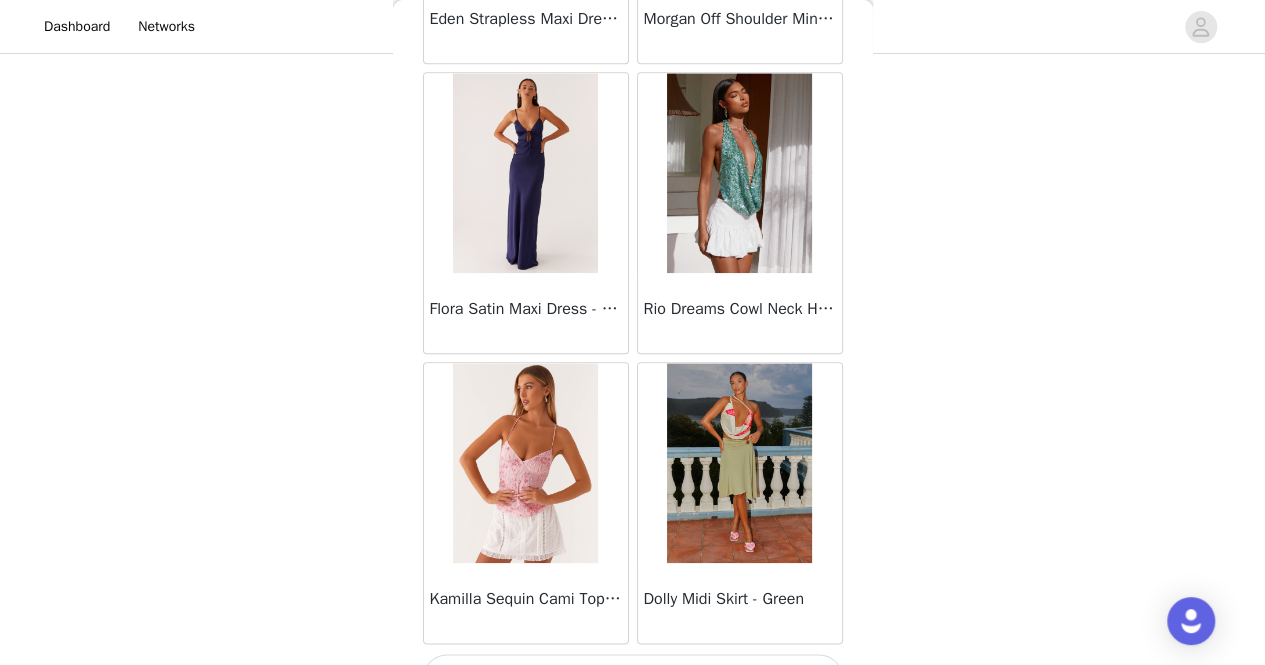 click on "Load More" at bounding box center [633, 678] 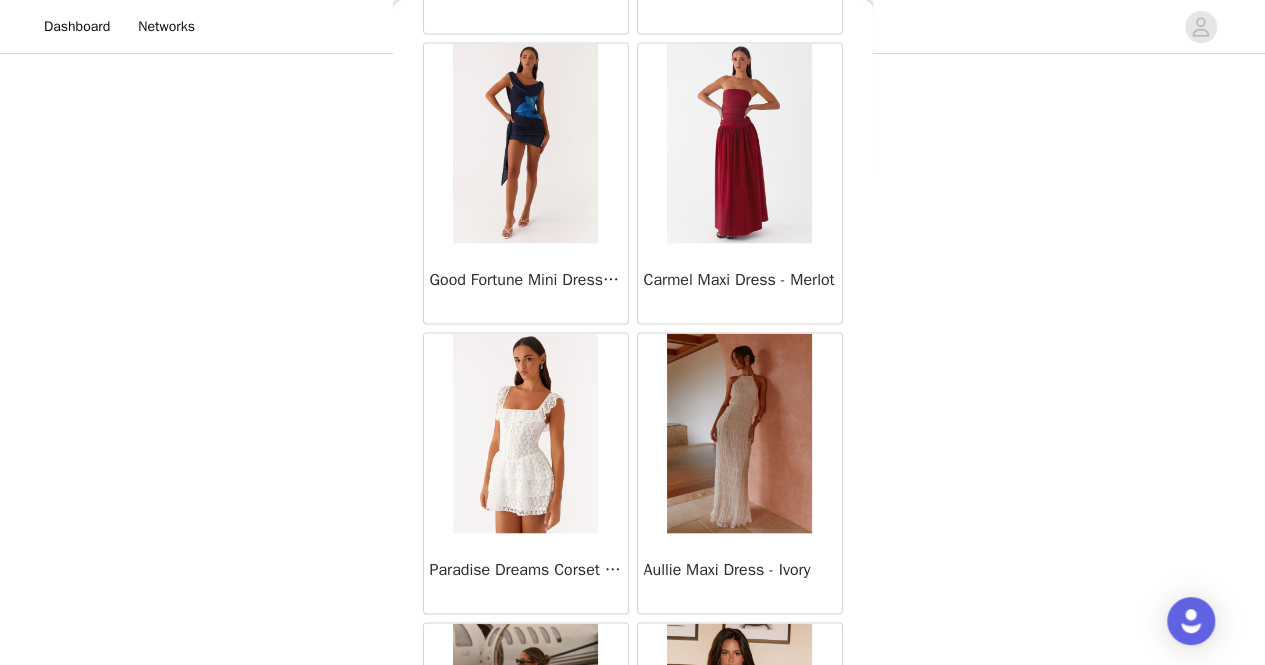 scroll, scrollTop: 20672, scrollLeft: 0, axis: vertical 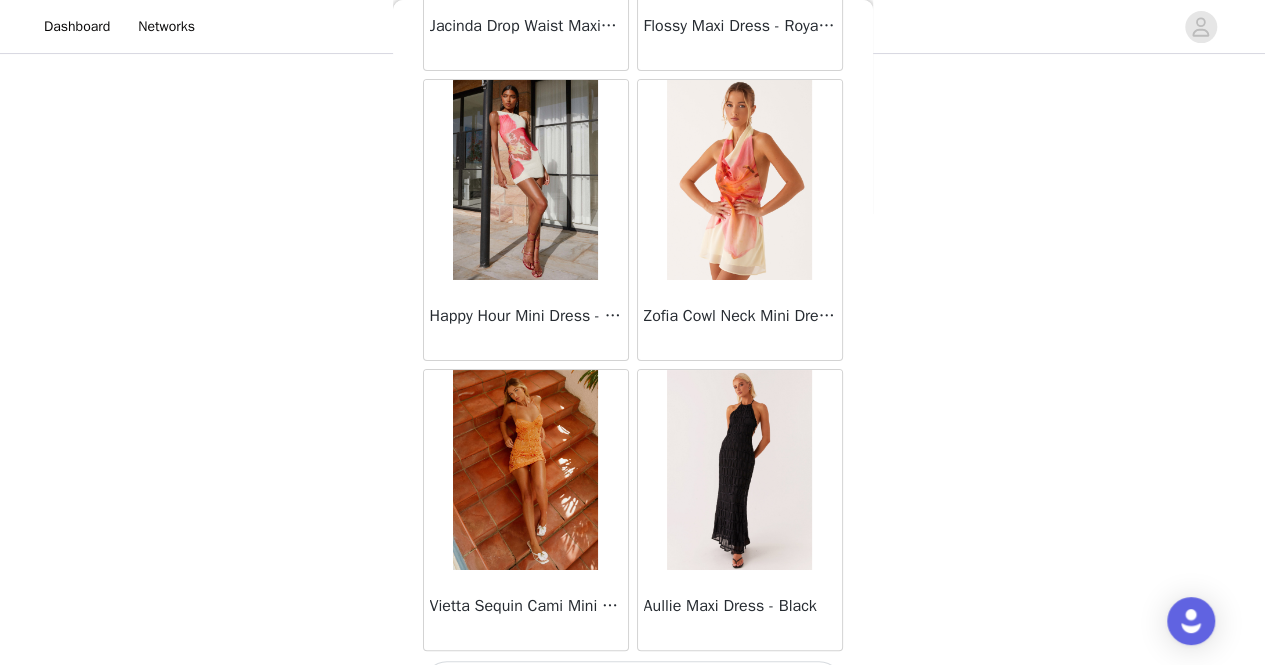 click on "Load More" at bounding box center [633, 685] 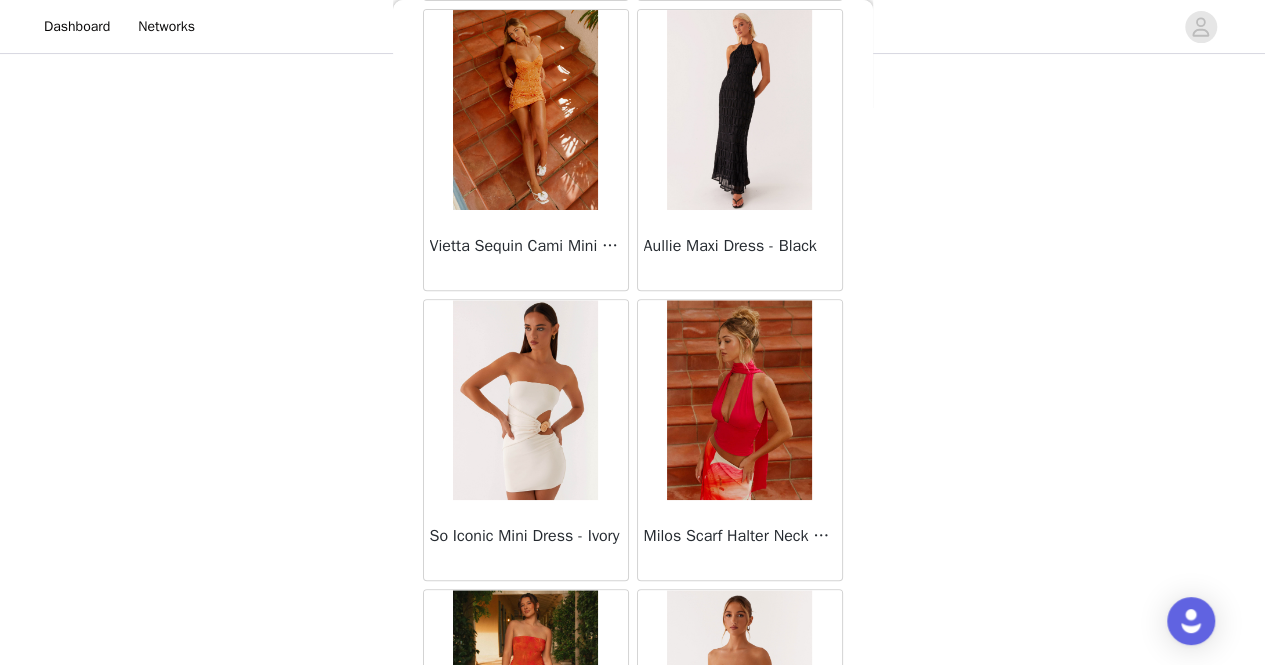 scroll, scrollTop: 22562, scrollLeft: 0, axis: vertical 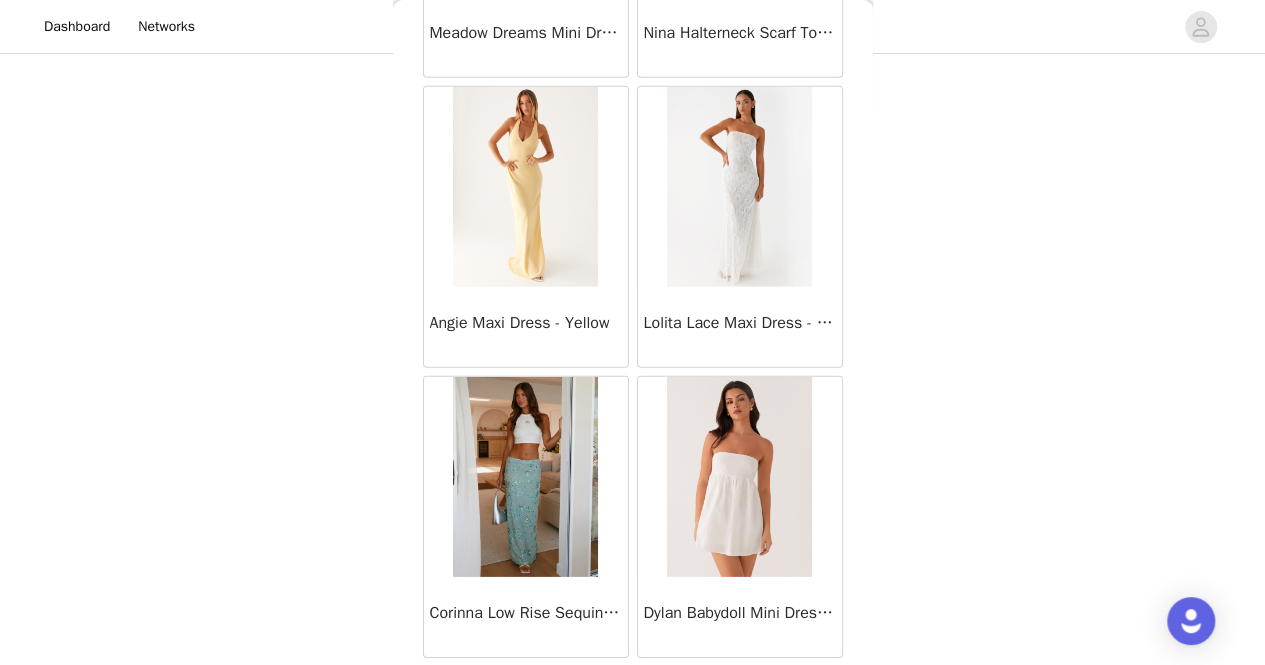 click on "Load More" at bounding box center [633, 692] 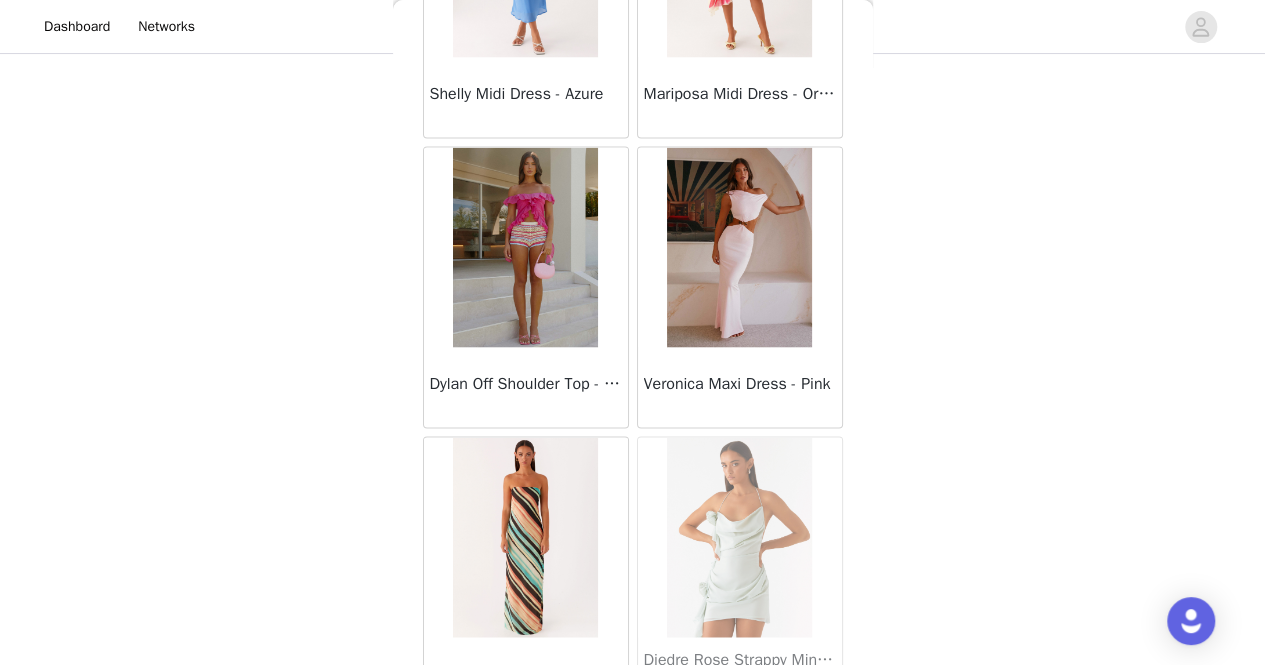 scroll, scrollTop: 28428, scrollLeft: 0, axis: vertical 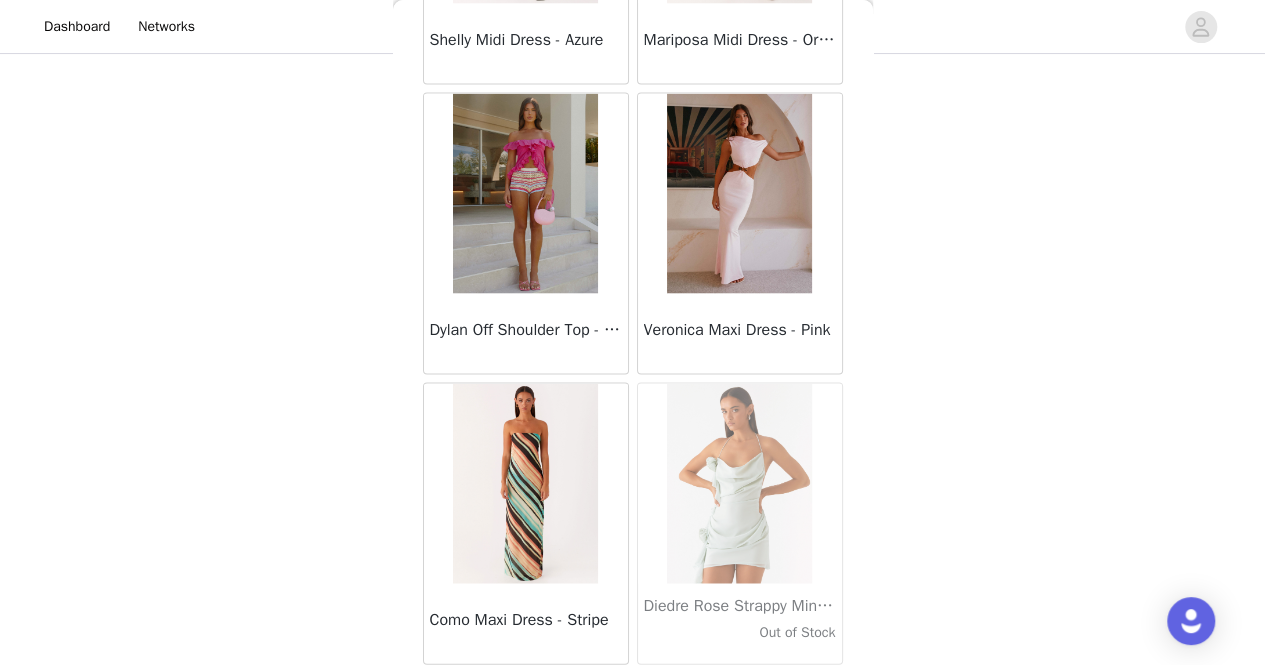 click on "Load More" at bounding box center [633, 698] 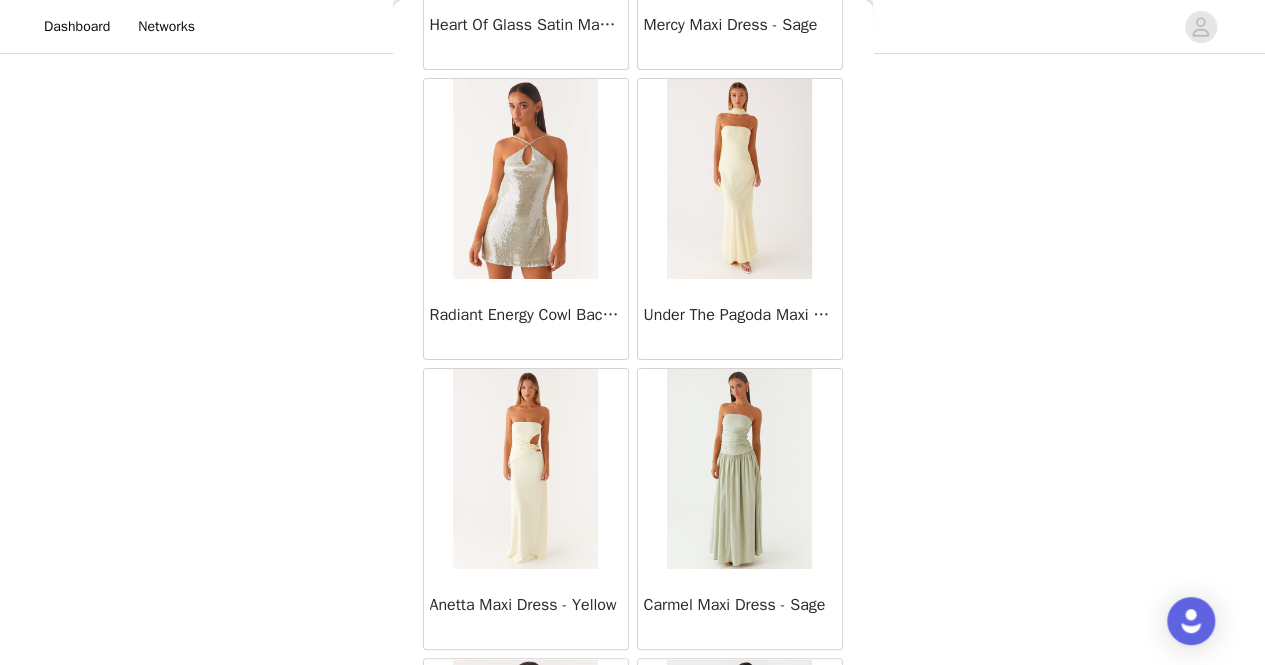 scroll, scrollTop: 30021, scrollLeft: 0, axis: vertical 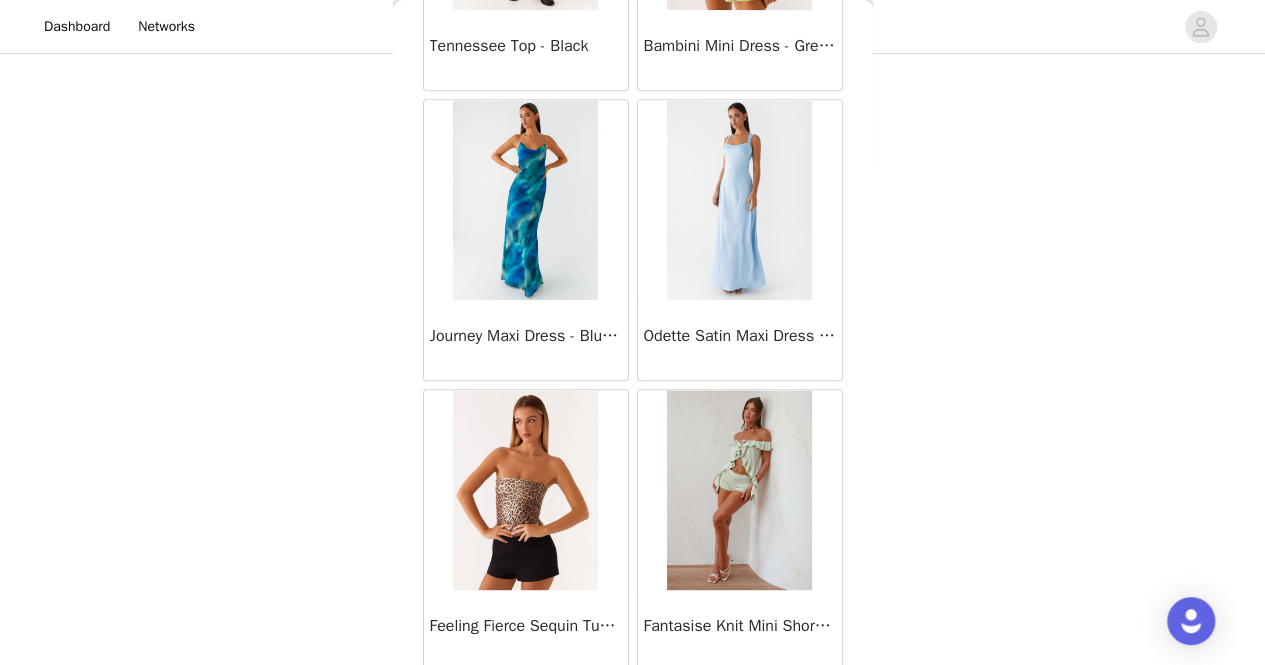 click on "Load More" at bounding box center (633, 705) 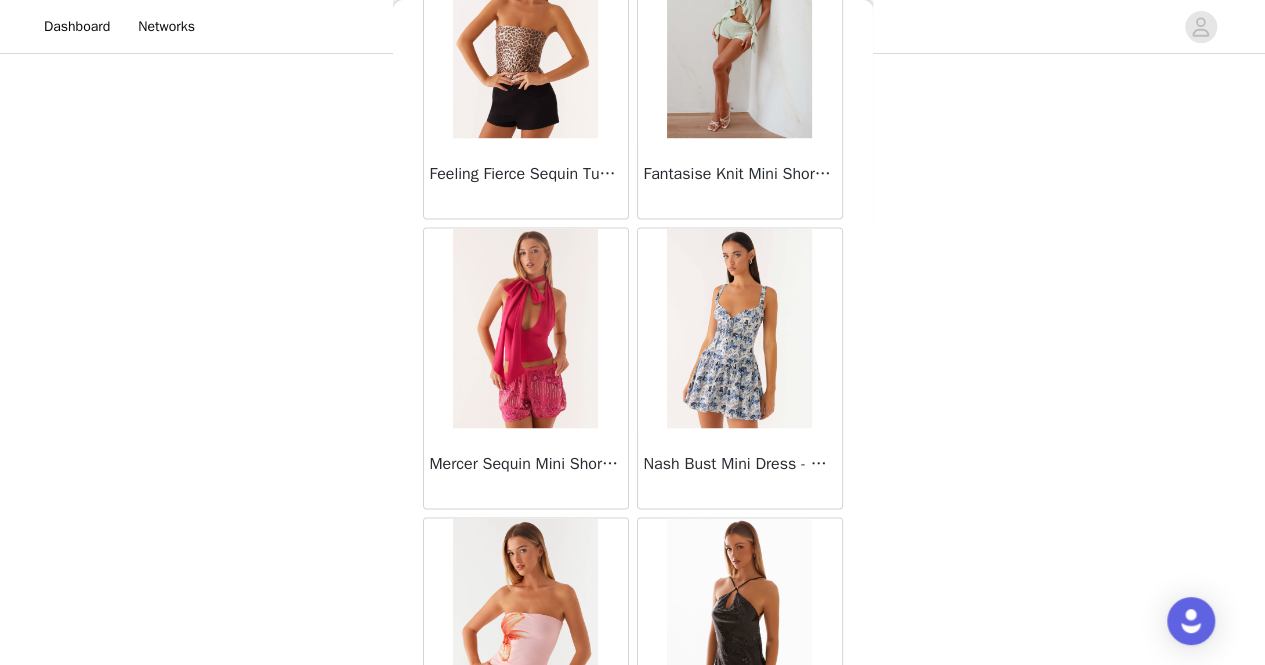 scroll, scrollTop: 31772, scrollLeft: 0, axis: vertical 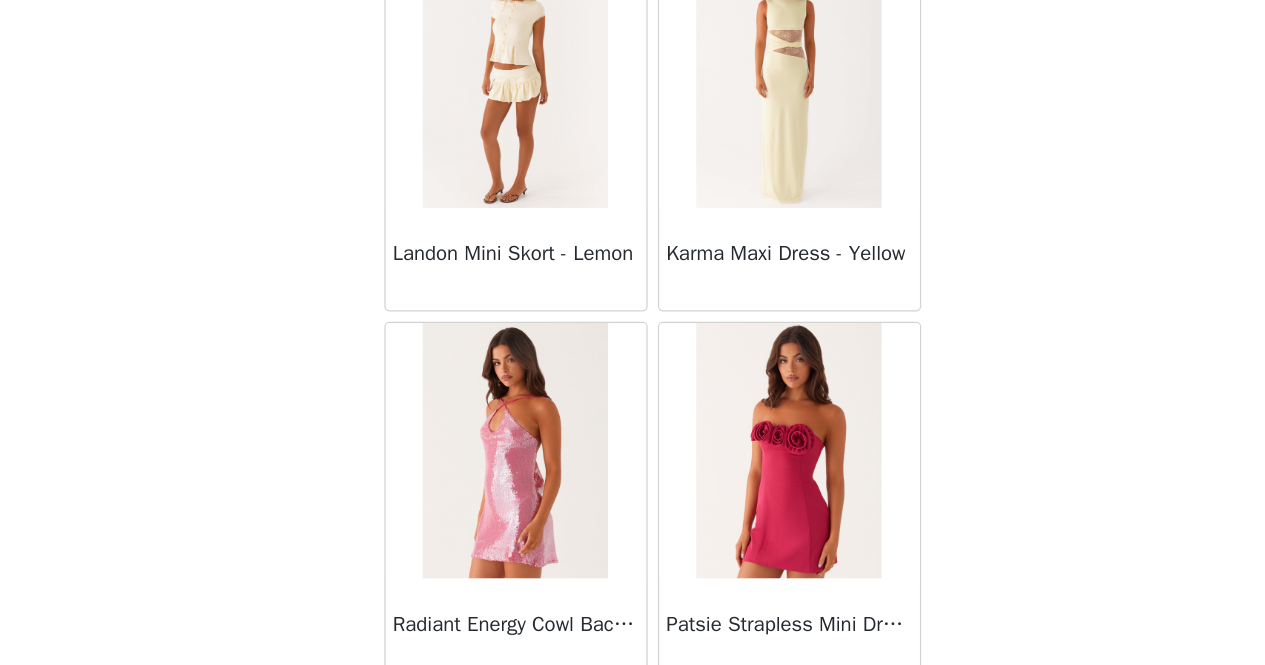 click on "Load More" at bounding box center [633, 712] 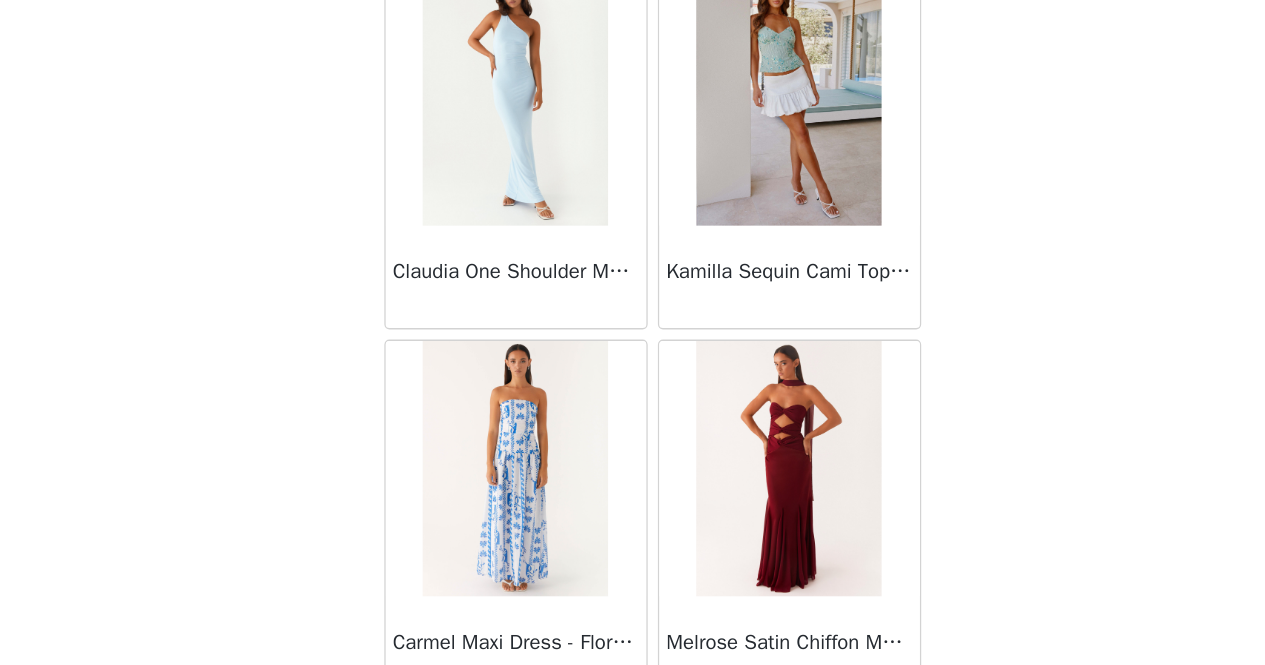 scroll, scrollTop: 37108, scrollLeft: 0, axis: vertical 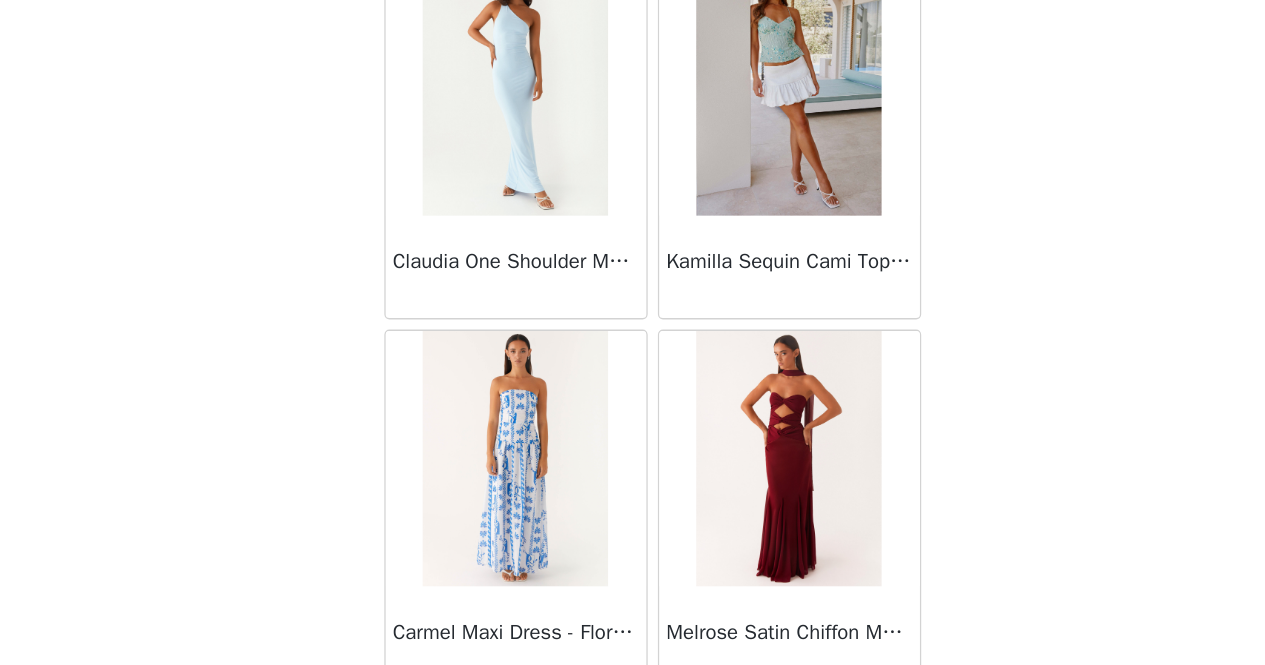click on "Load More" at bounding box center (633, 718) 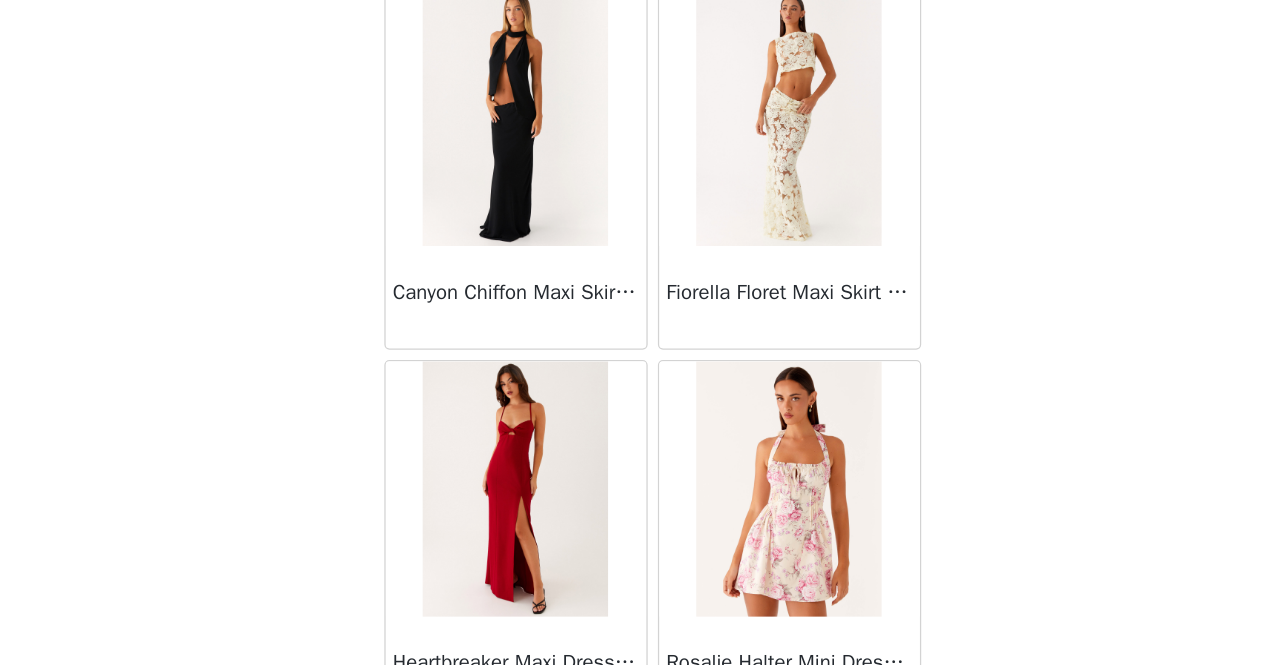 scroll, scrollTop: 40001, scrollLeft: 0, axis: vertical 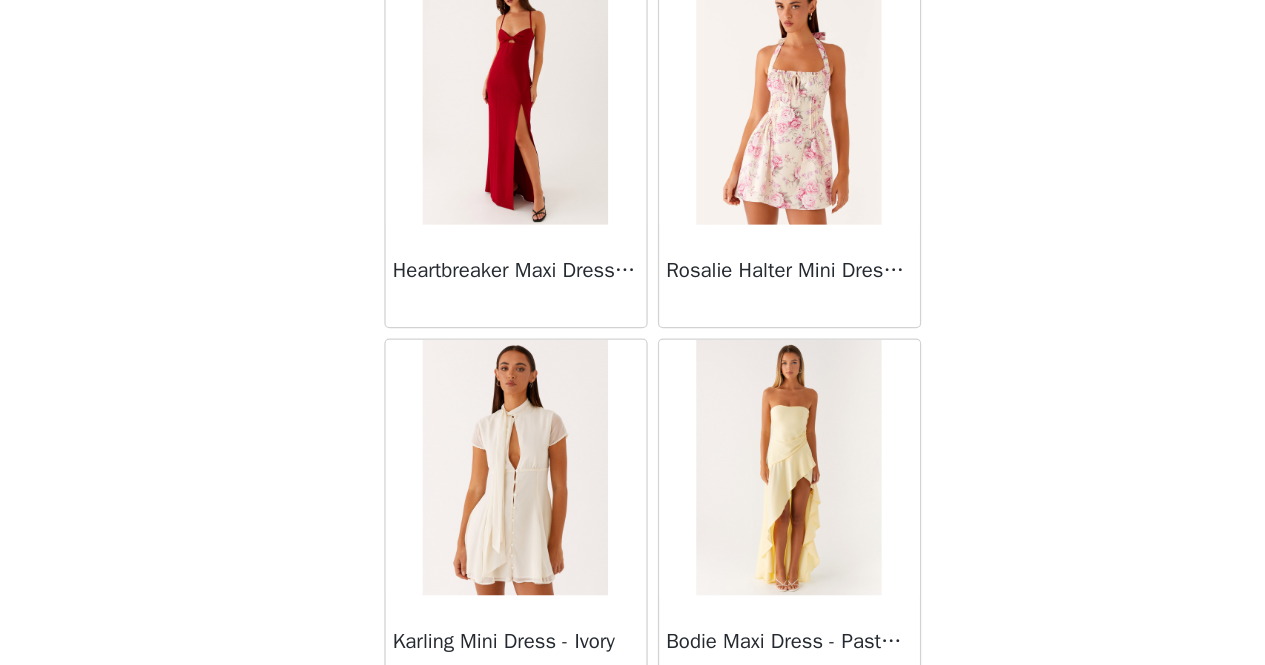 click on "Load More" at bounding box center [633, 725] 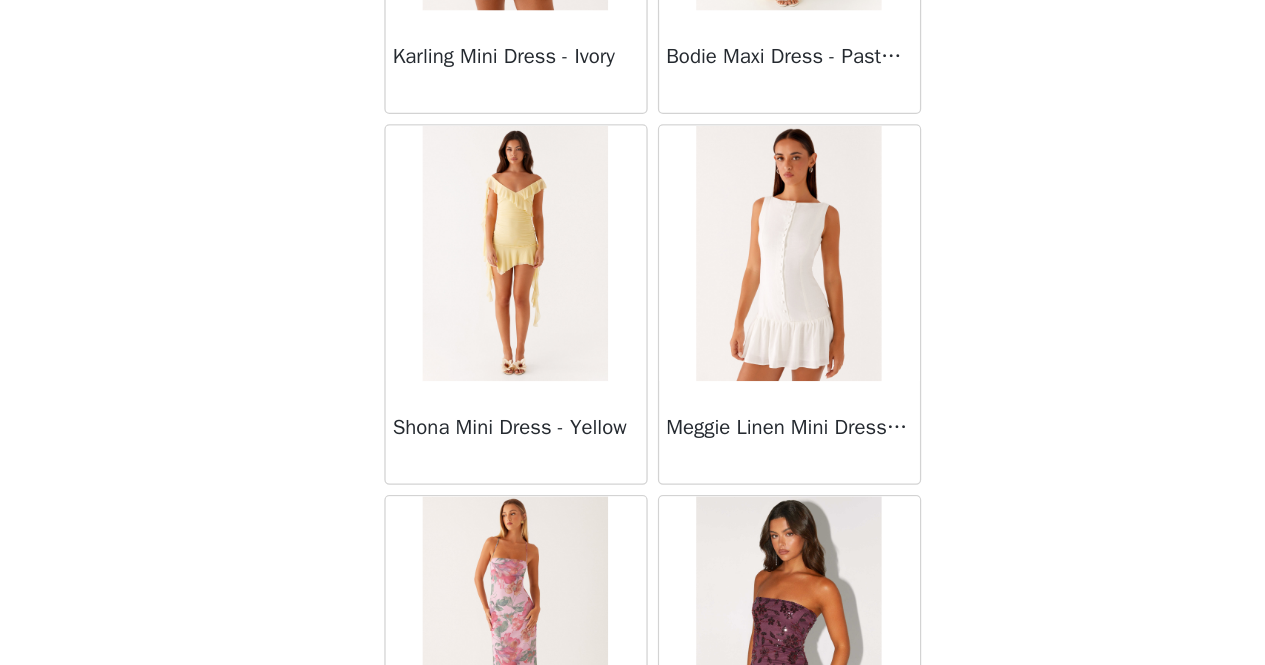 scroll, scrollTop: 40438, scrollLeft: 0, axis: vertical 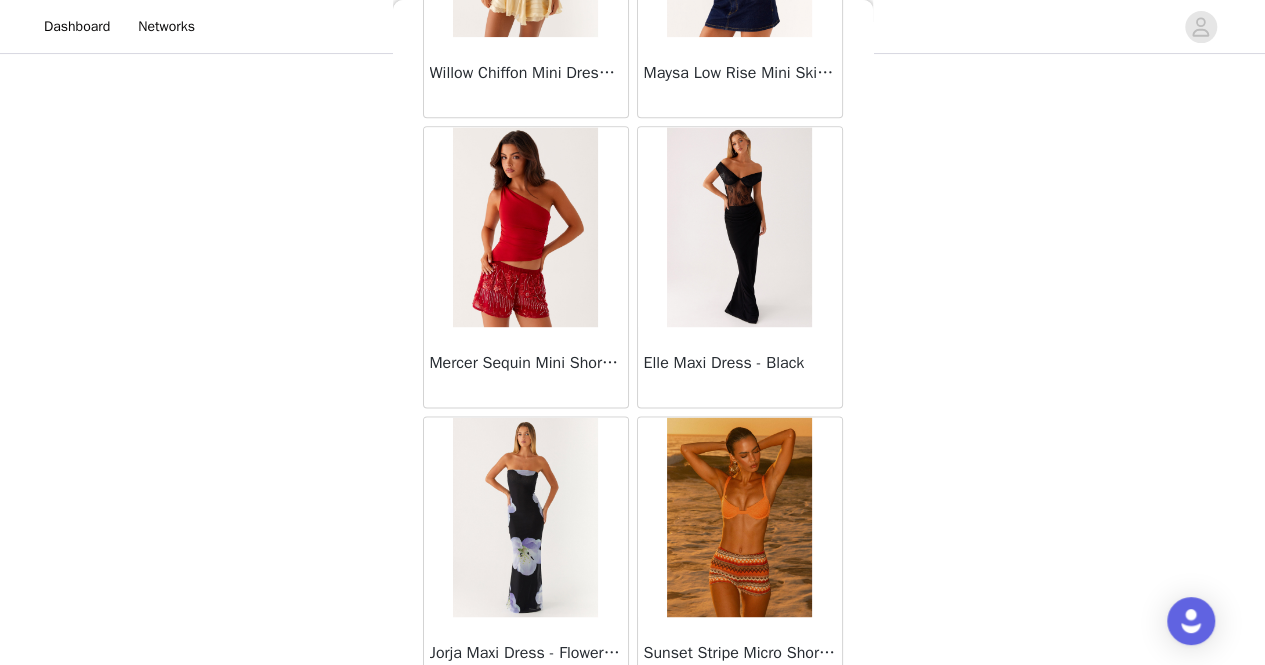 click on "Load More" at bounding box center [633, 732] 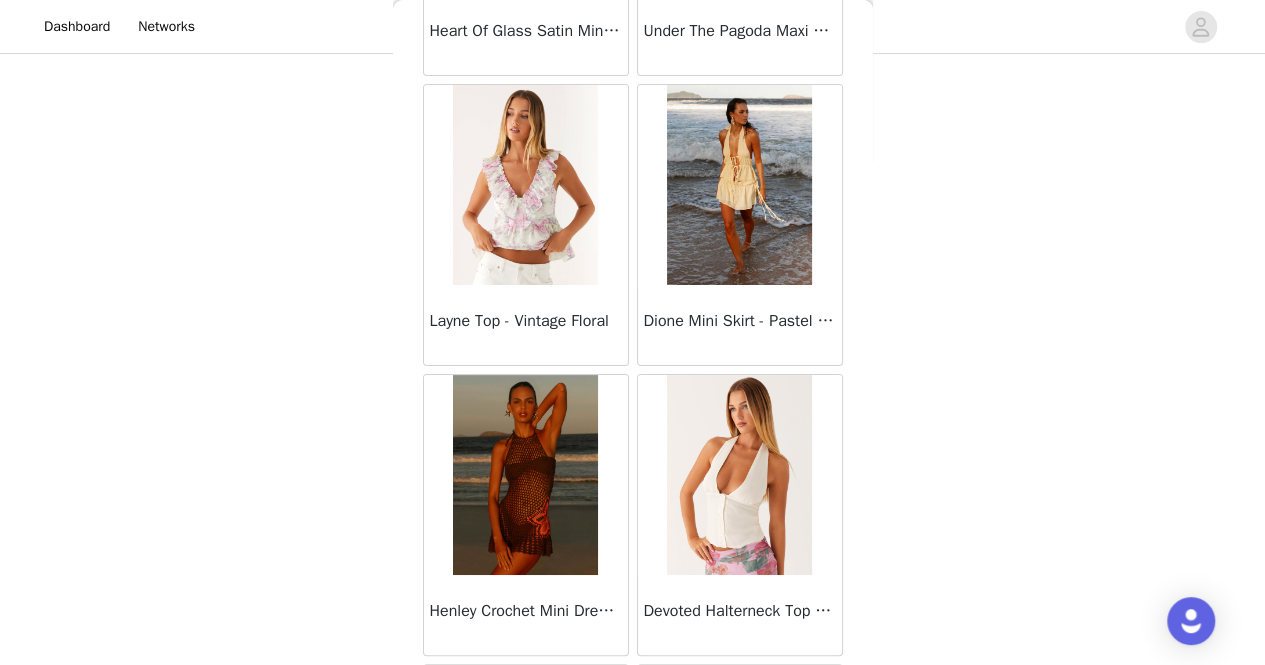 scroll, scrollTop: 45788, scrollLeft: 0, axis: vertical 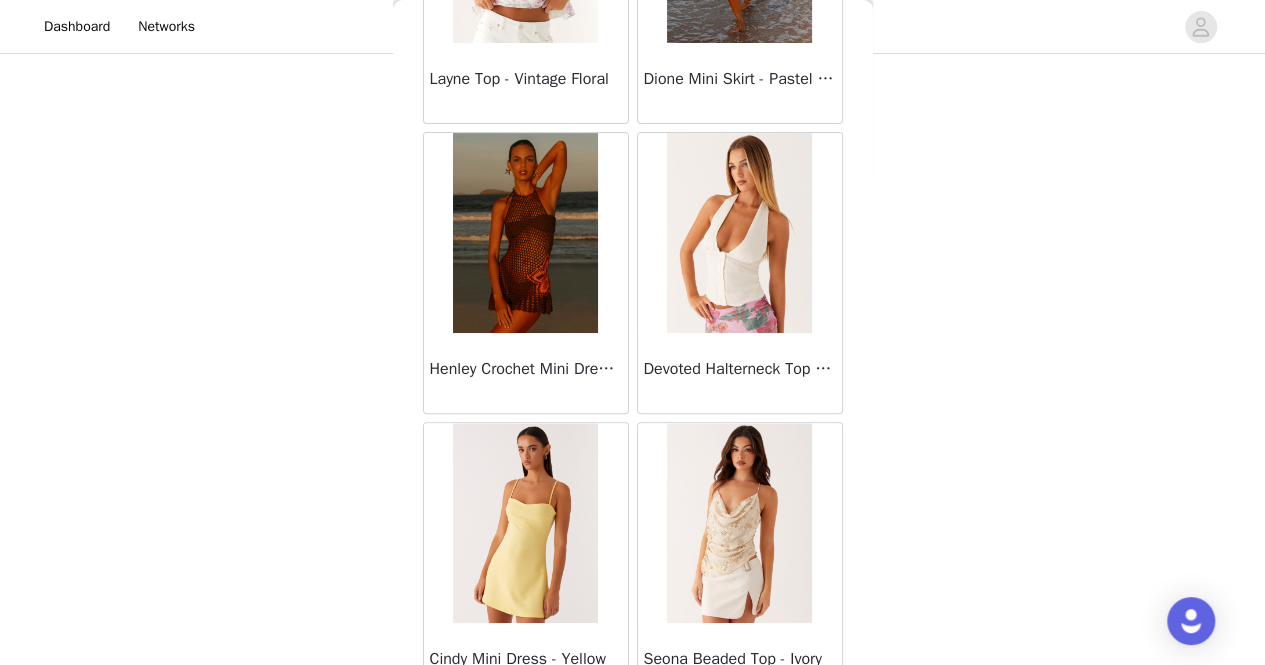 click on "Load More" at bounding box center [633, 738] 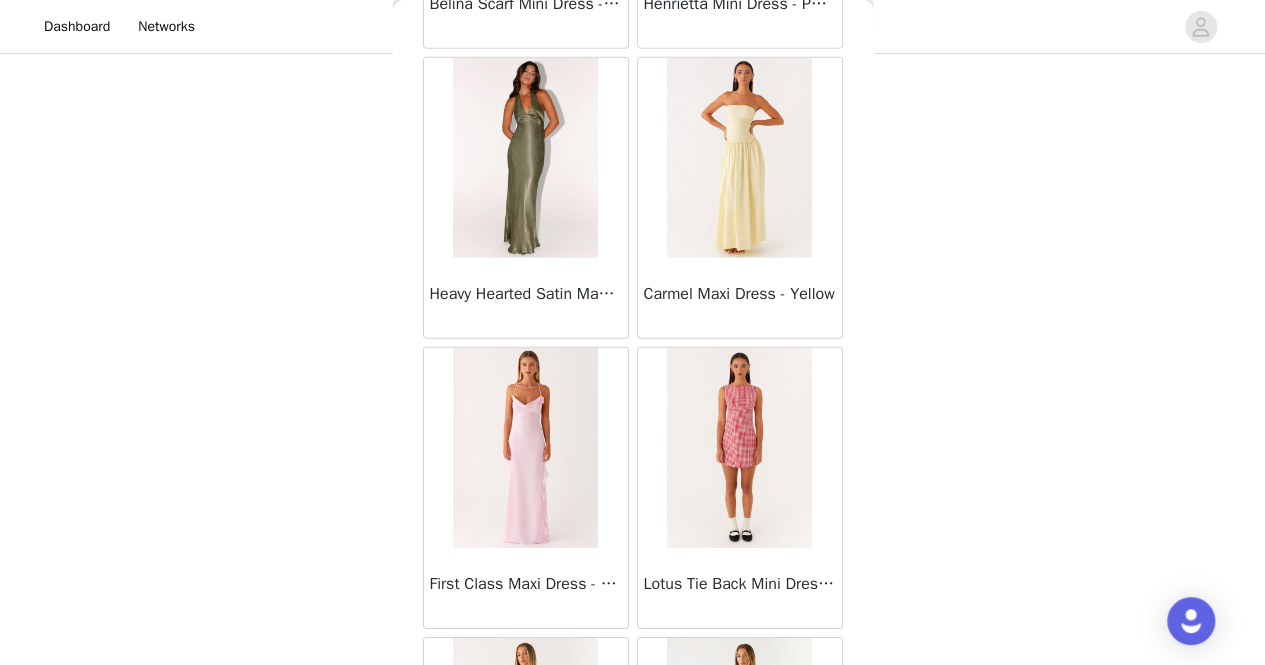 scroll, scrollTop: 48681, scrollLeft: 0, axis: vertical 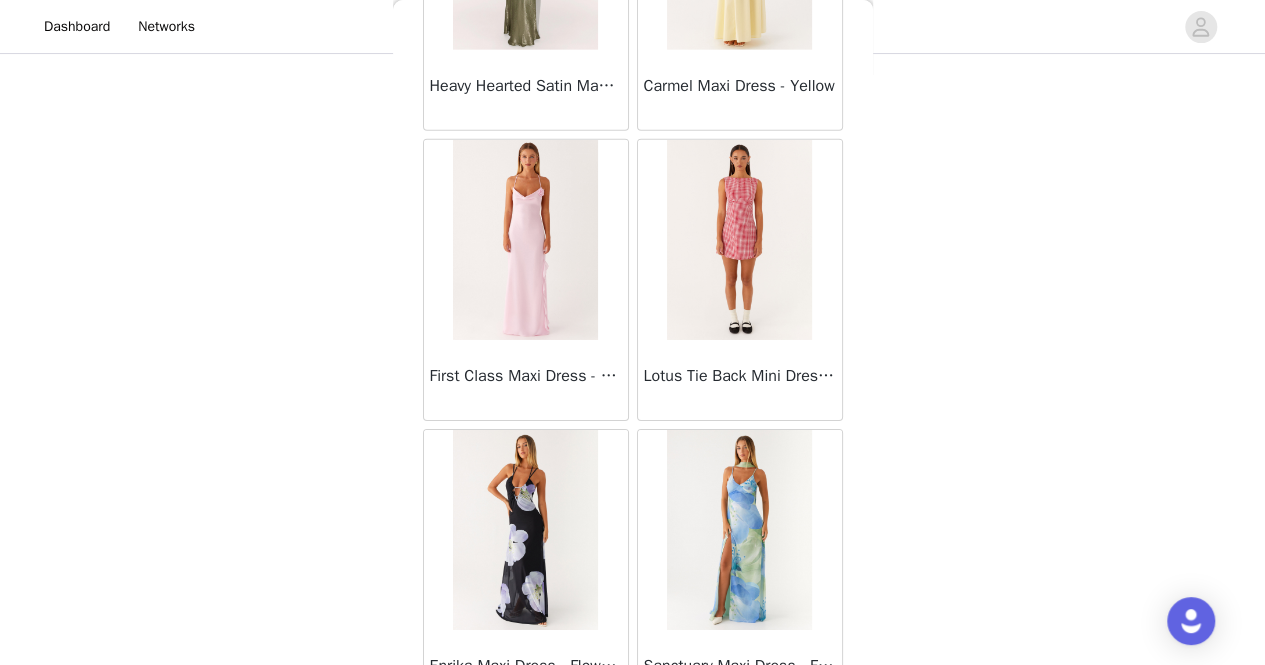 click on "Load More" at bounding box center [633, 745] 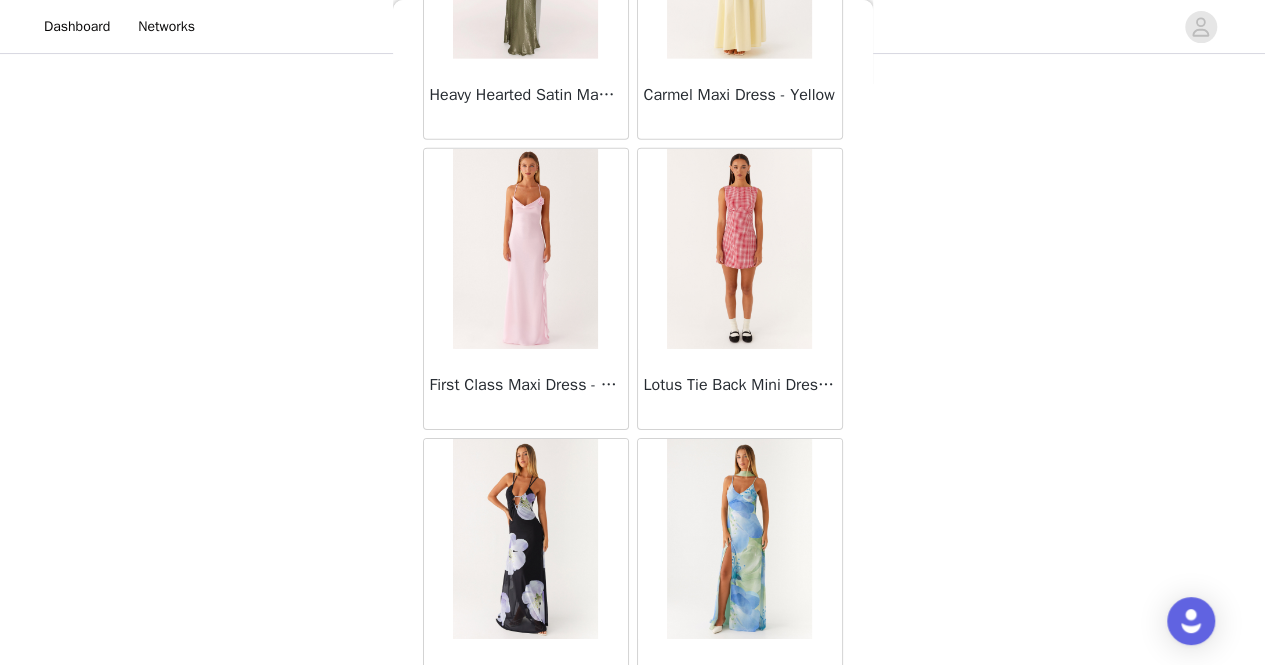 scroll, scrollTop: 48502, scrollLeft: 0, axis: vertical 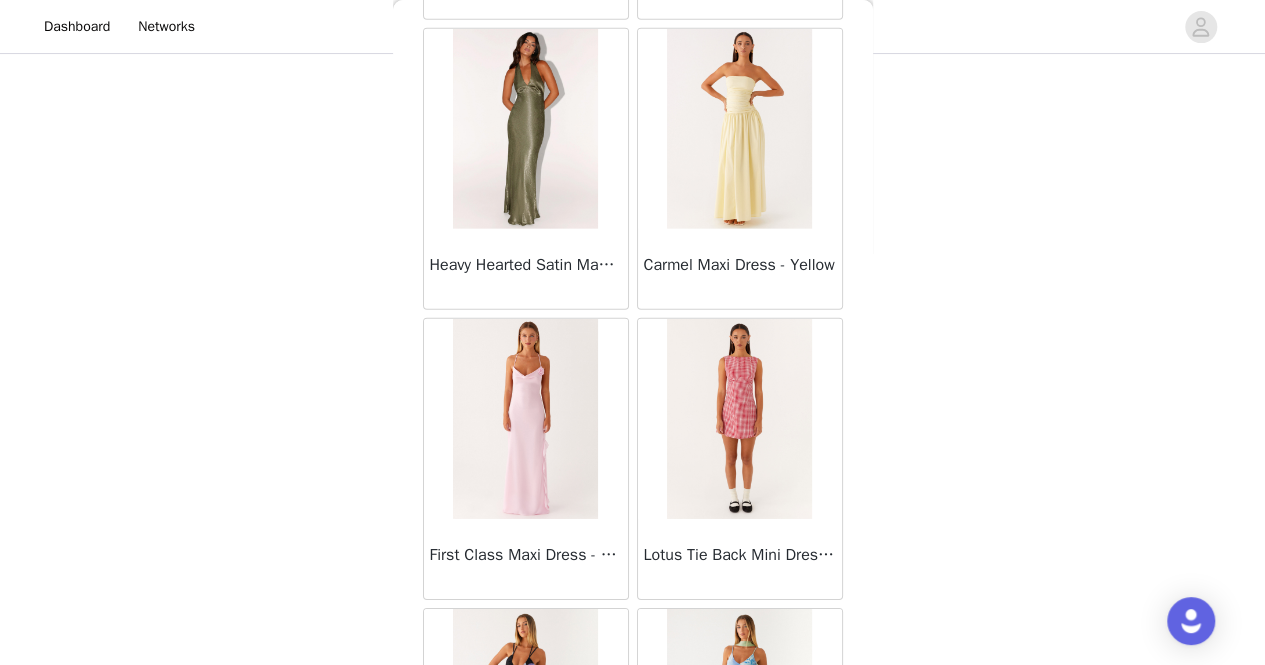 click on "Lotus Tie Back Mini Dress - Red Gingham" at bounding box center (740, 555) 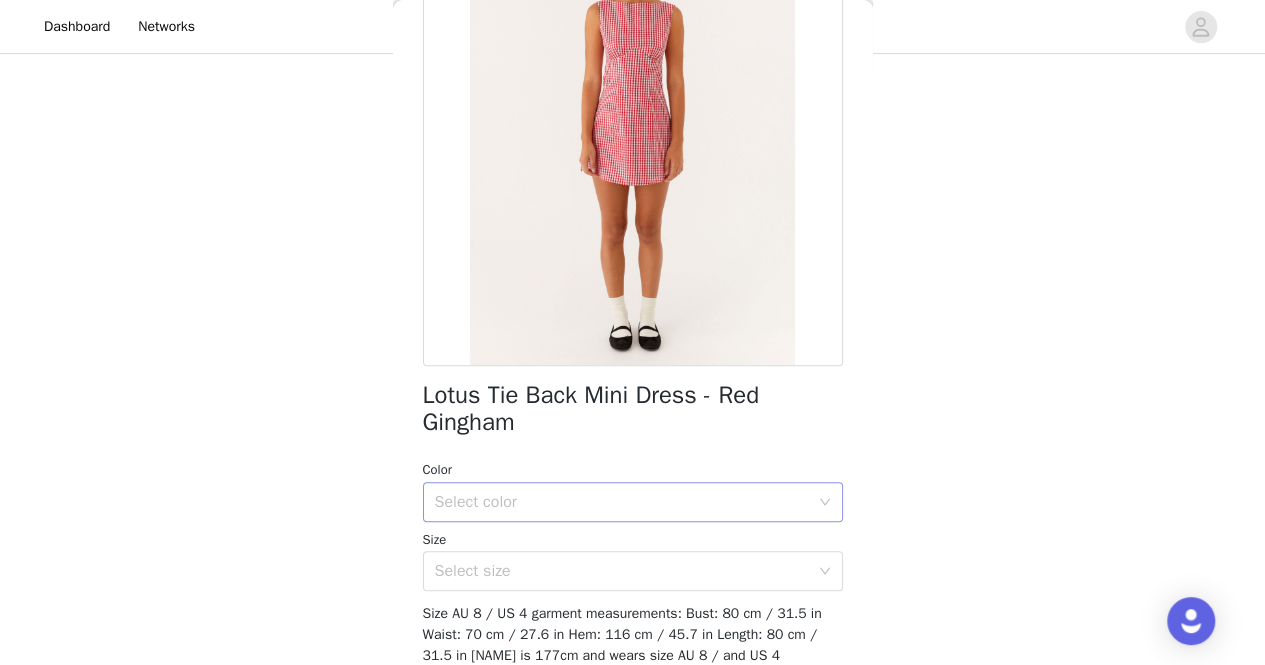 scroll, scrollTop: 180, scrollLeft: 0, axis: vertical 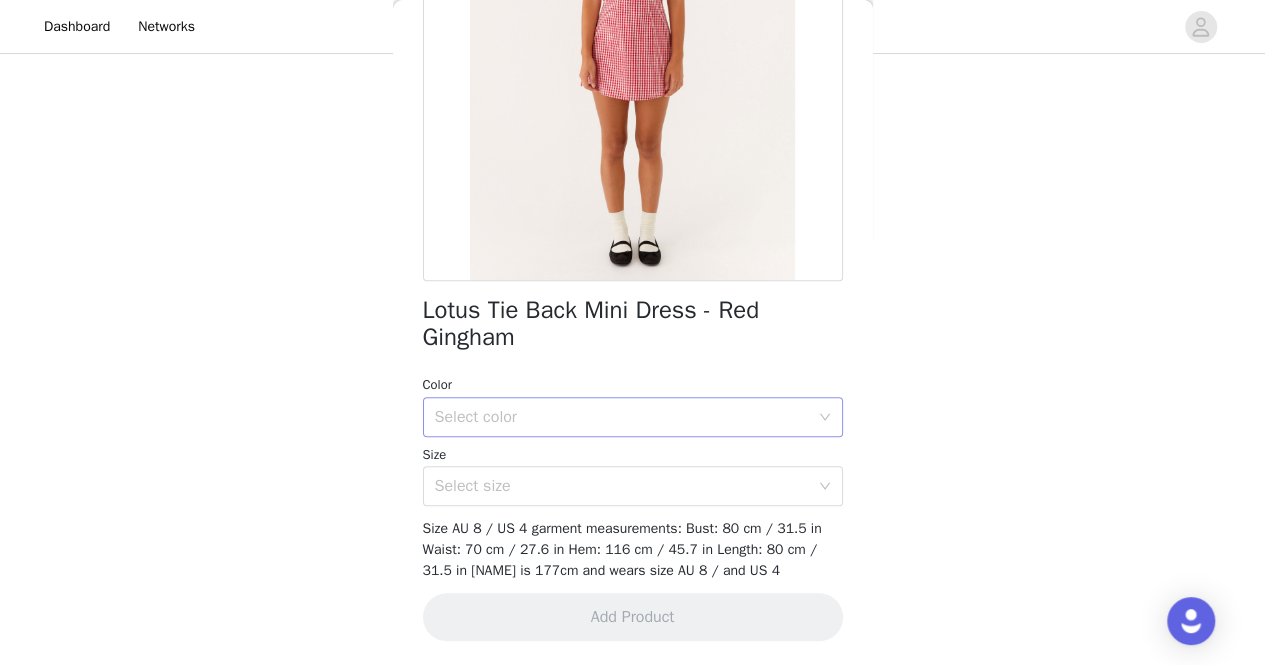 click on "Select color" at bounding box center [622, 417] 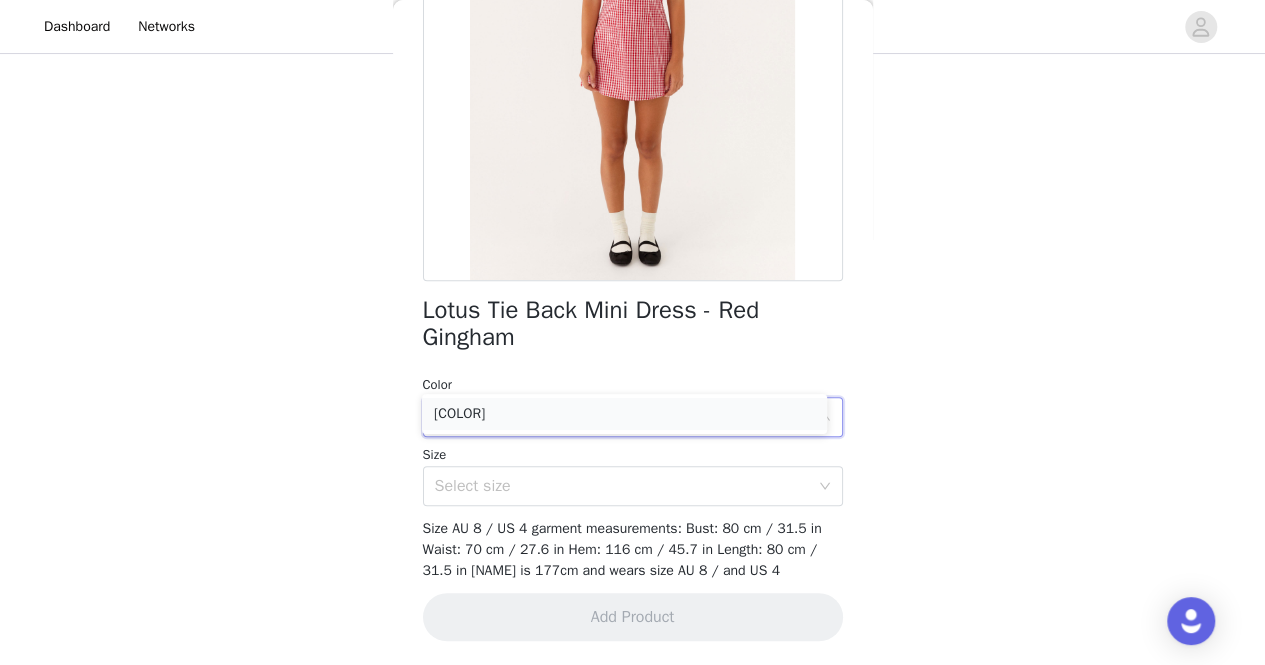 click on "[COLOR]" at bounding box center (624, 414) 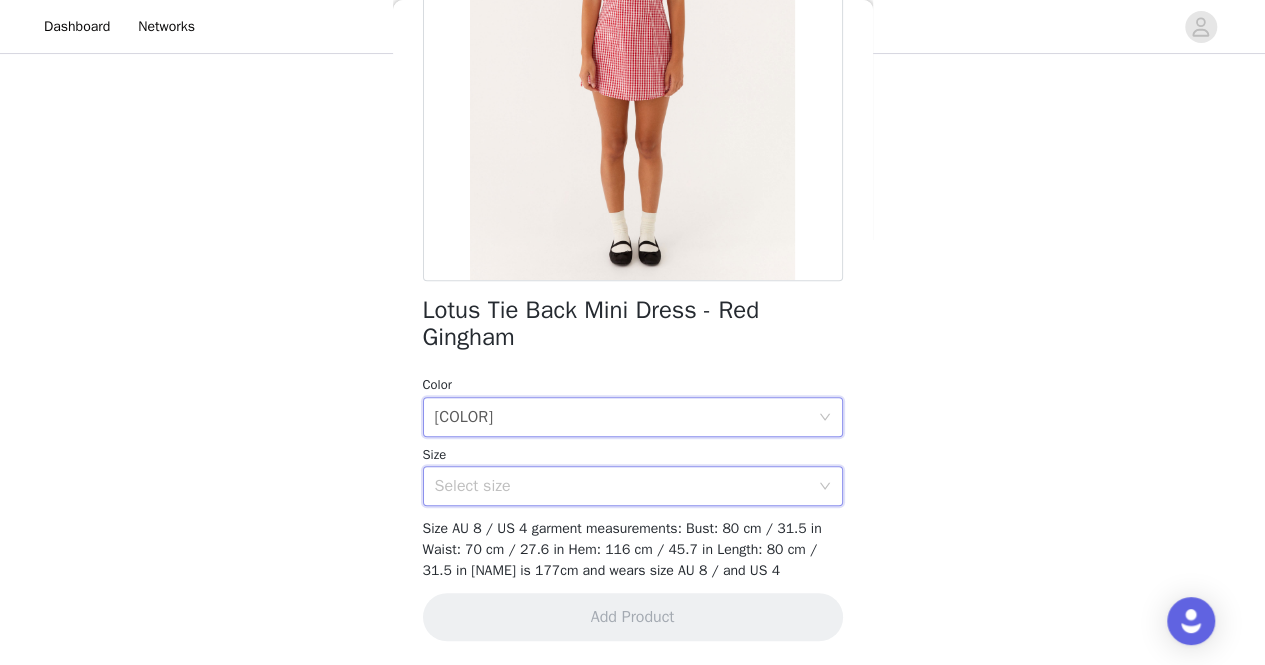 click on "Select size" at bounding box center (626, 486) 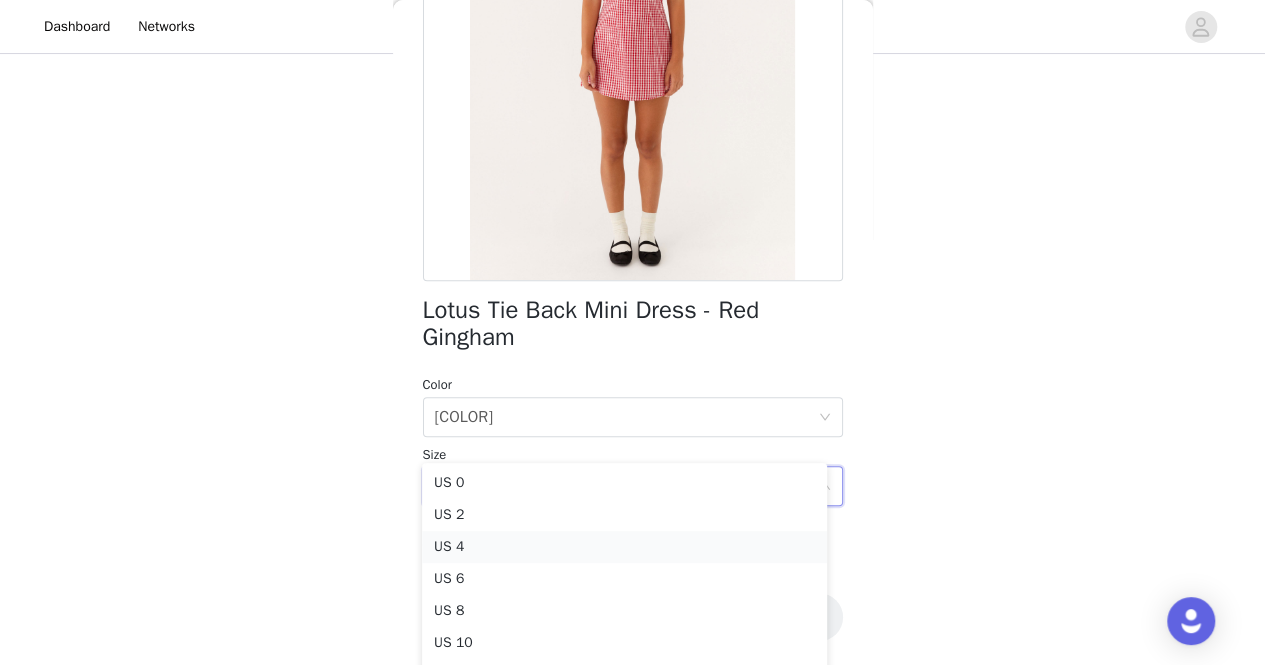 click on "US 4" at bounding box center (624, 547) 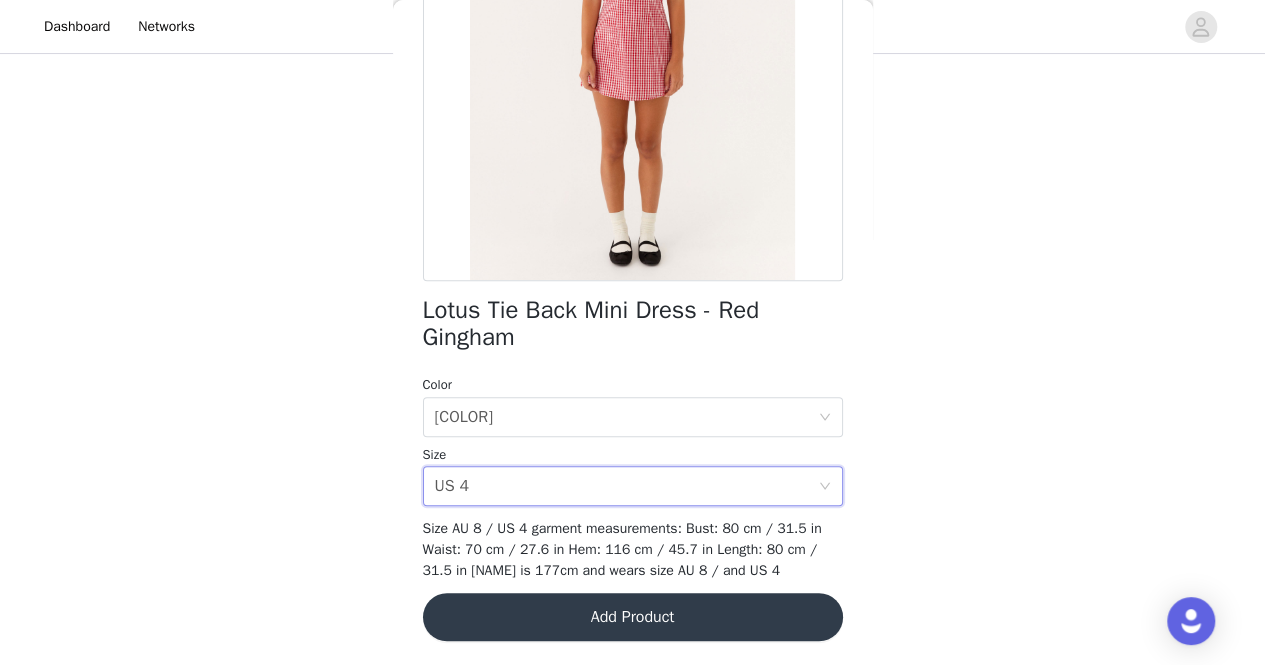 scroll, scrollTop: 416, scrollLeft: 0, axis: vertical 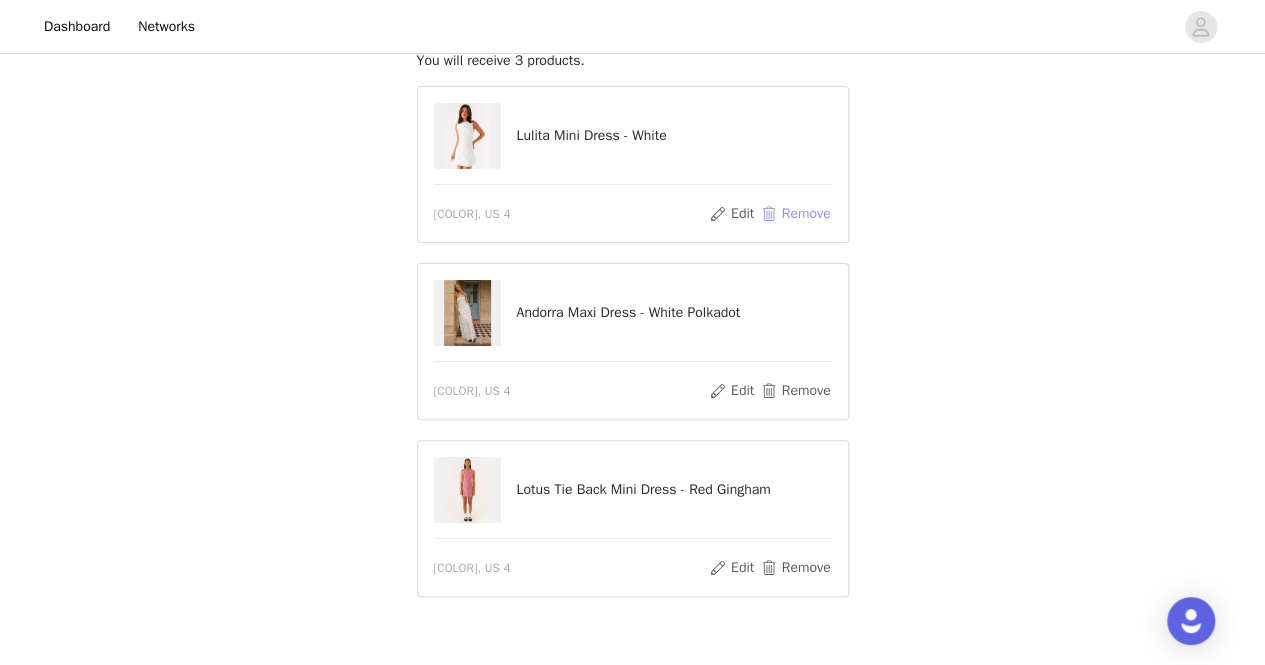 click on "Remove" at bounding box center (795, 214) 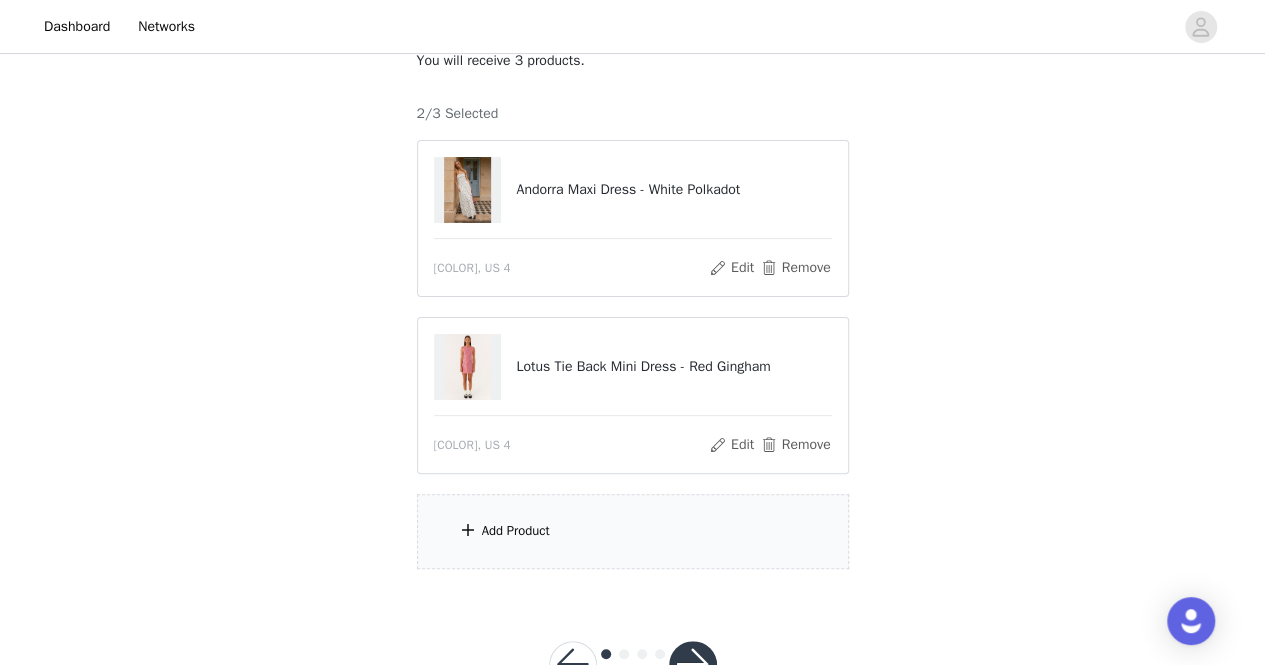 click at bounding box center [468, 190] 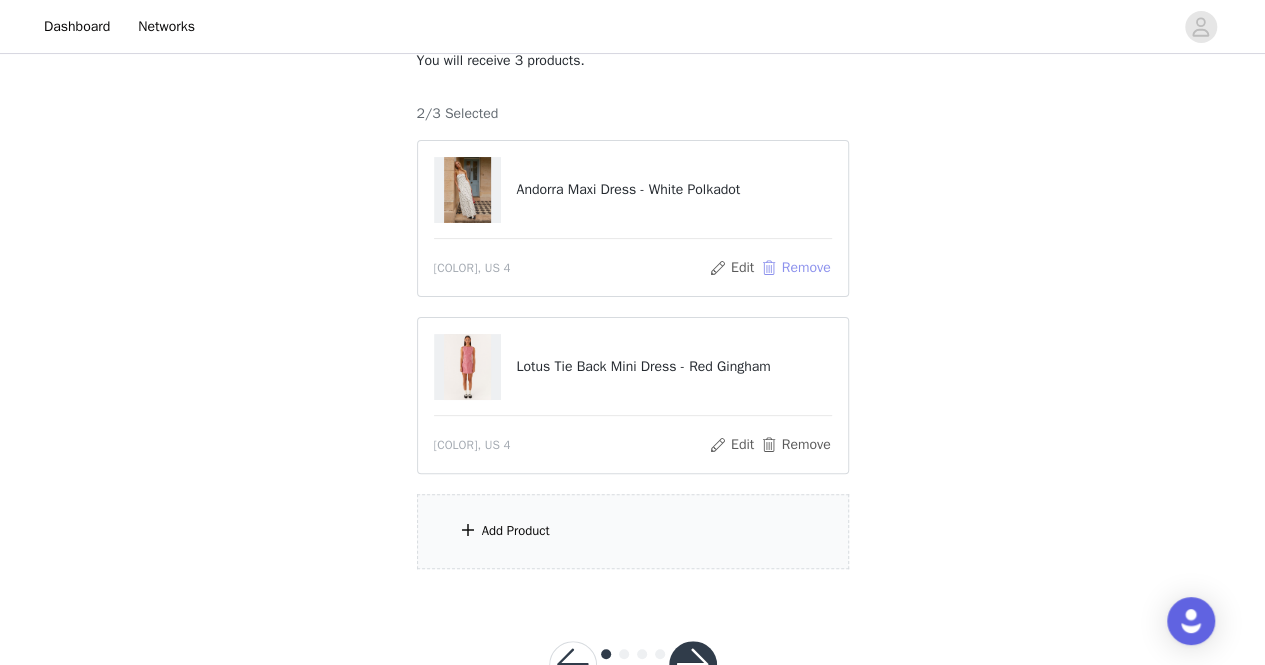 click on "Remove" at bounding box center (795, 268) 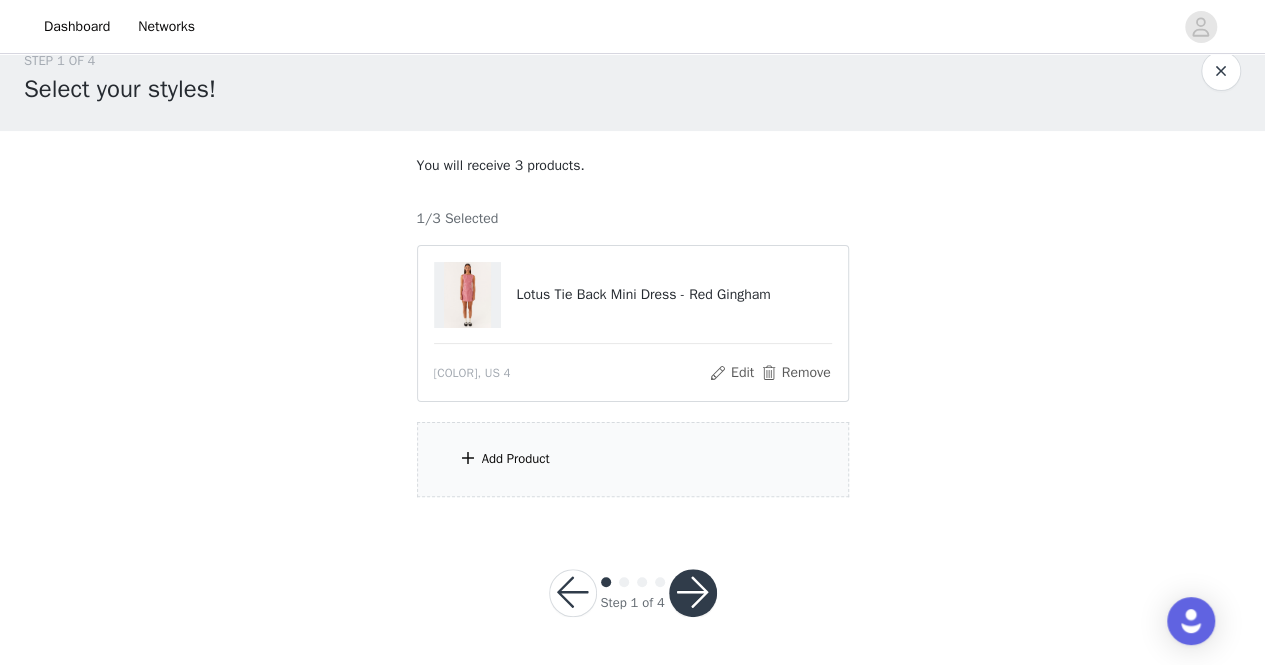 scroll, scrollTop: 29, scrollLeft: 0, axis: vertical 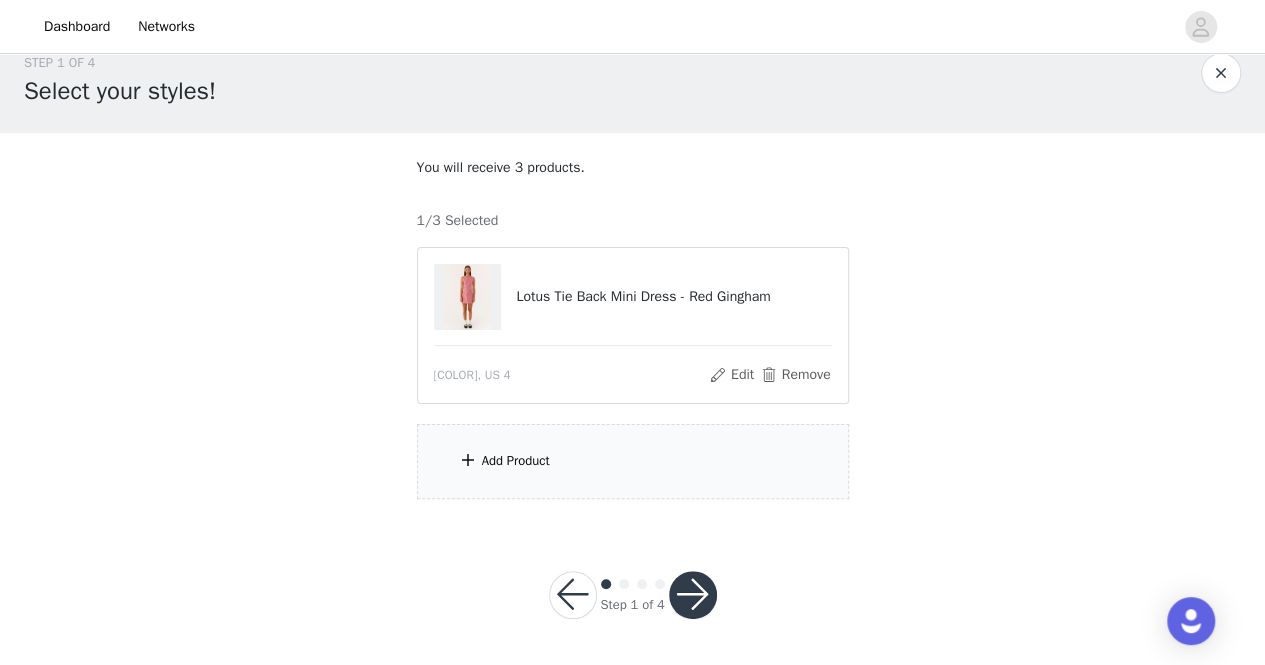 click on "Add Product" at bounding box center [516, 461] 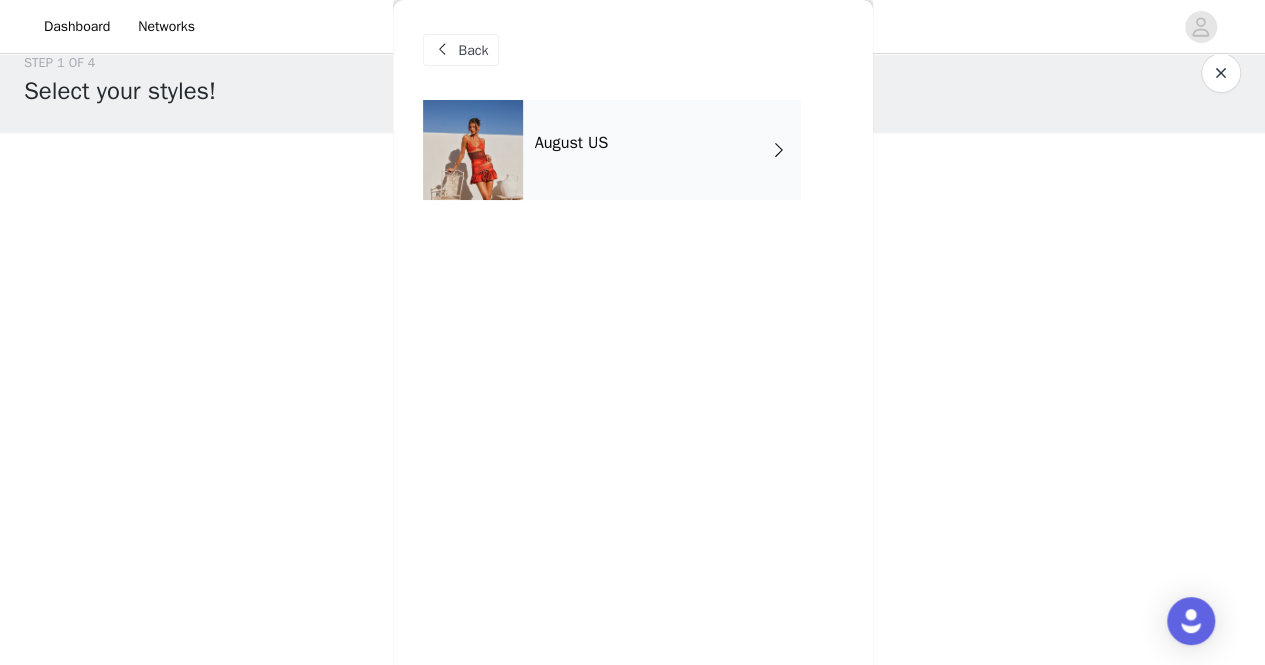click on "August US" at bounding box center [662, 150] 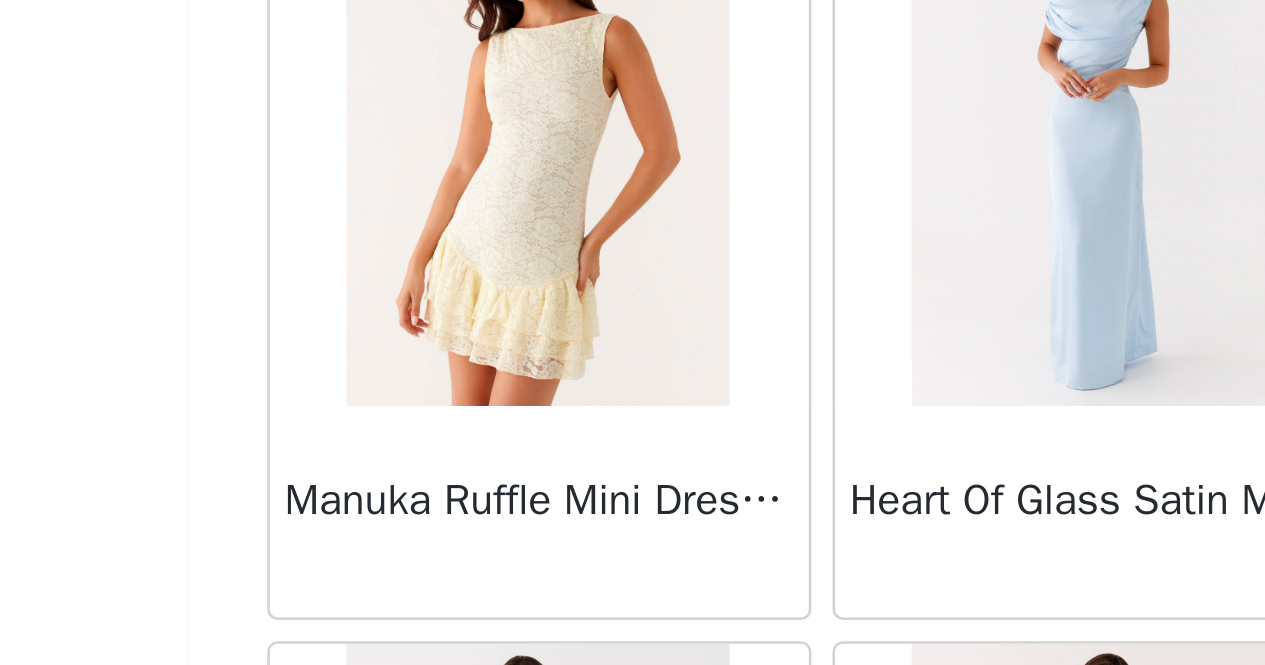 scroll, scrollTop: 29, scrollLeft: 0, axis: vertical 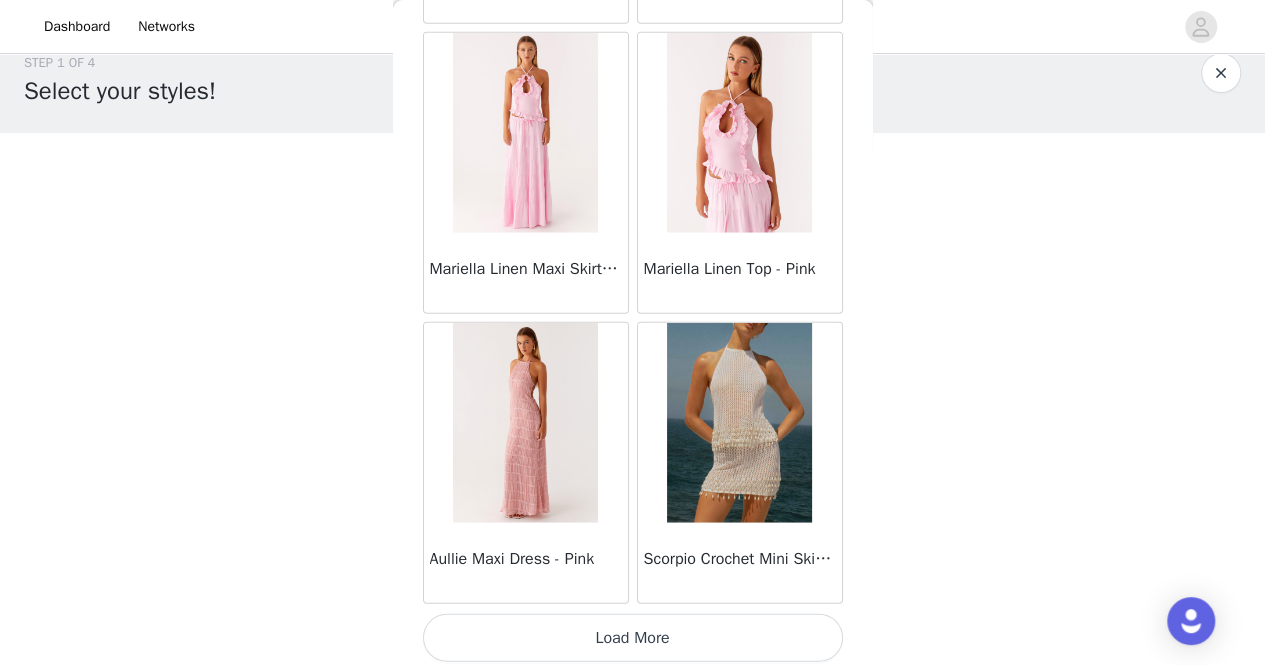 click on "Load More" at bounding box center [633, 638] 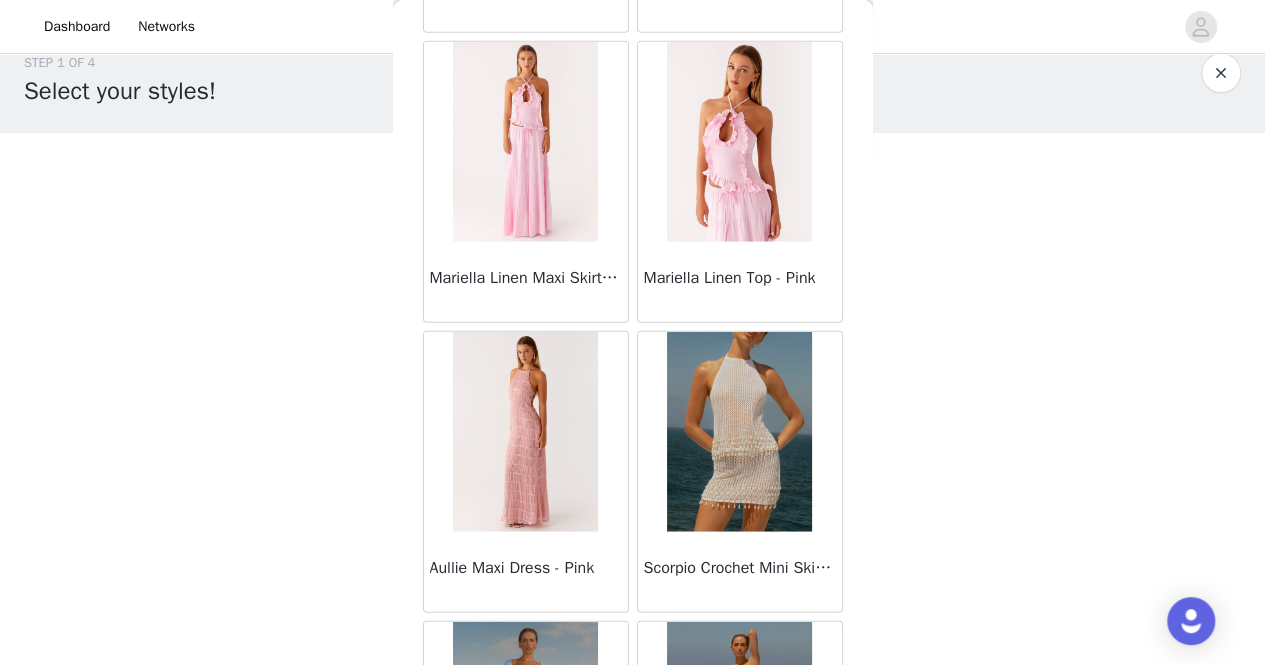 scroll, scrollTop: 2388, scrollLeft: 0, axis: vertical 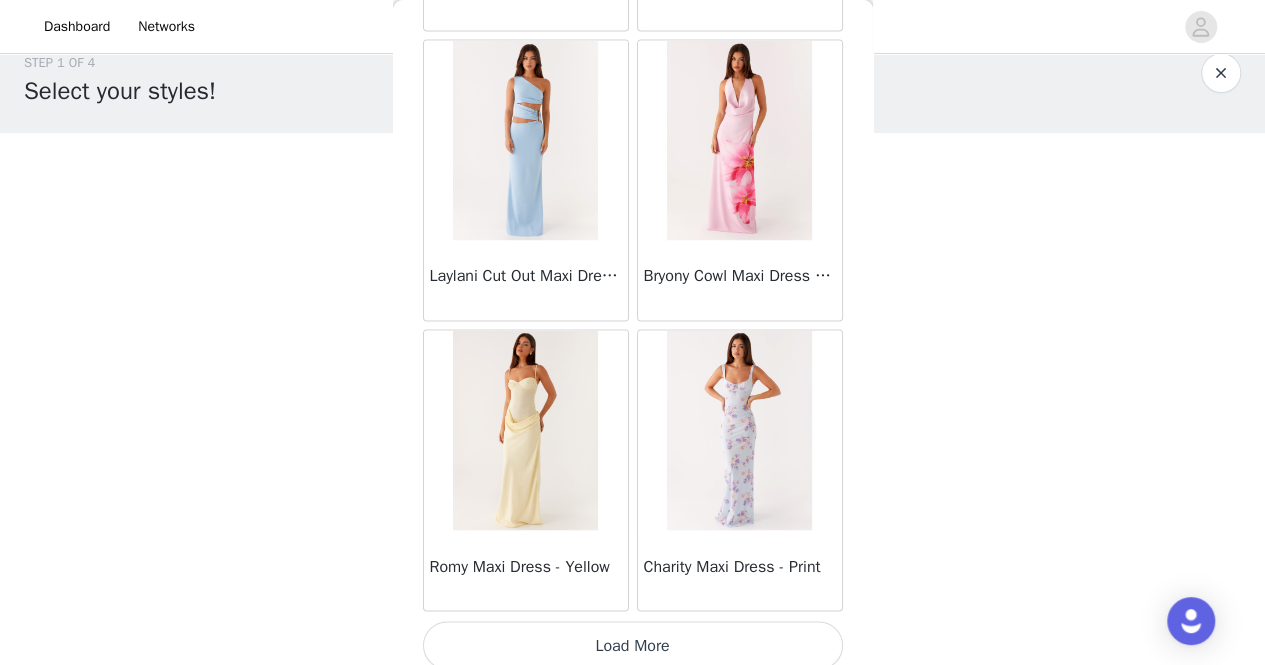 click on "Load More" at bounding box center (633, 645) 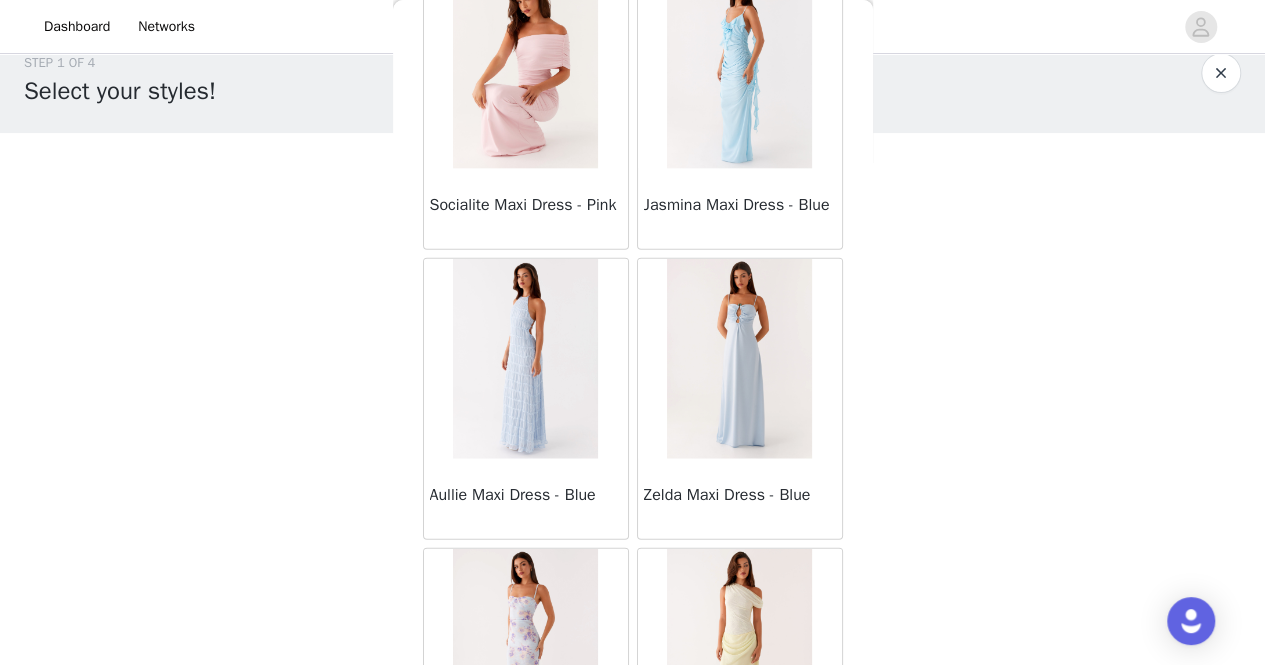 scroll, scrollTop: 5939, scrollLeft: 0, axis: vertical 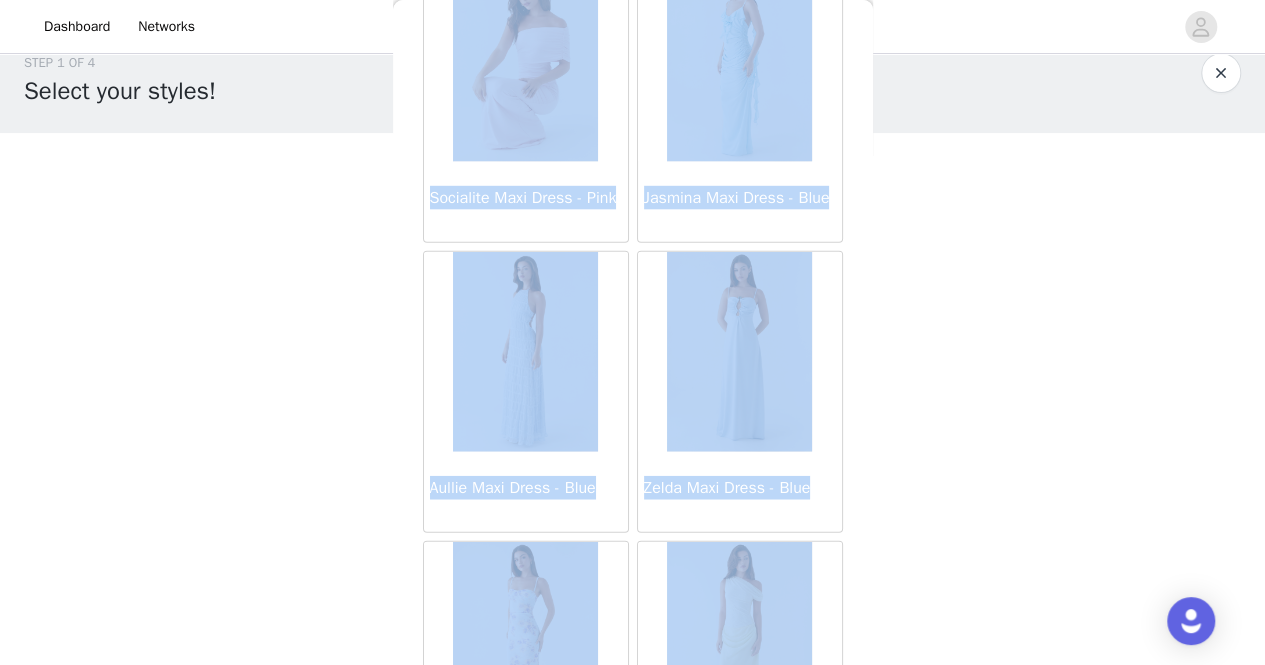 drag, startPoint x: 872, startPoint y: 479, endPoint x: 866, endPoint y: 706, distance: 227.07928 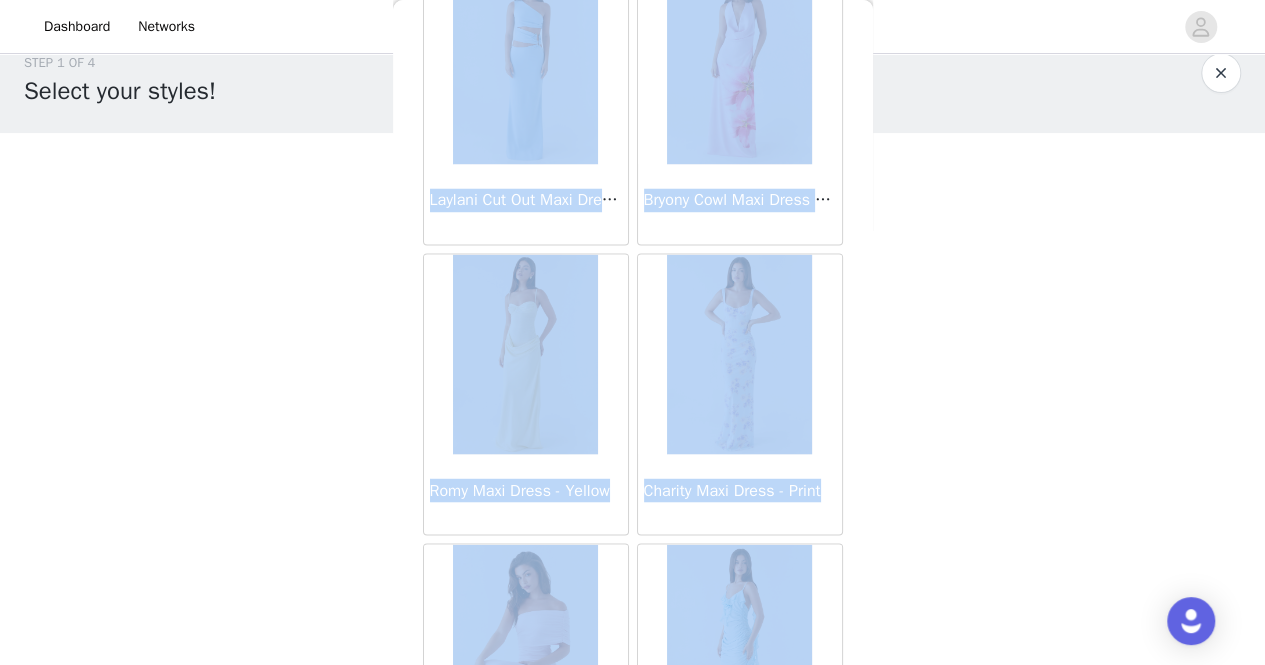 click on "Red Gingham, US 4       Edit   Remove     Add Product       Back       Manuka Ruffle Mini Dress - Yellow       Heart Of Glass Satin Maxi Dress - Blue       Ronnie Maxi Dress - Blue       Nicola Maxi Dress - Pink       Imani Maxi Dress - Pink       Liana Cowl Maxi Dress - Print       Cherry Skies Midi Dress - White       Crystal Clear Lace Midi Skirt - Ivory       Crystal Clear Lace Top - Ivory       Clayton Top - Black Gingham       Wish You Luck Denim Top - Dark Blue       Raphaela Mini Dress - Navy       Maloney Maxi Dress - White       Franco Tie Back Top - Blue       Frida Denim Shorts - Vintage Wash Blue       Consie Long Sleeve Mini Dress - Pale Blue       Mariella Linen Maxi Skirt - Pink       Mariella Linen Top - Pink" at bounding box center [632, 348] 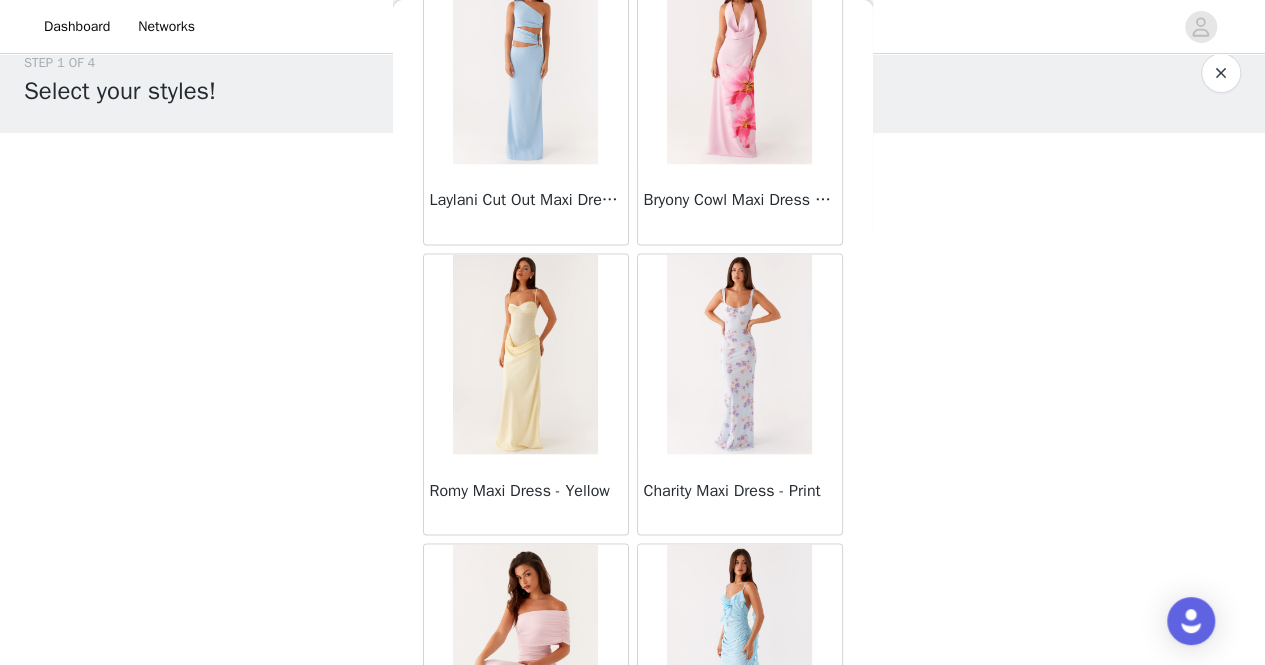 scroll, scrollTop: 5683, scrollLeft: 0, axis: vertical 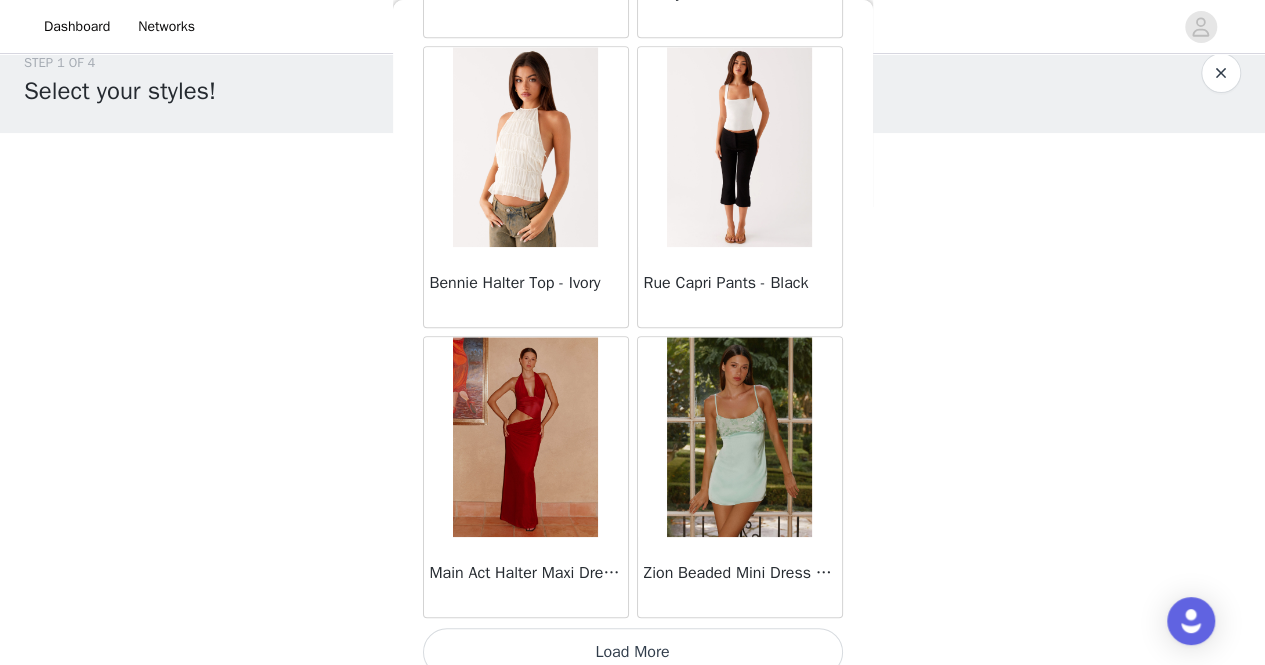 click on "Load More" at bounding box center (633, 652) 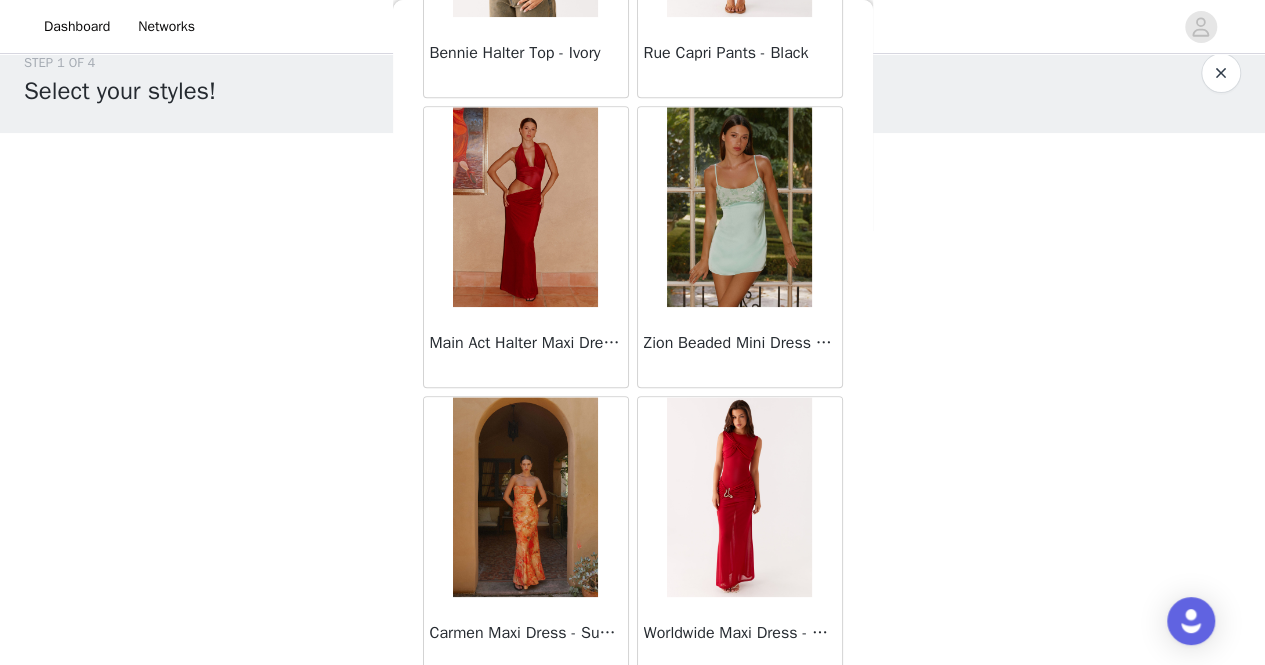 scroll, scrollTop: 8404, scrollLeft: 0, axis: vertical 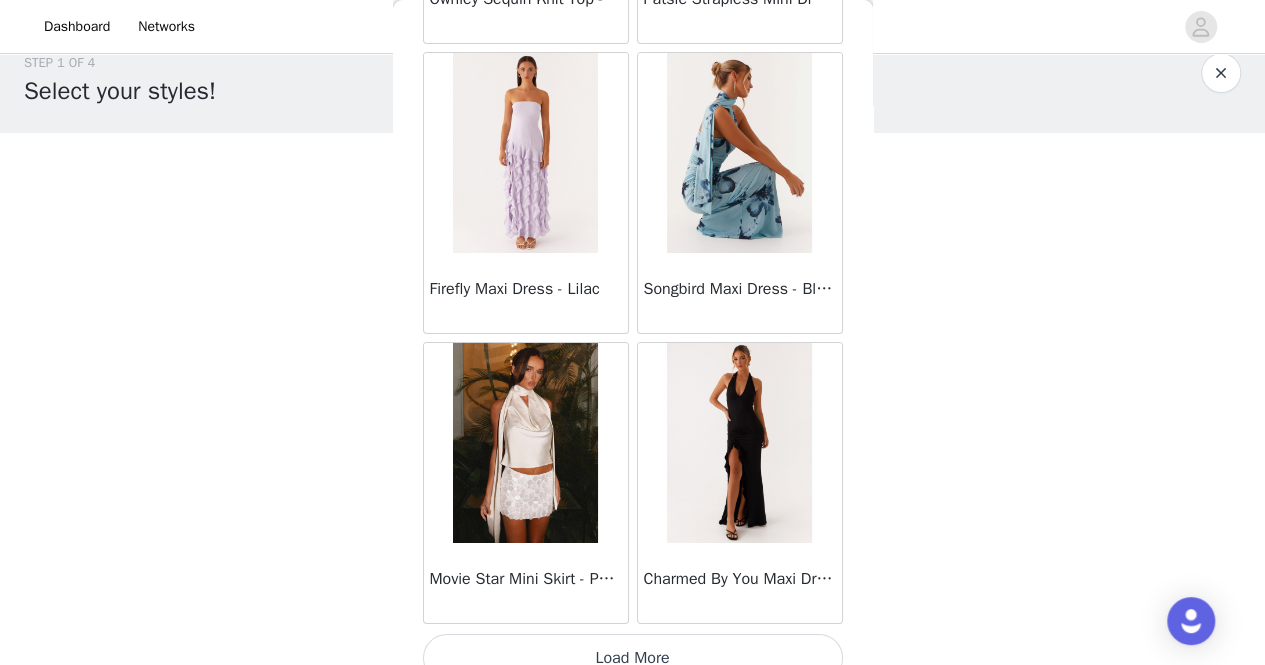 click on "Load More" at bounding box center (633, 658) 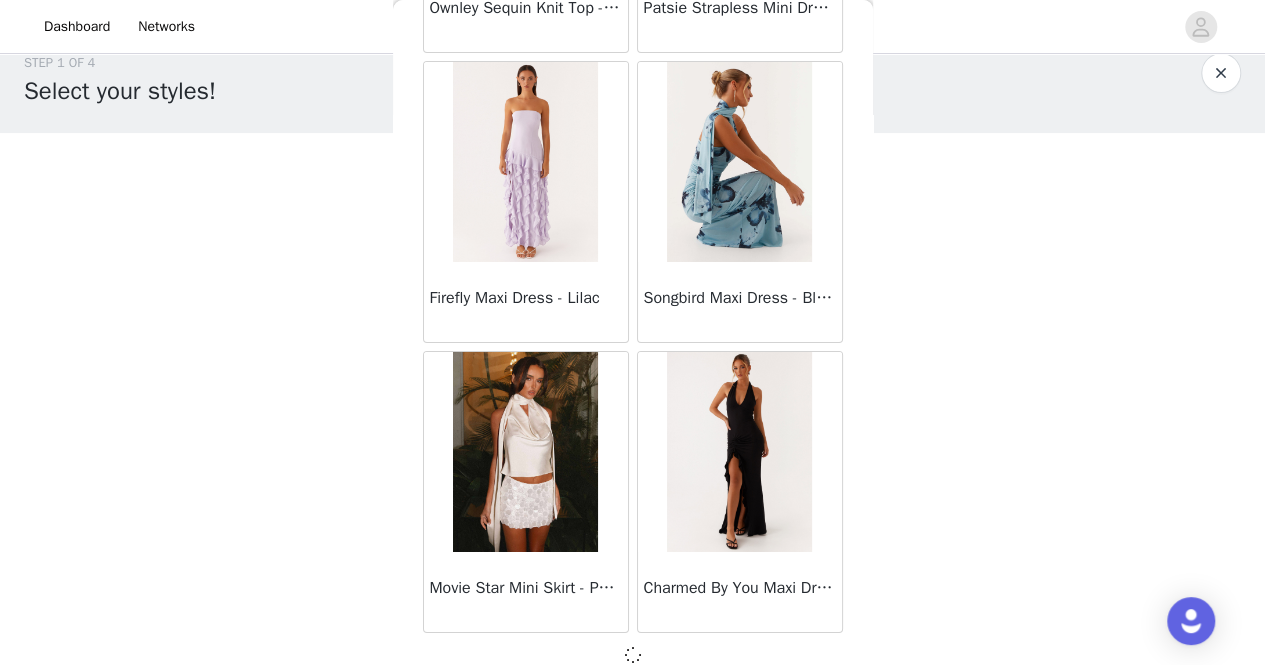scroll, scrollTop: 11068, scrollLeft: 0, axis: vertical 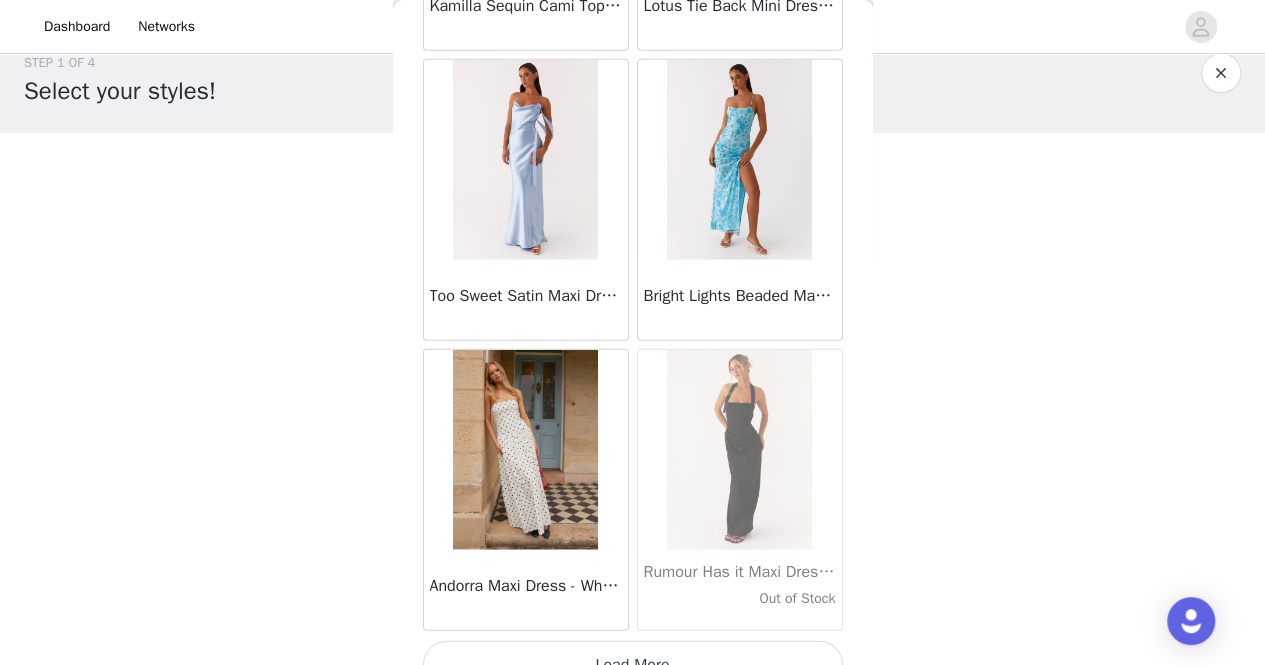 click on "Load More" at bounding box center (633, 665) 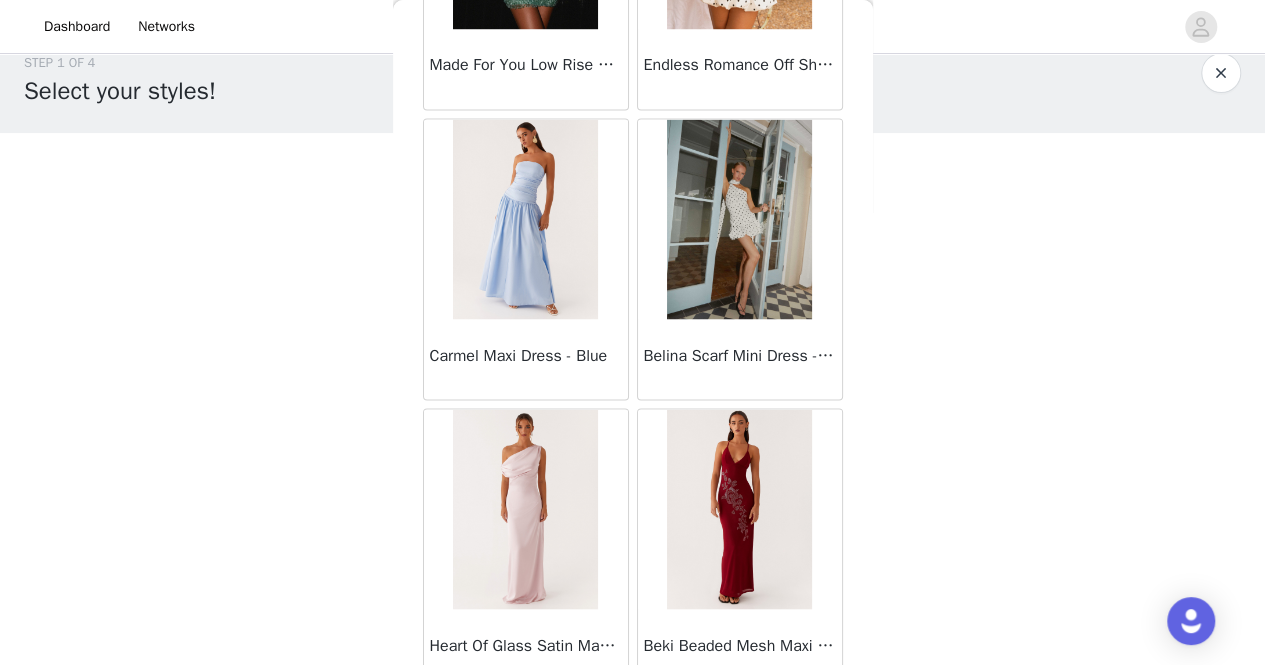 scroll, scrollTop: 16854, scrollLeft: 0, axis: vertical 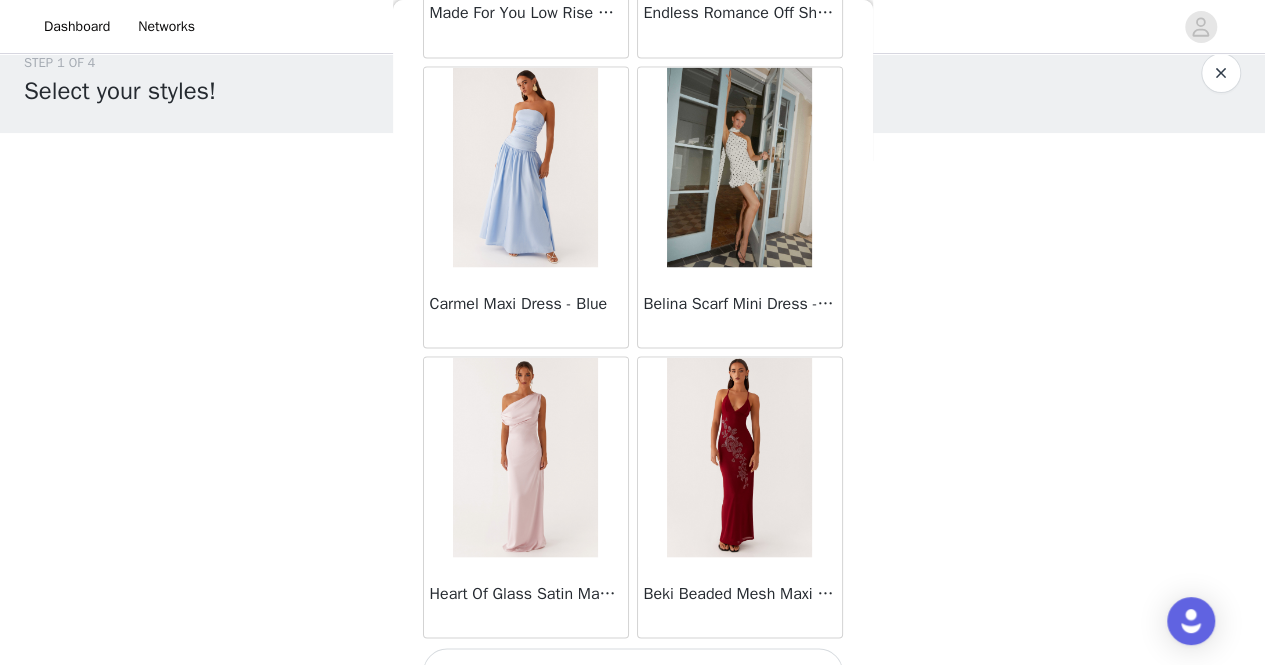 click on "Load More" at bounding box center [633, 672] 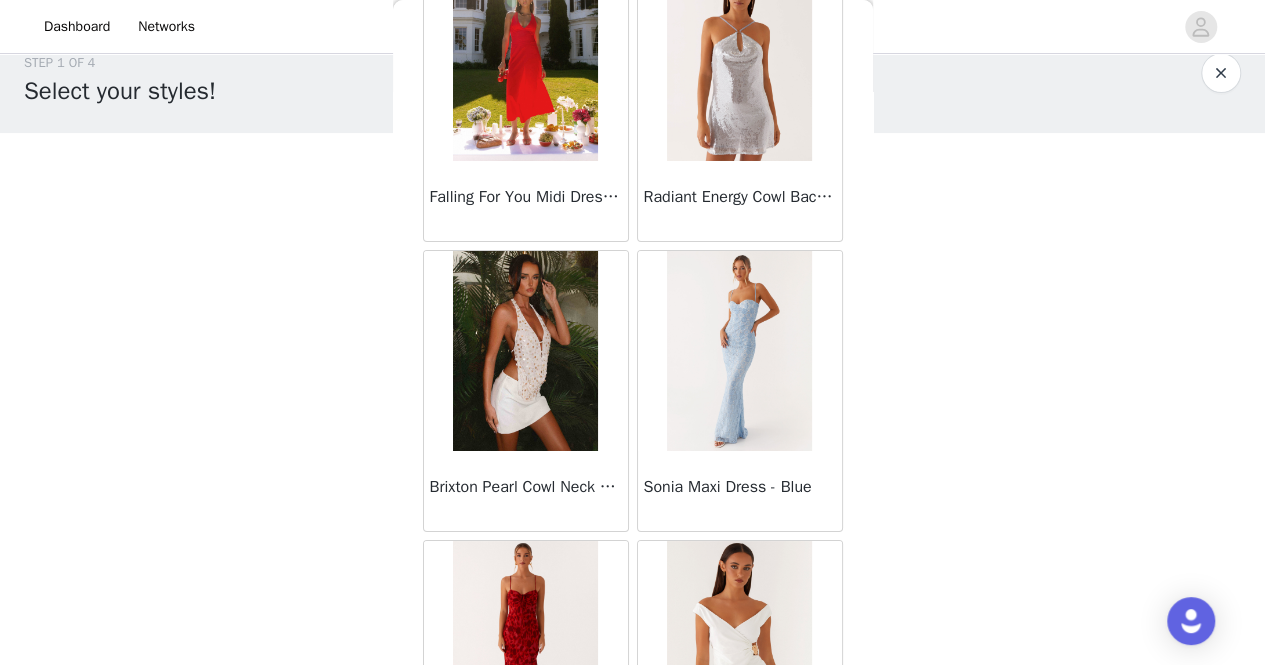scroll, scrollTop: 19748, scrollLeft: 0, axis: vertical 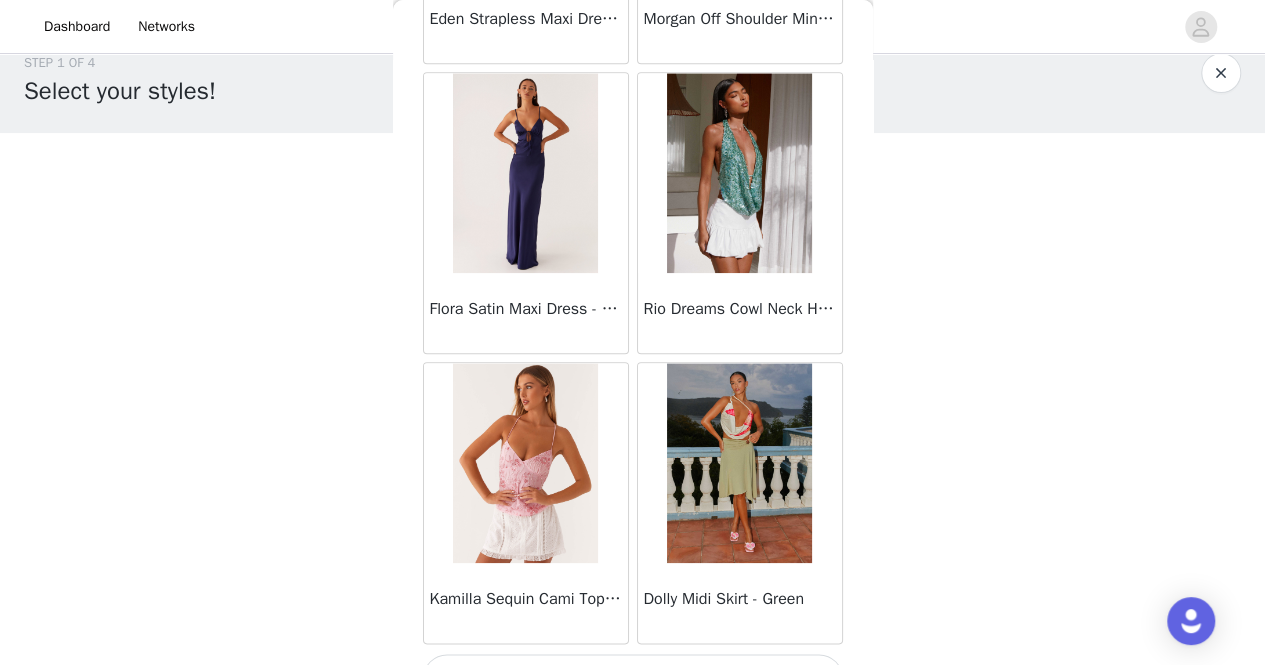 click on "Load More" at bounding box center [633, 678] 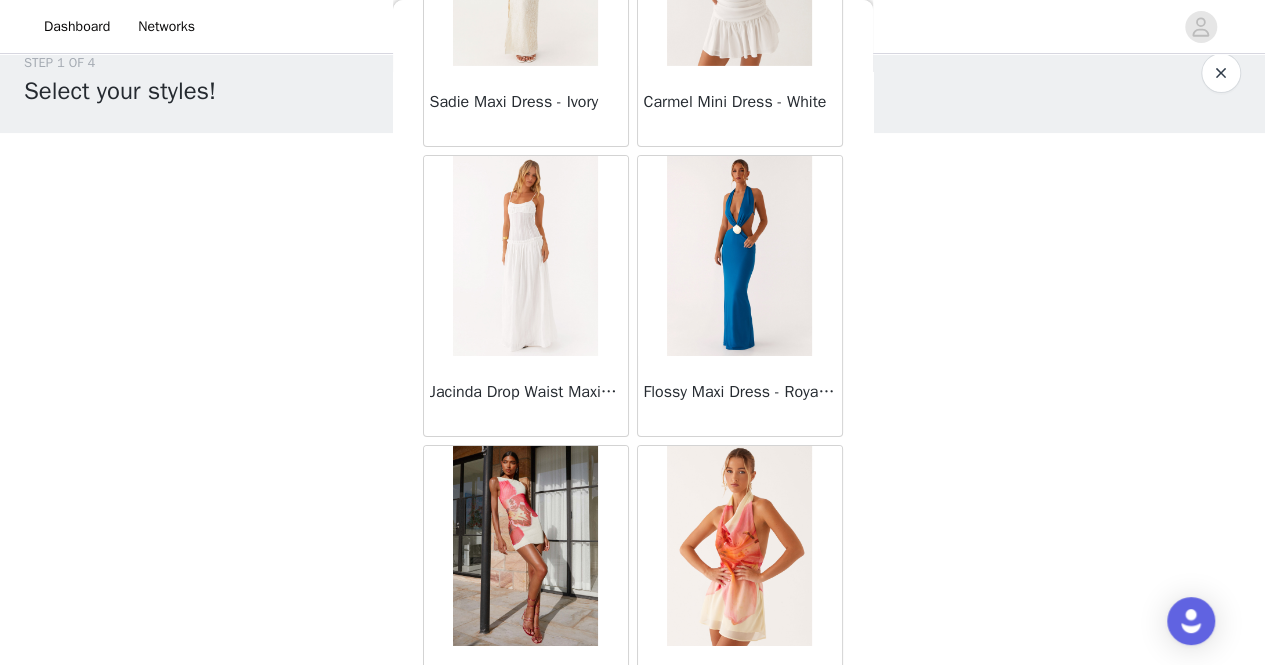 scroll, scrollTop: 22641, scrollLeft: 0, axis: vertical 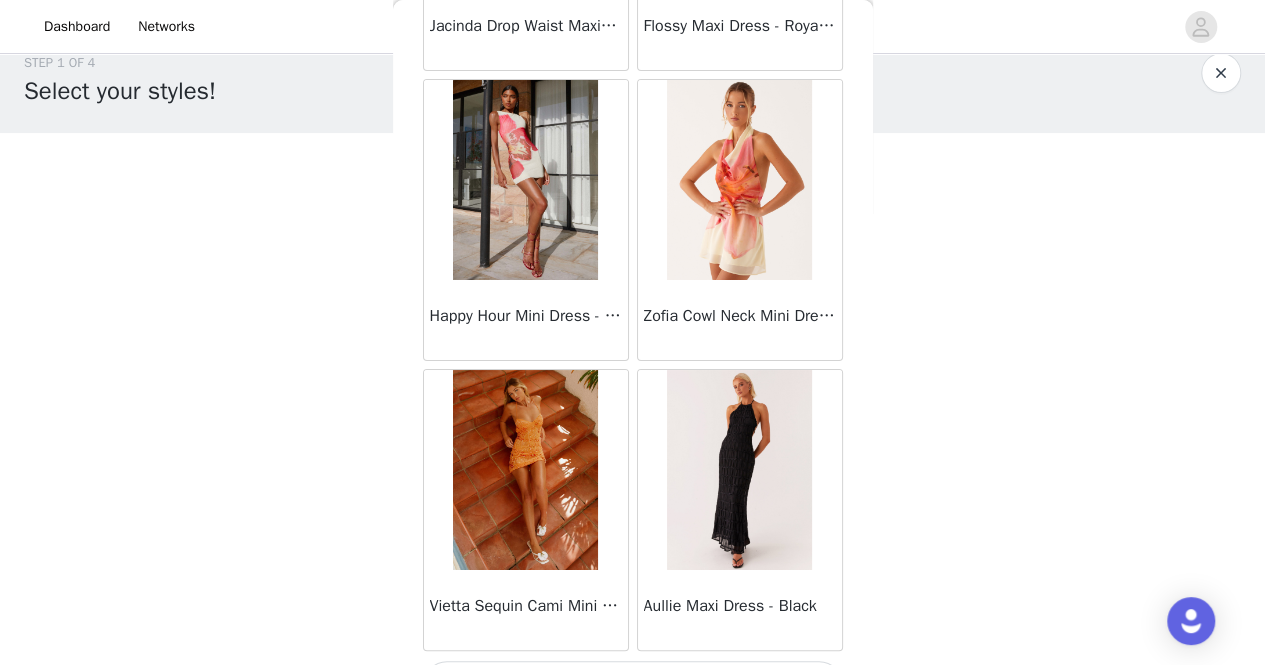 click on "Load More" at bounding box center [633, 685] 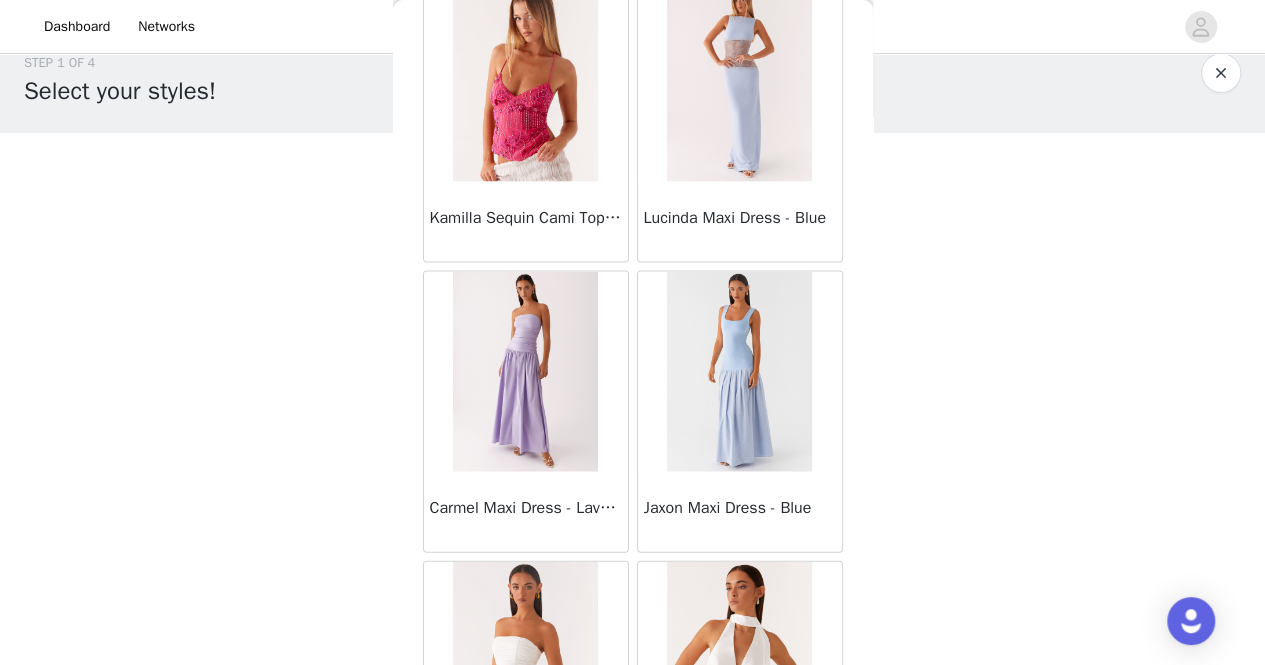 scroll, scrollTop: 25534, scrollLeft: 0, axis: vertical 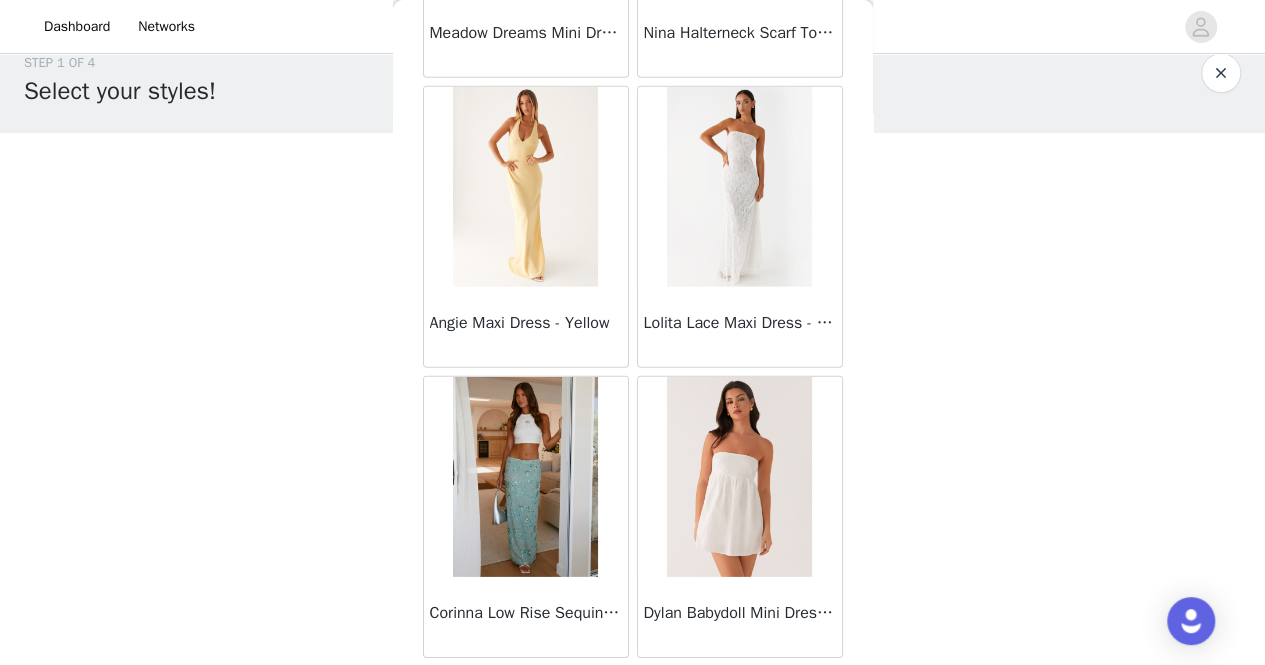 click on "Load More" at bounding box center [633, 692] 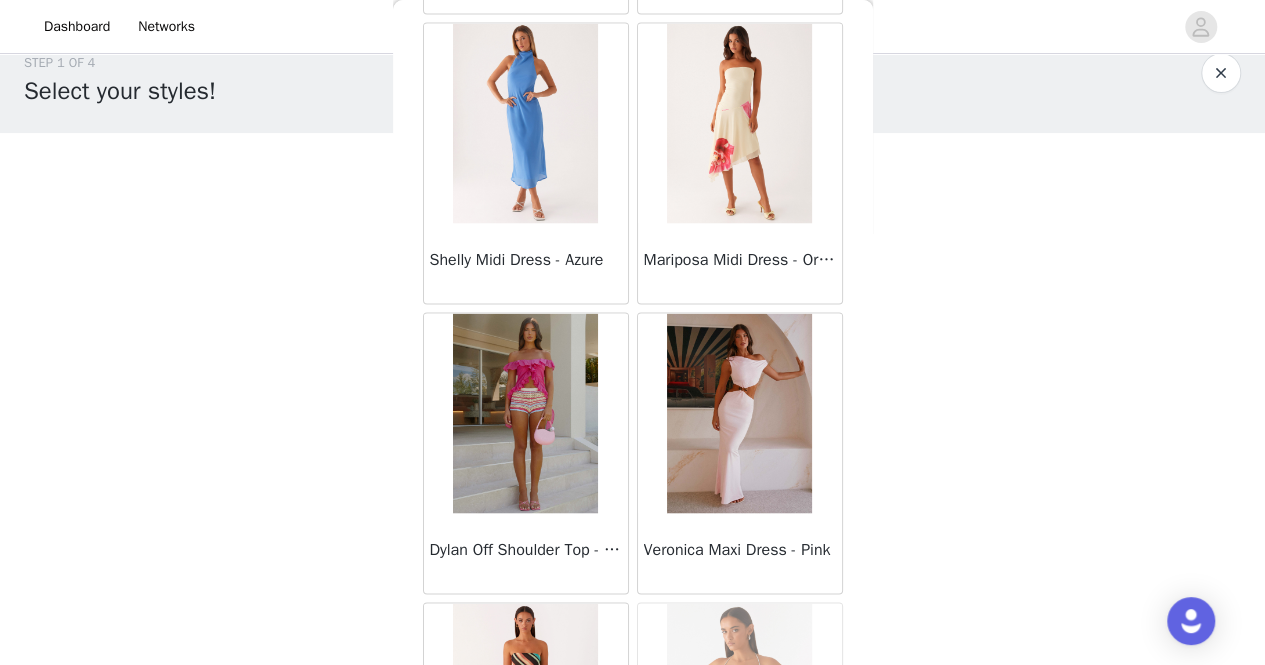scroll, scrollTop: 28428, scrollLeft: 0, axis: vertical 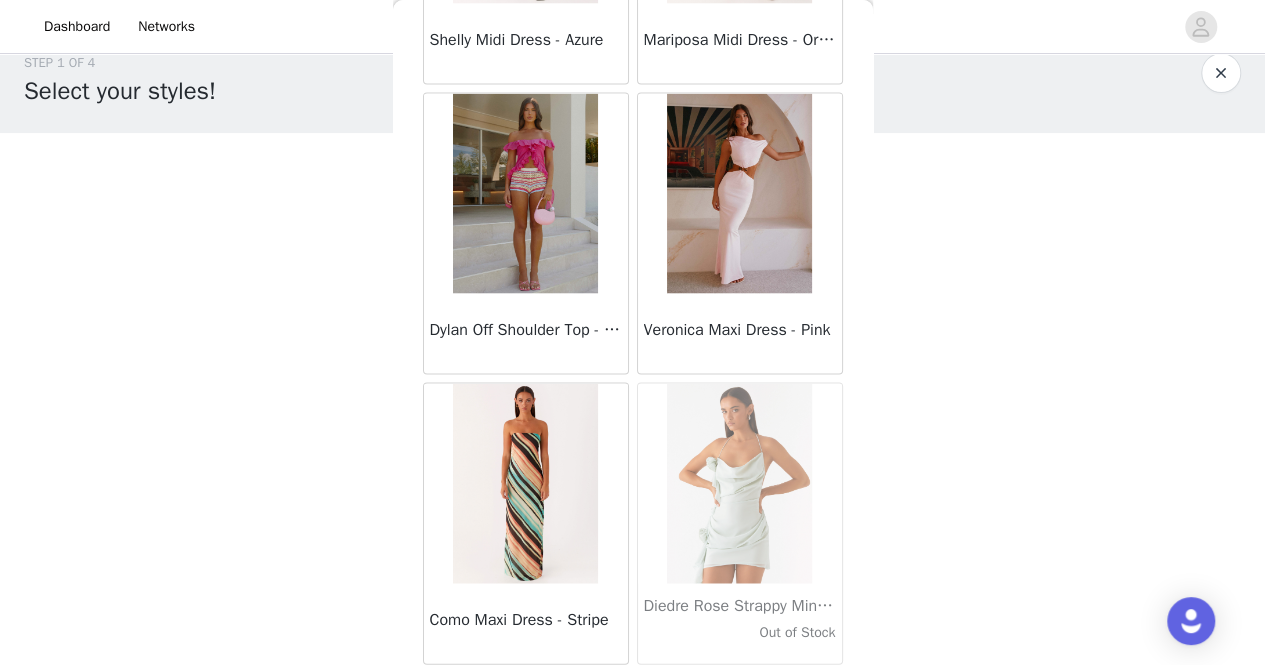 click on "Load More" at bounding box center (633, 698) 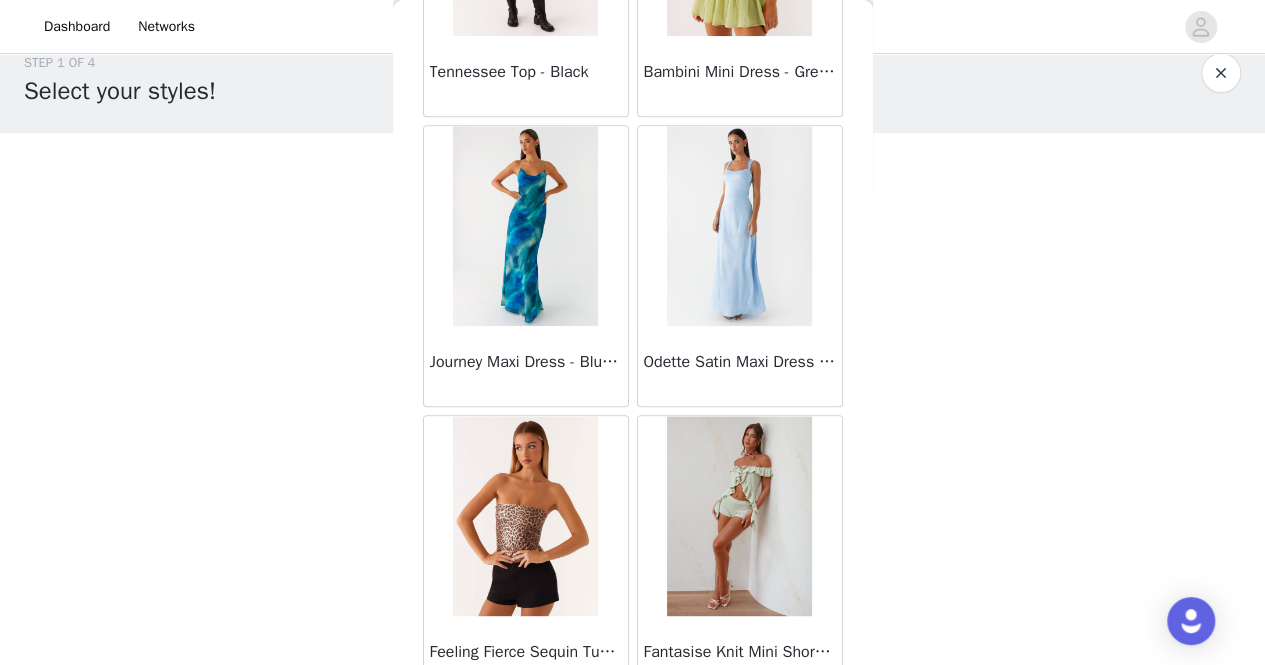 scroll, scrollTop: 31321, scrollLeft: 0, axis: vertical 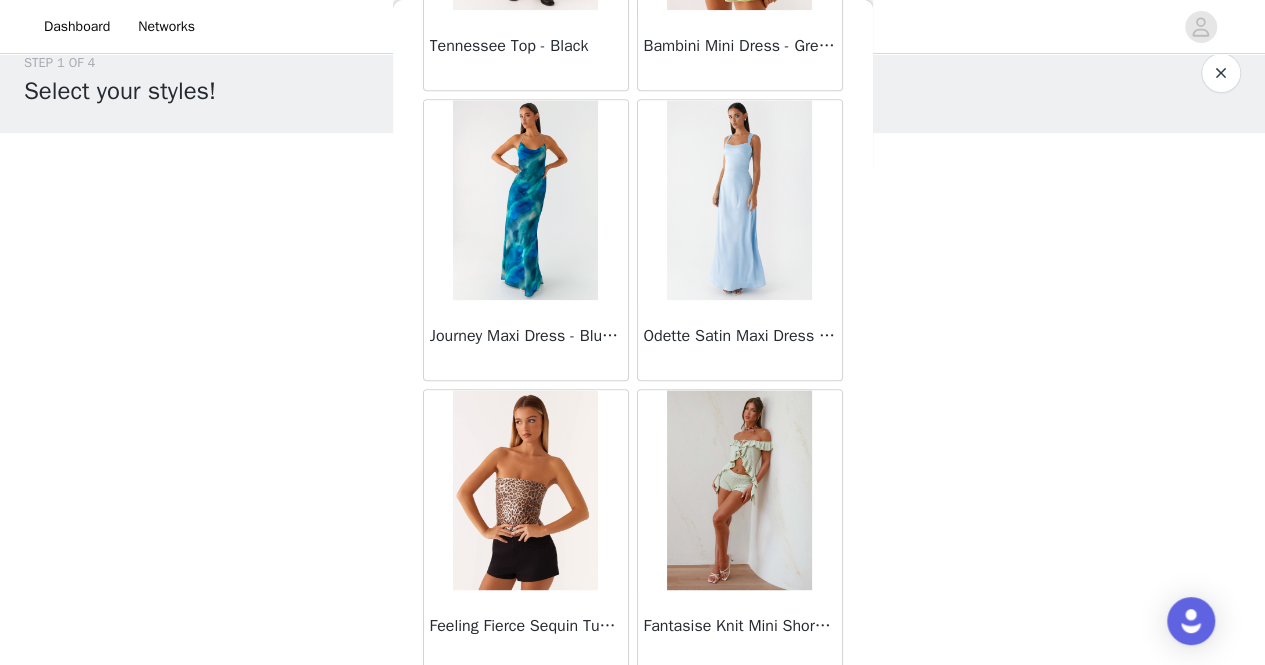 click on "Load More" at bounding box center [633, 705] 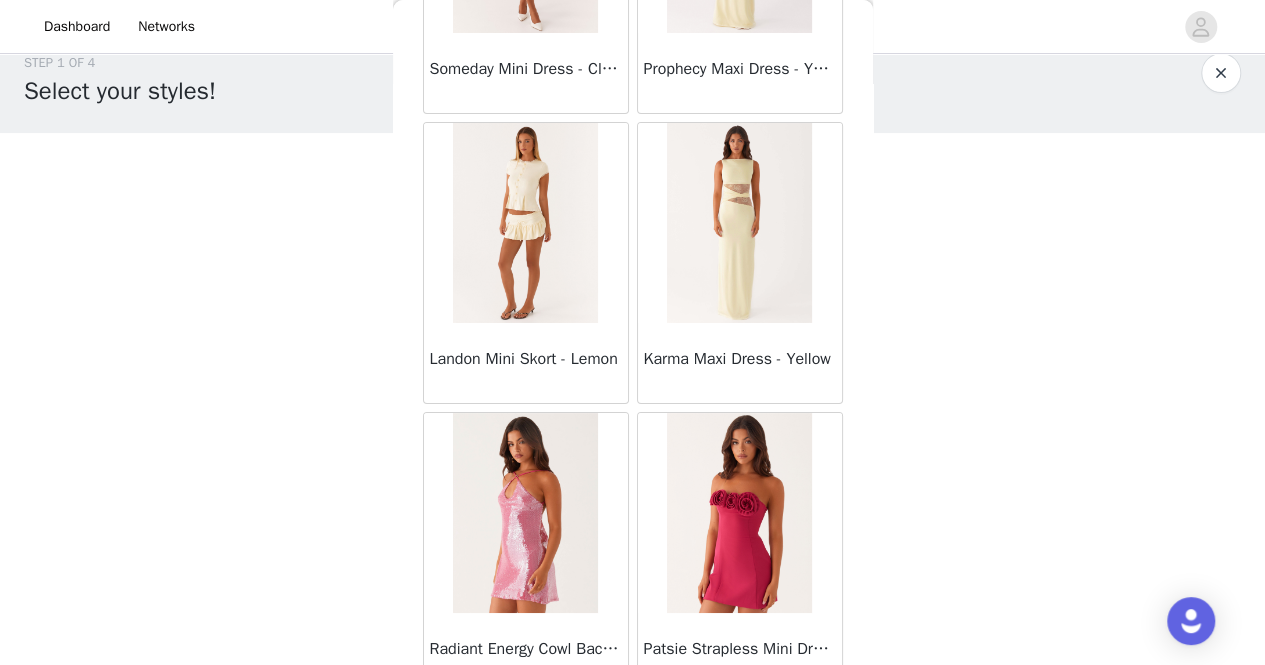 scroll, scrollTop: 34214, scrollLeft: 0, axis: vertical 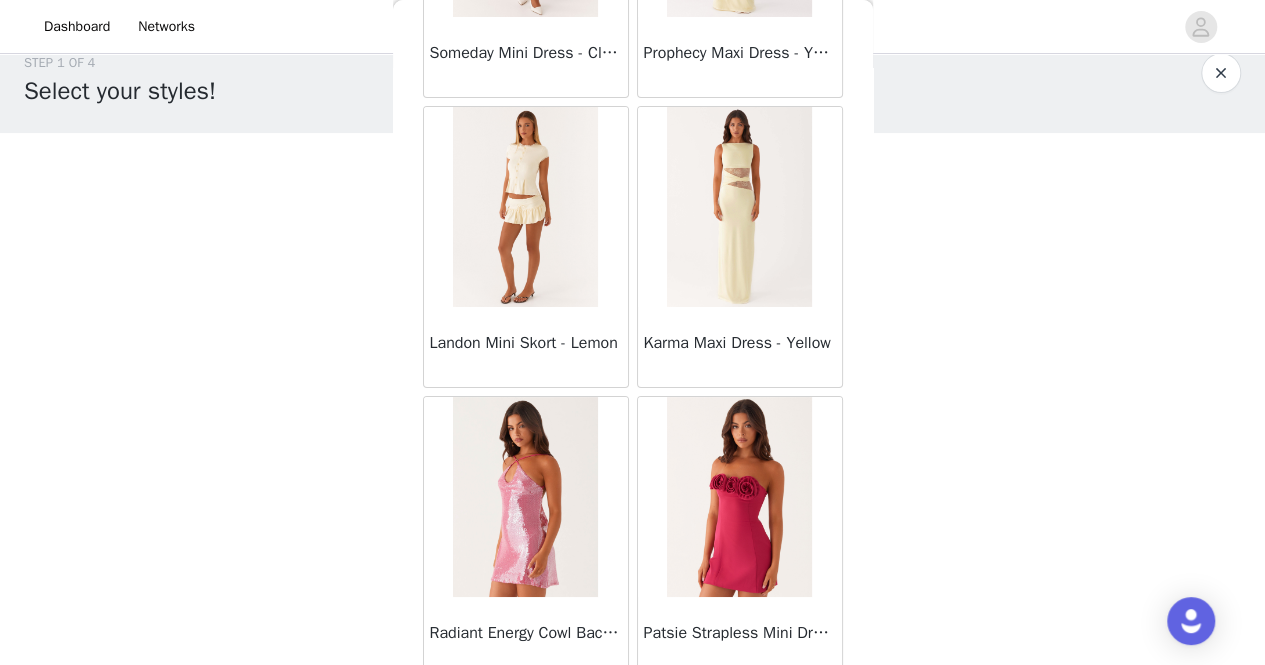 click on "Load More" at bounding box center (633, 712) 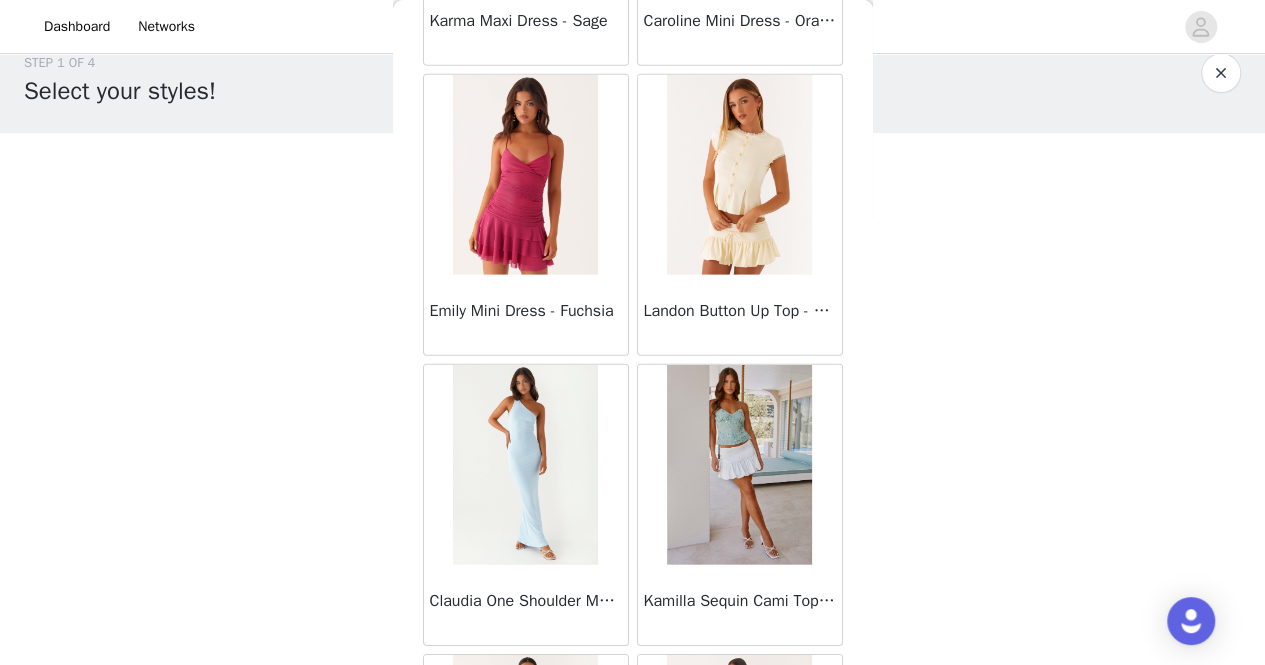 scroll, scrollTop: 37108, scrollLeft: 0, axis: vertical 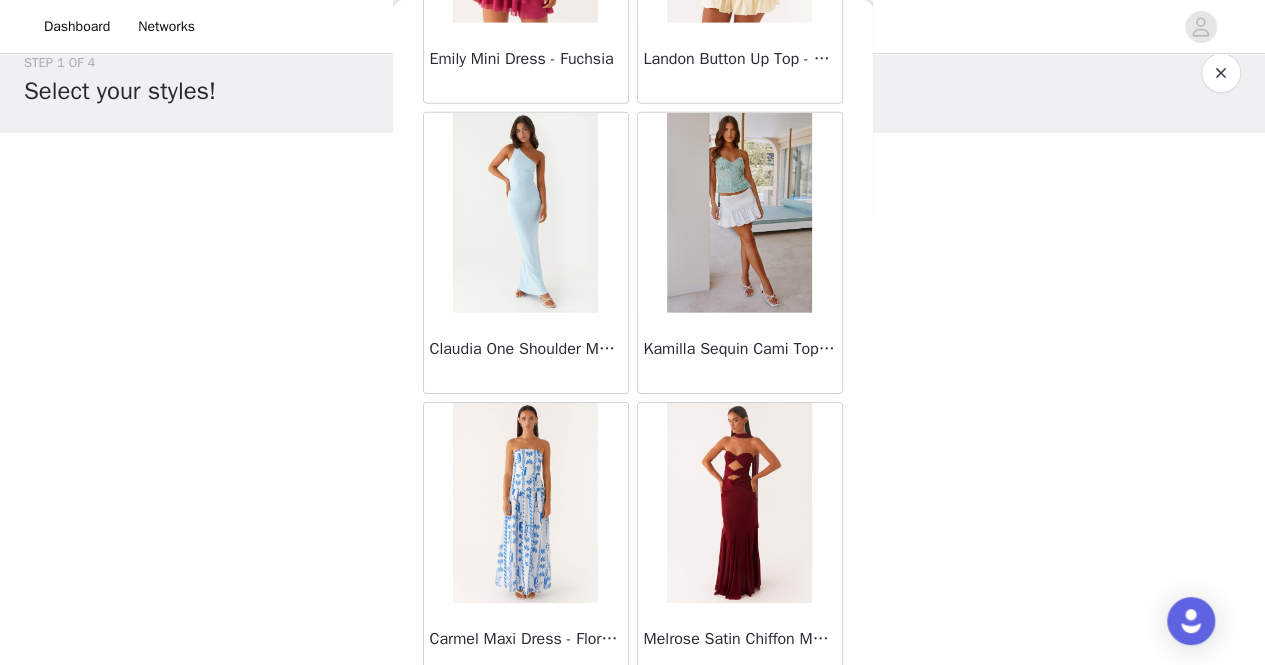 click on "Load More" at bounding box center [633, 718] 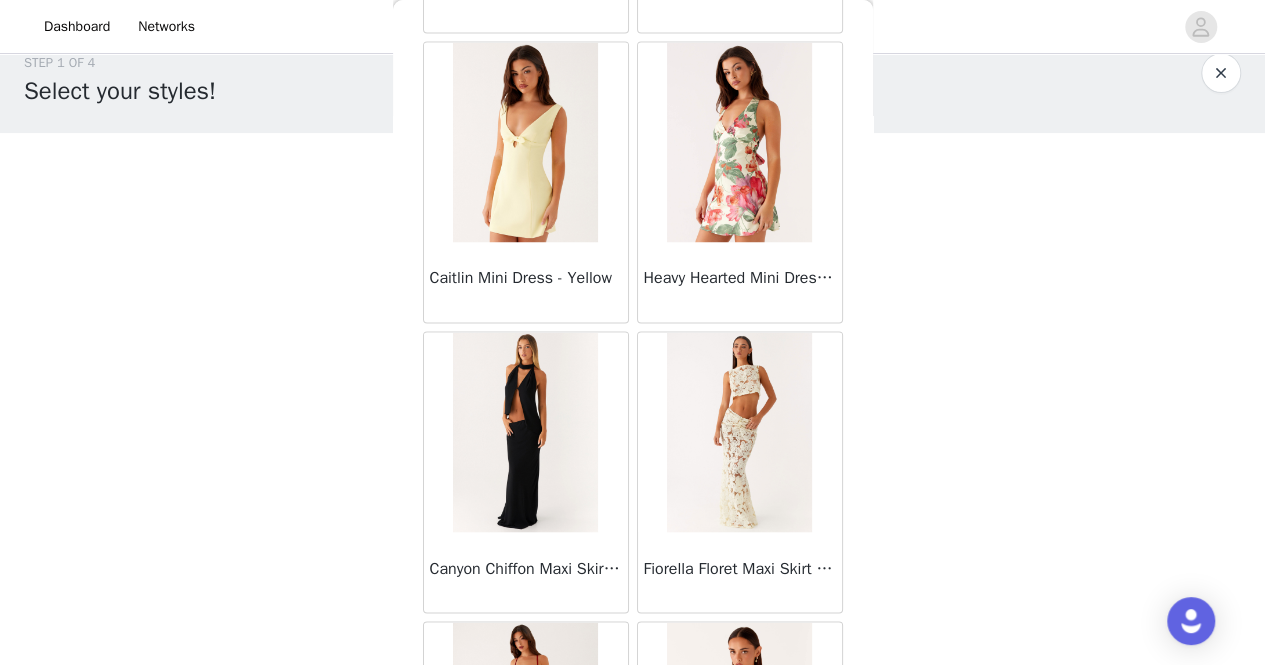 scroll, scrollTop: 40001, scrollLeft: 0, axis: vertical 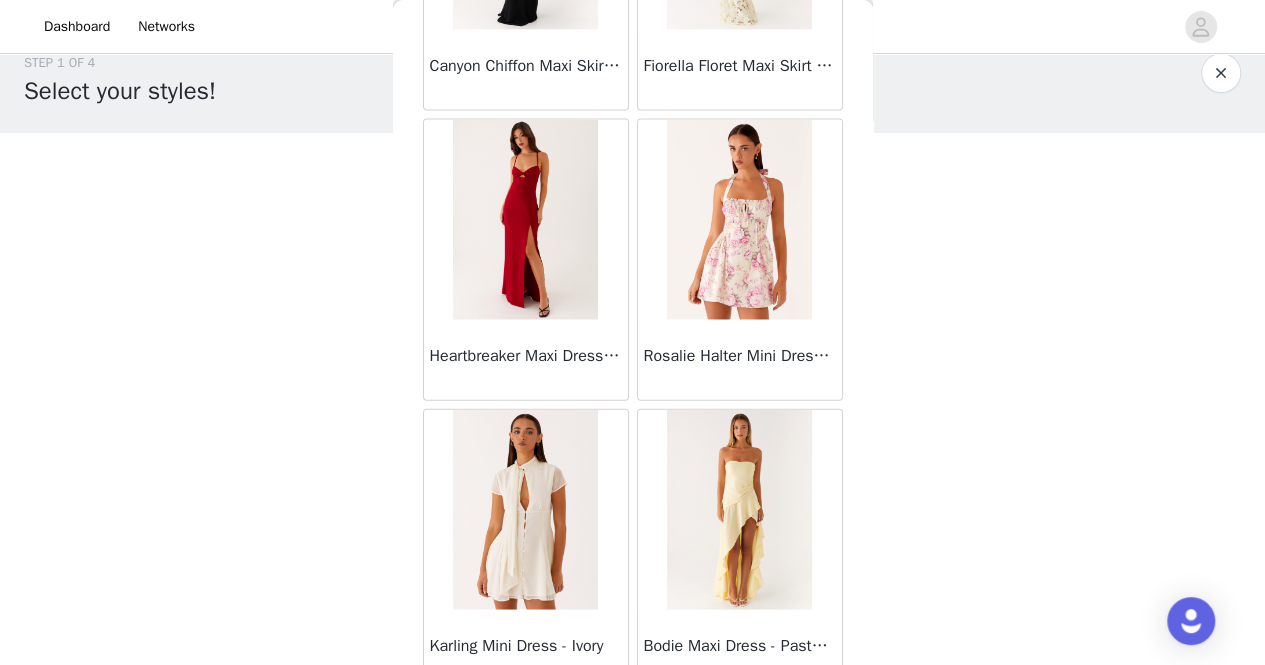 click on "Load More" at bounding box center [633, 725] 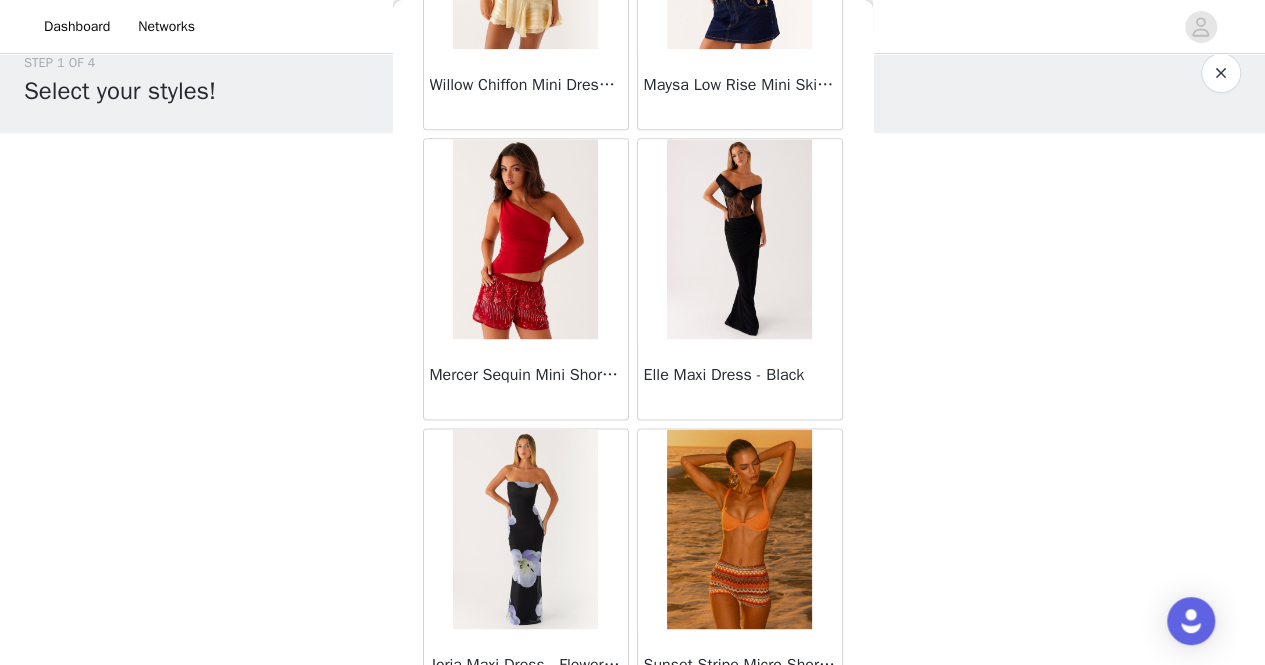 scroll, scrollTop: 42894, scrollLeft: 0, axis: vertical 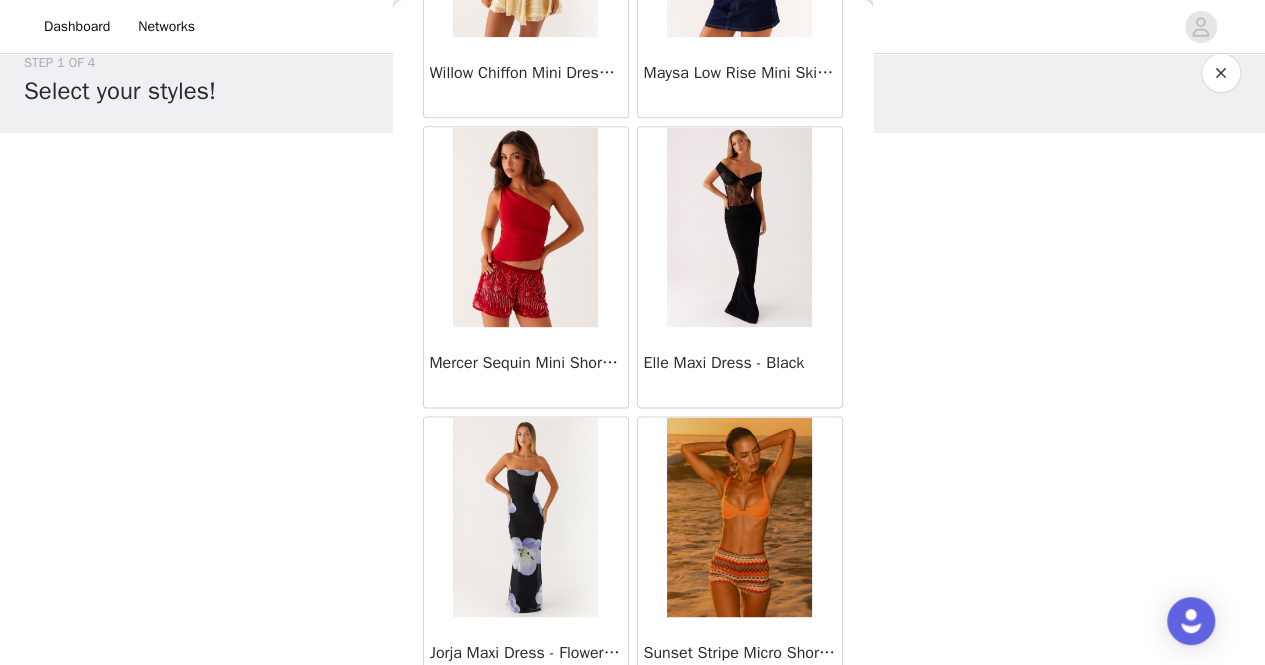 click on "Load More" at bounding box center [633, 732] 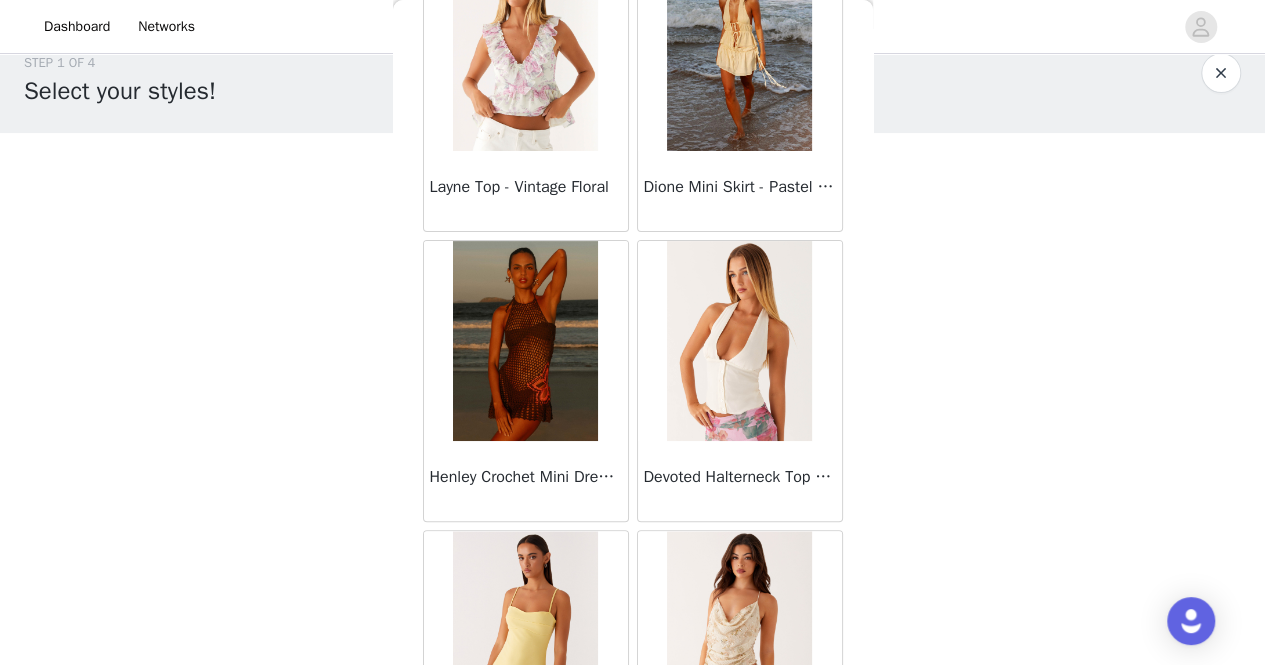scroll, scrollTop: 45788, scrollLeft: 0, axis: vertical 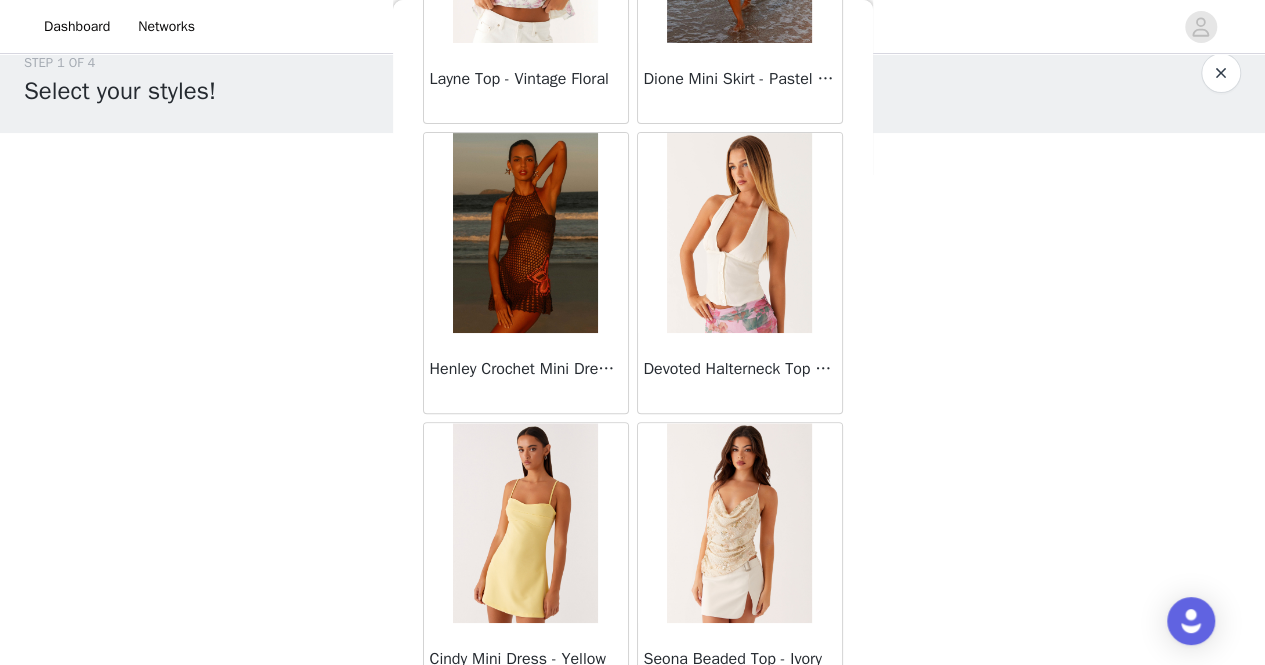 click on "Load More" at bounding box center [633, 738] 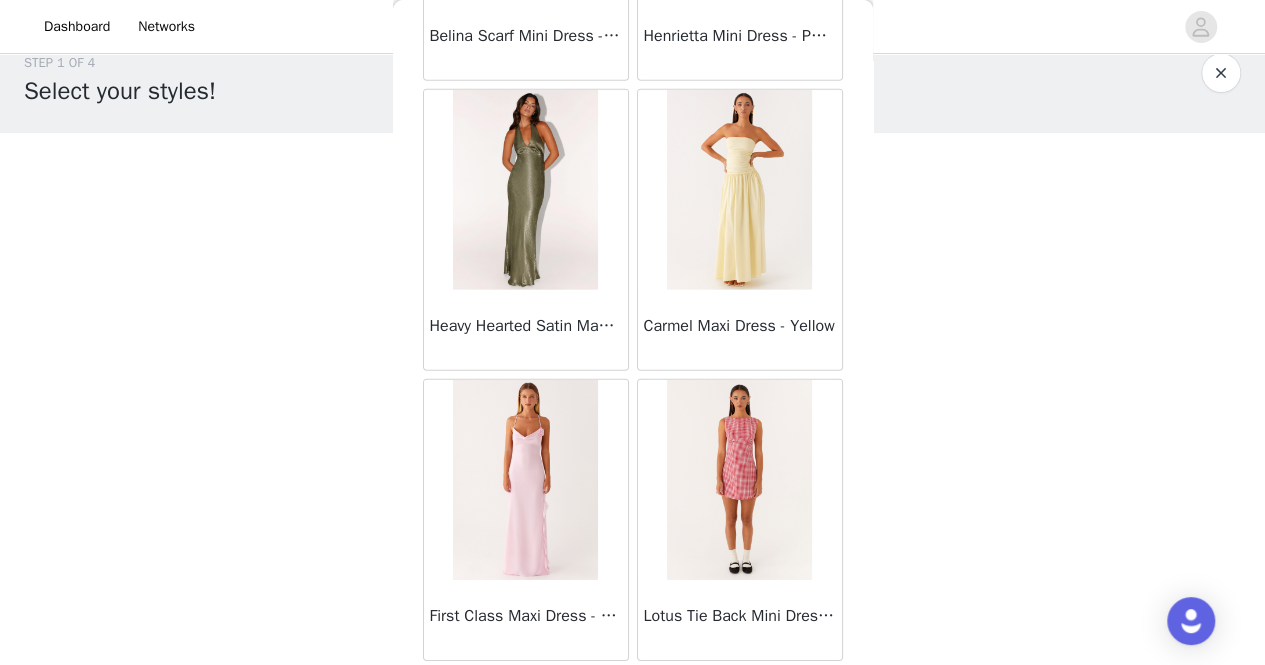scroll, scrollTop: 48681, scrollLeft: 0, axis: vertical 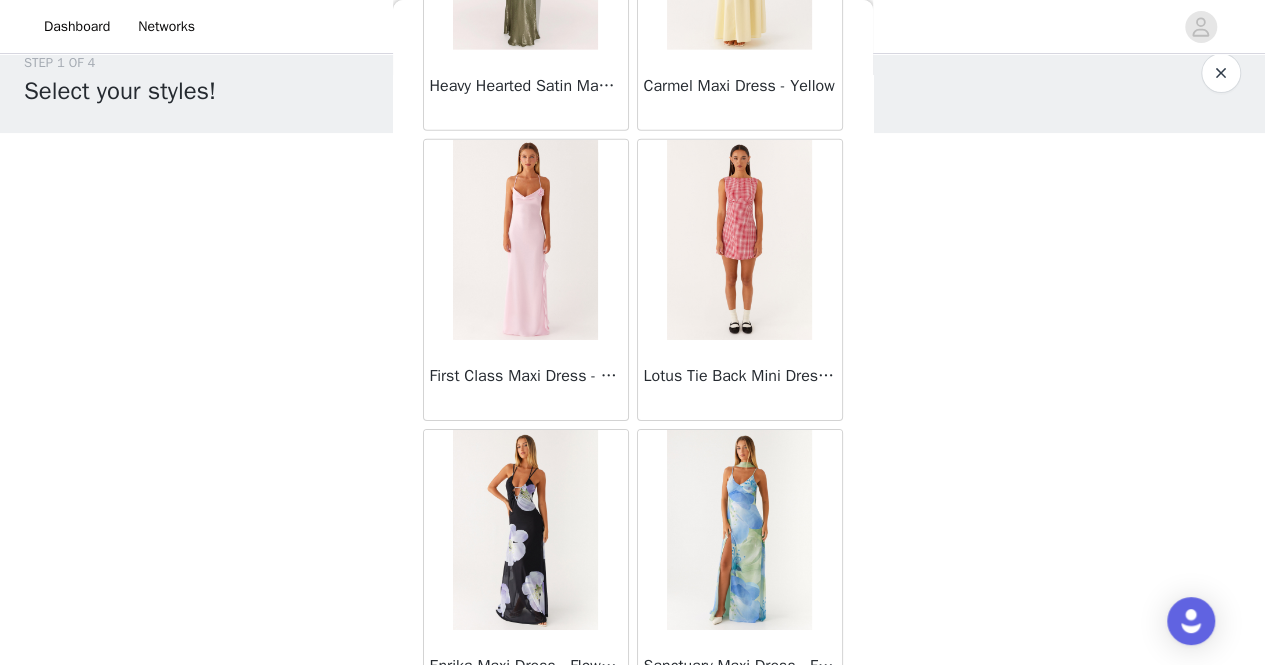 click on "Load More" at bounding box center [633, 745] 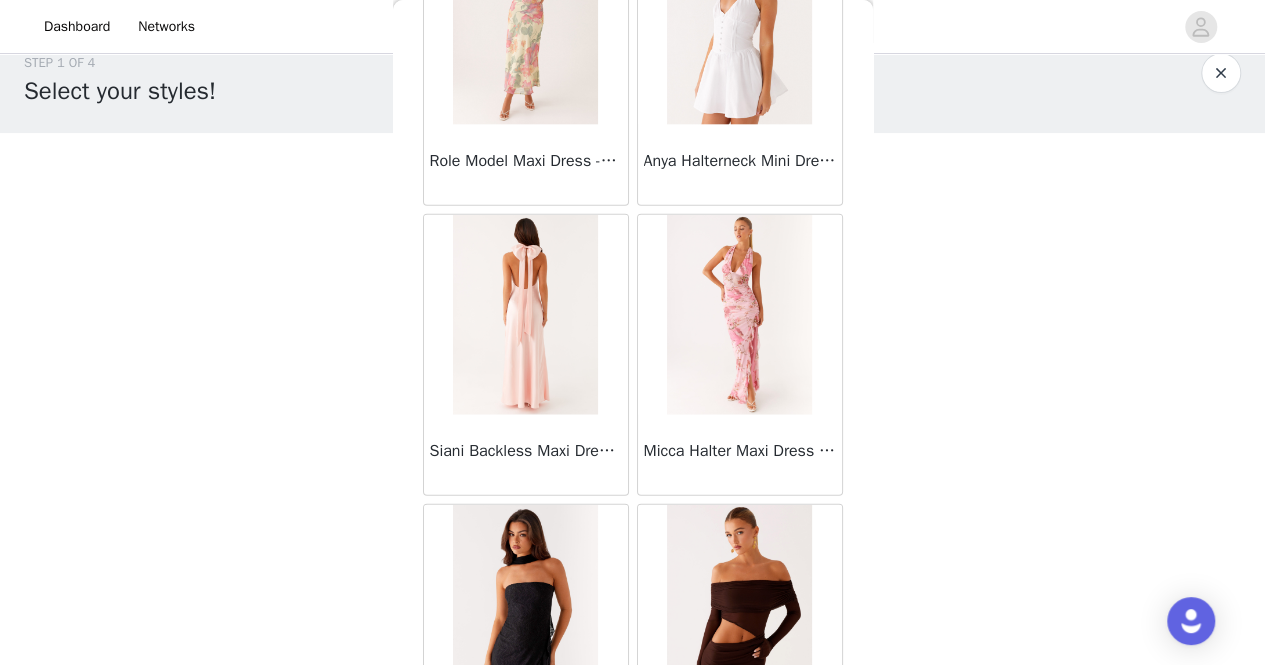 scroll, scrollTop: 51574, scrollLeft: 0, axis: vertical 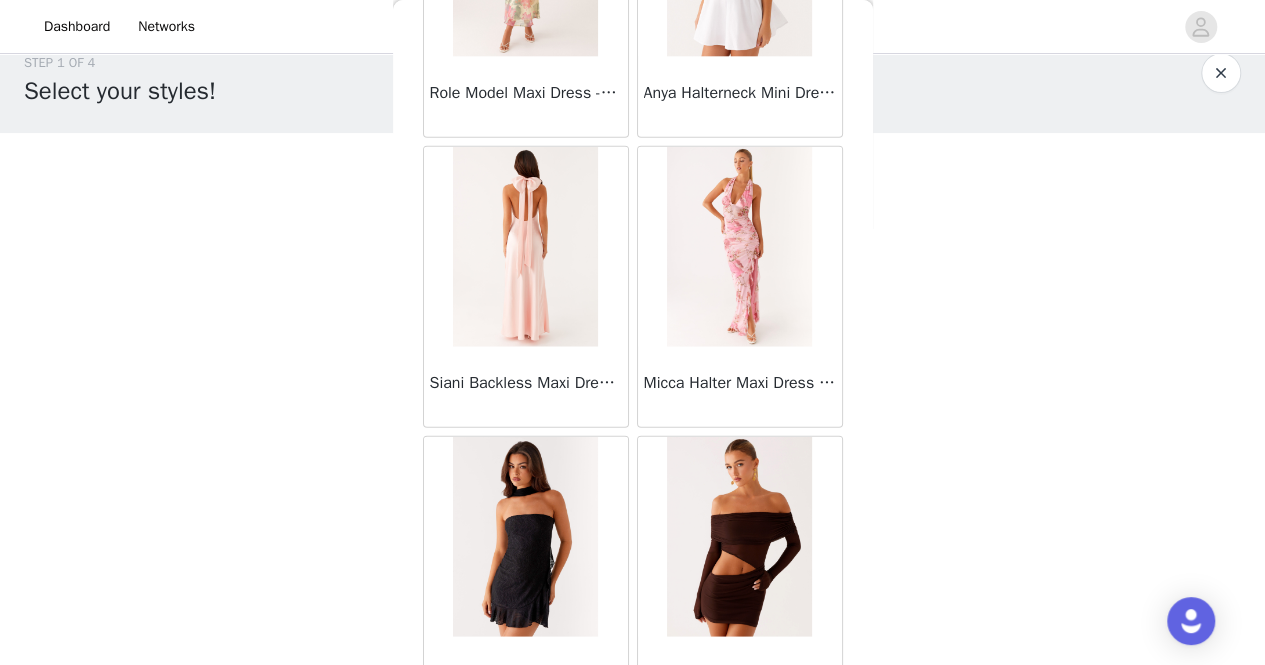 click on "Load More" at bounding box center (633, 752) 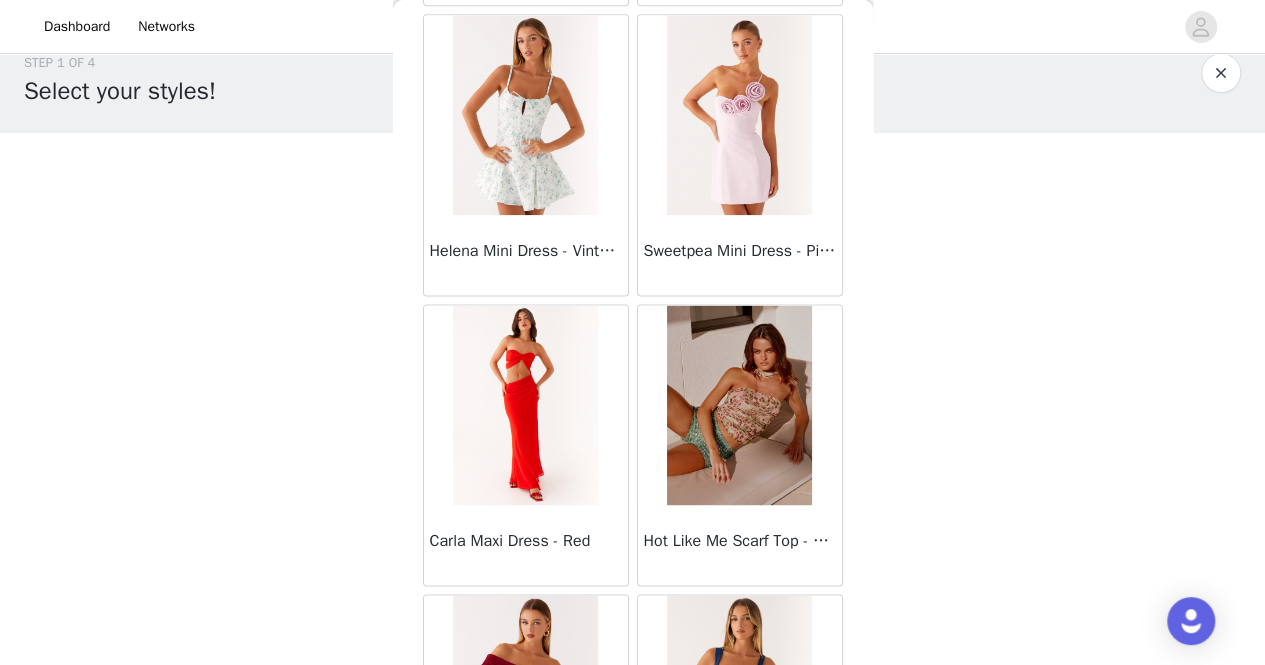 scroll, scrollTop: 54468, scrollLeft: 0, axis: vertical 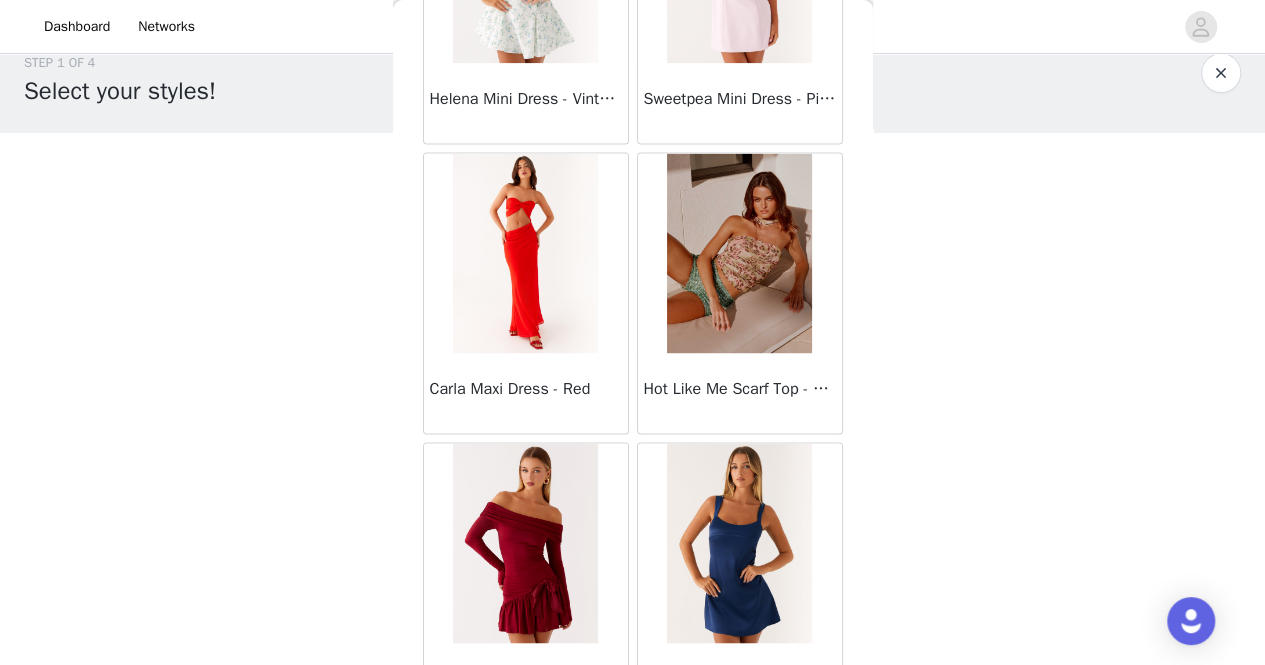 click on "Load More" at bounding box center [633, 758] 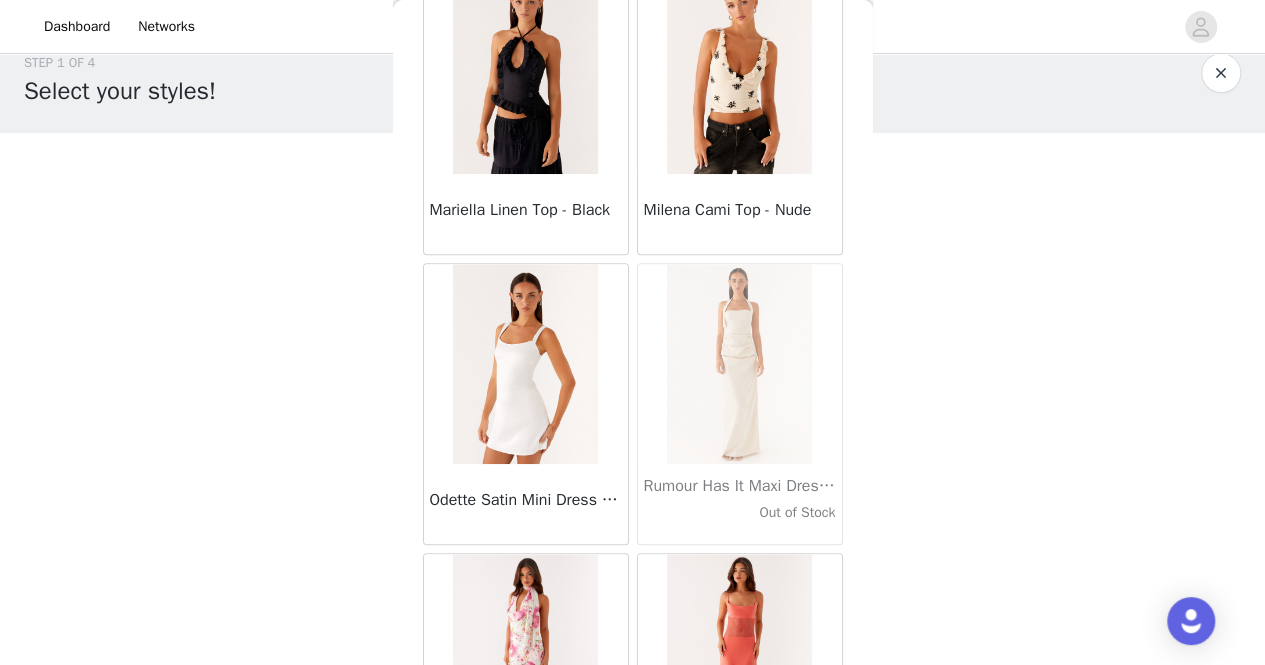 scroll, scrollTop: 57361, scrollLeft: 0, axis: vertical 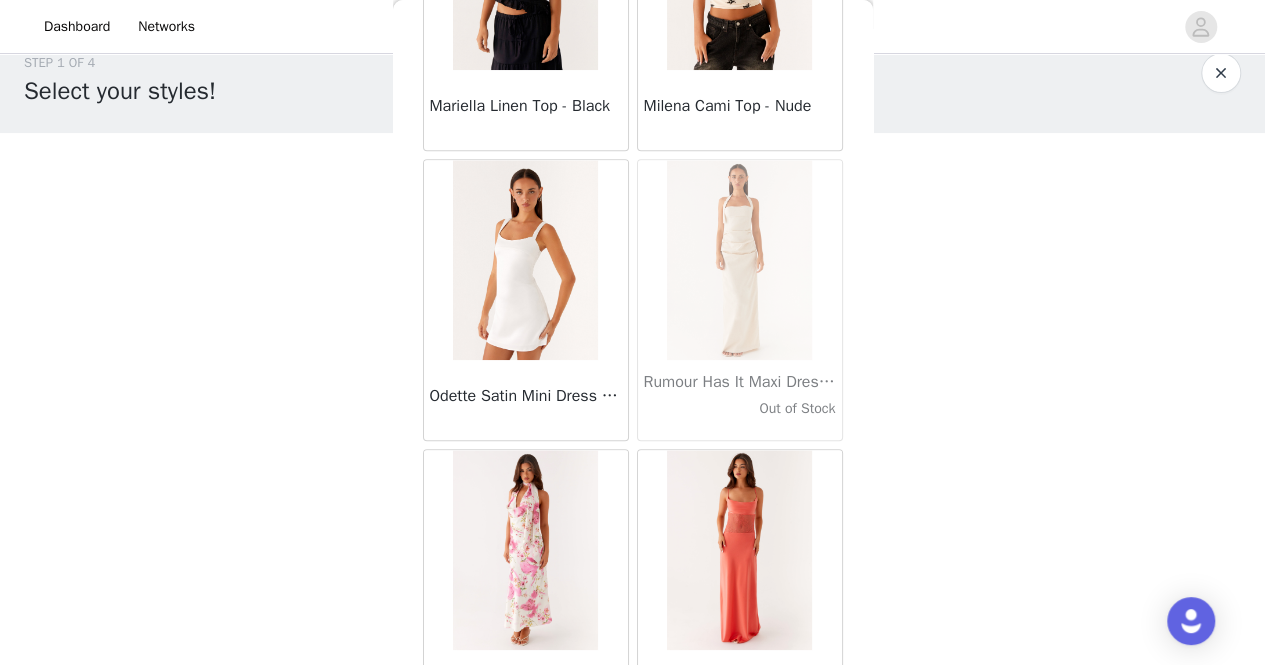 click on "Load More" at bounding box center [633, 765] 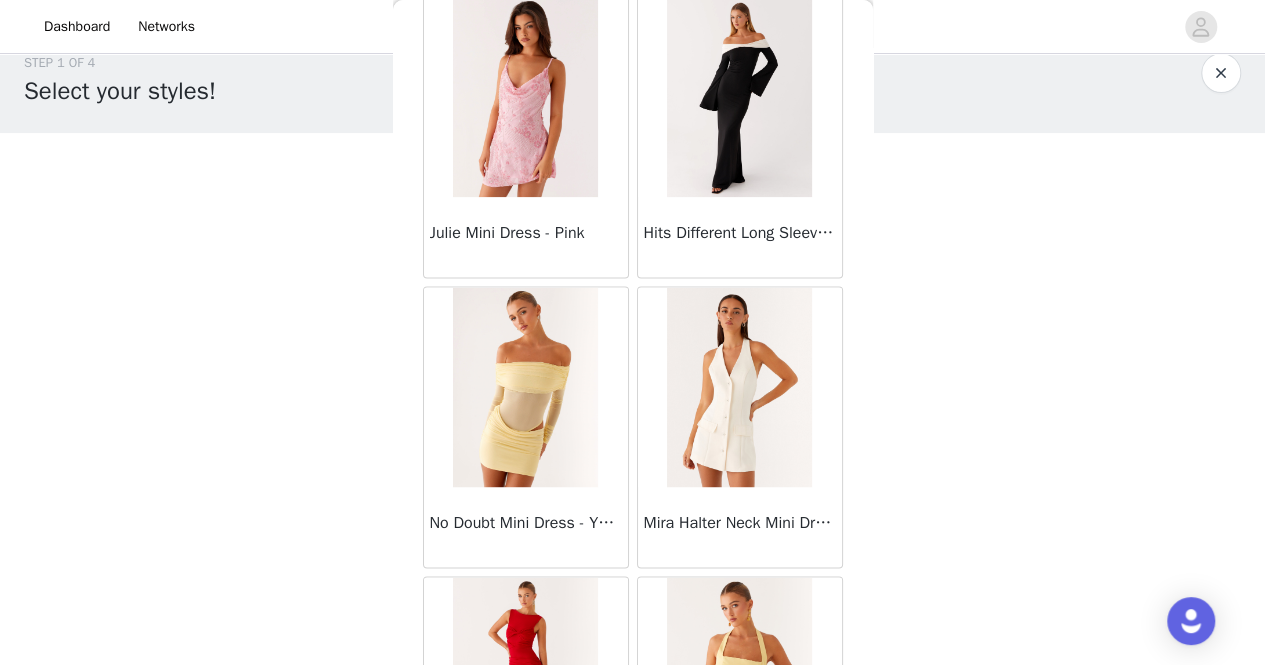 scroll, scrollTop: 58106, scrollLeft: 0, axis: vertical 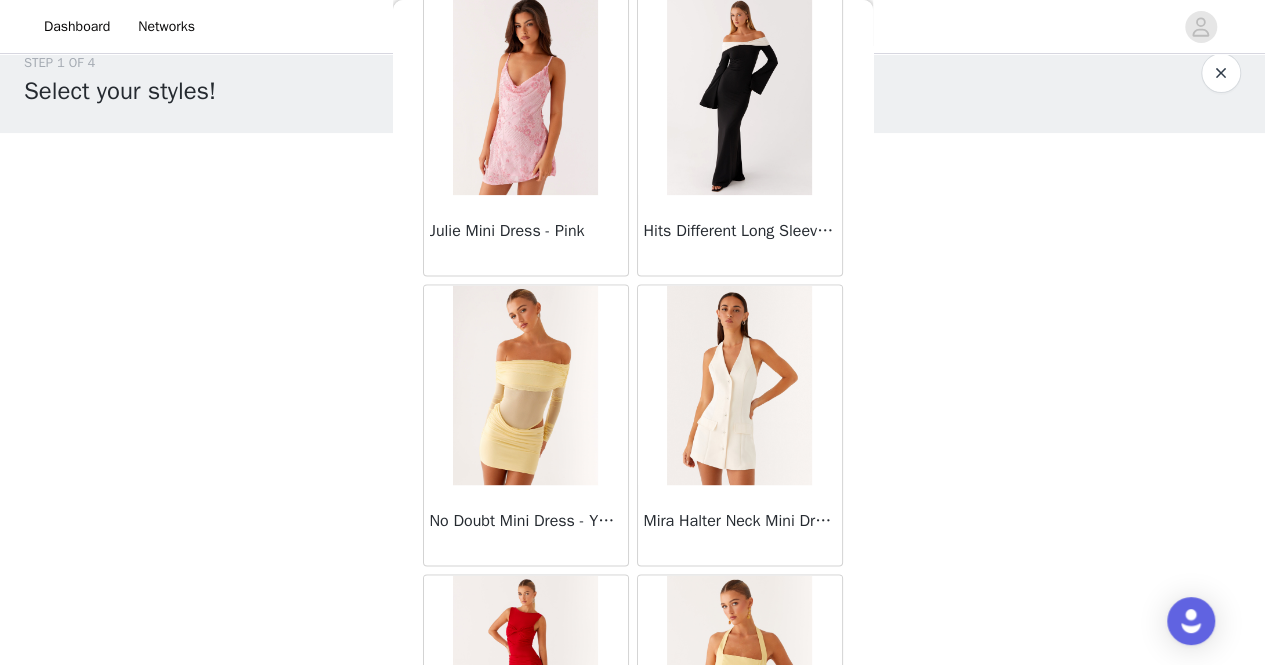 click at bounding box center [739, 385] 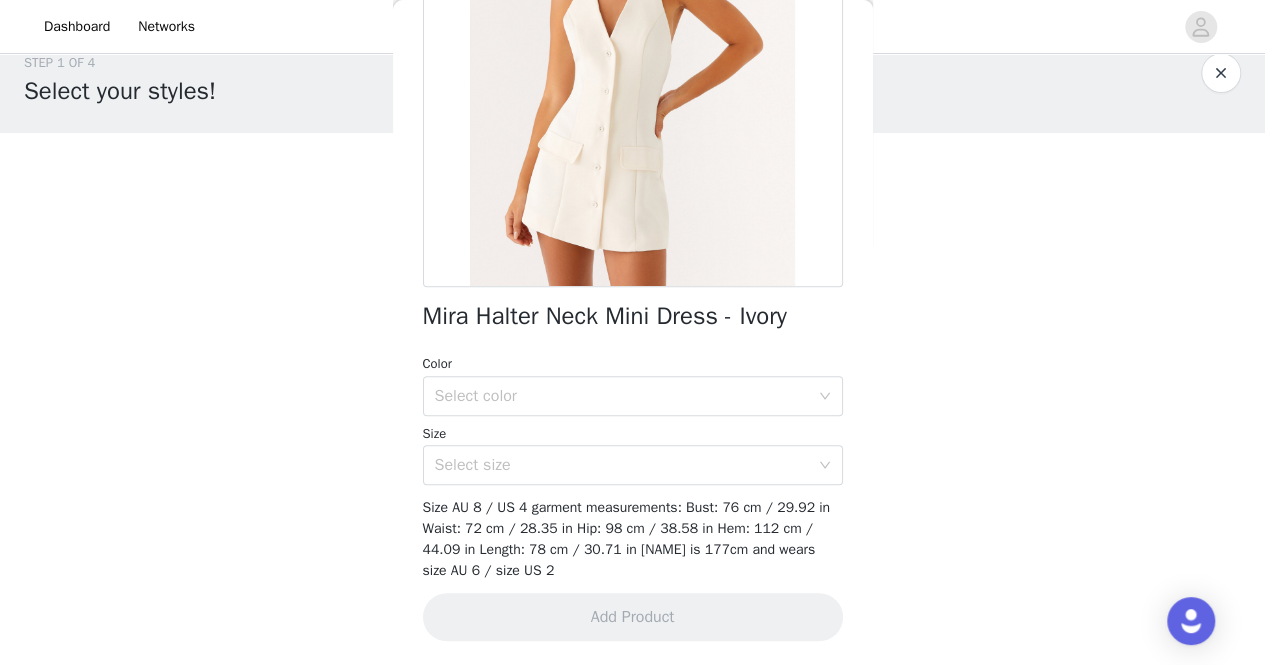 scroll, scrollTop: 388, scrollLeft: 0, axis: vertical 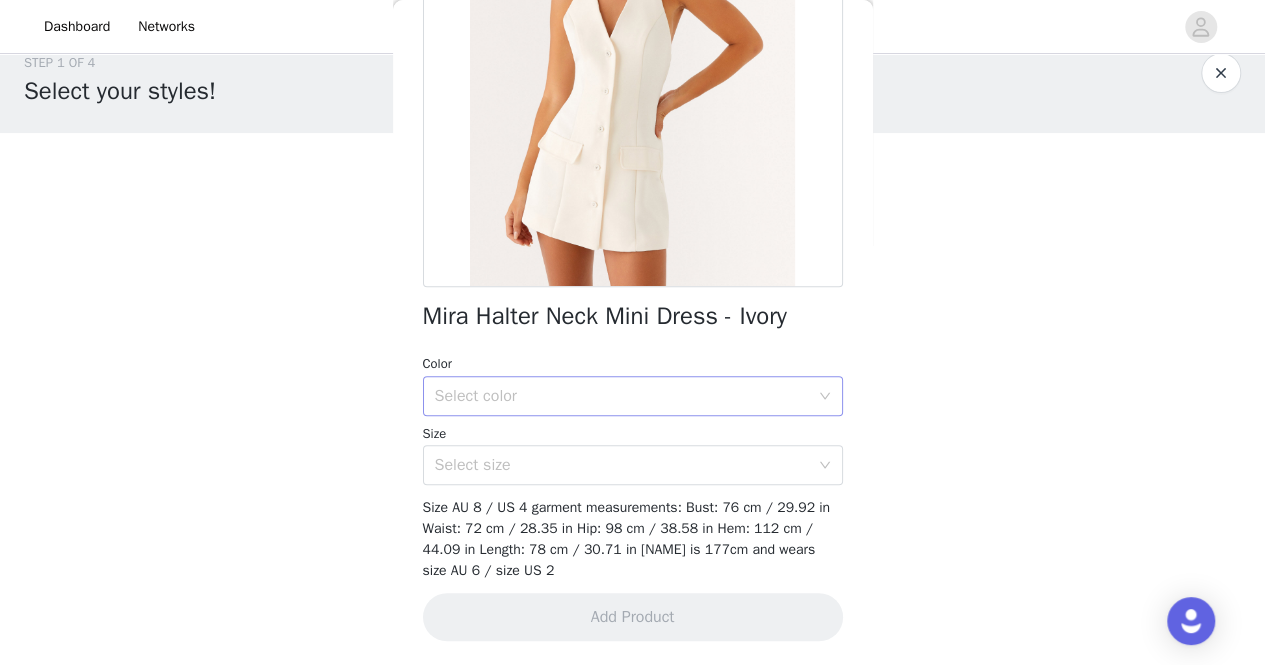 click on "Select color" at bounding box center (622, 396) 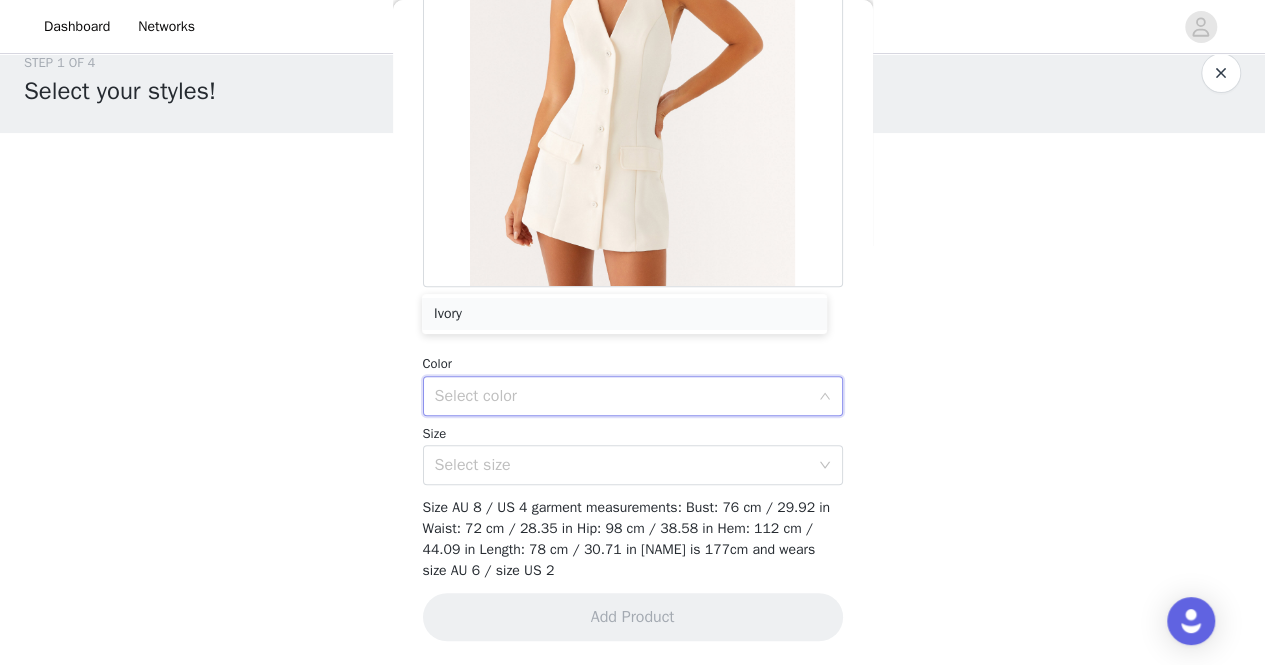 click on "Ivory" at bounding box center [624, 314] 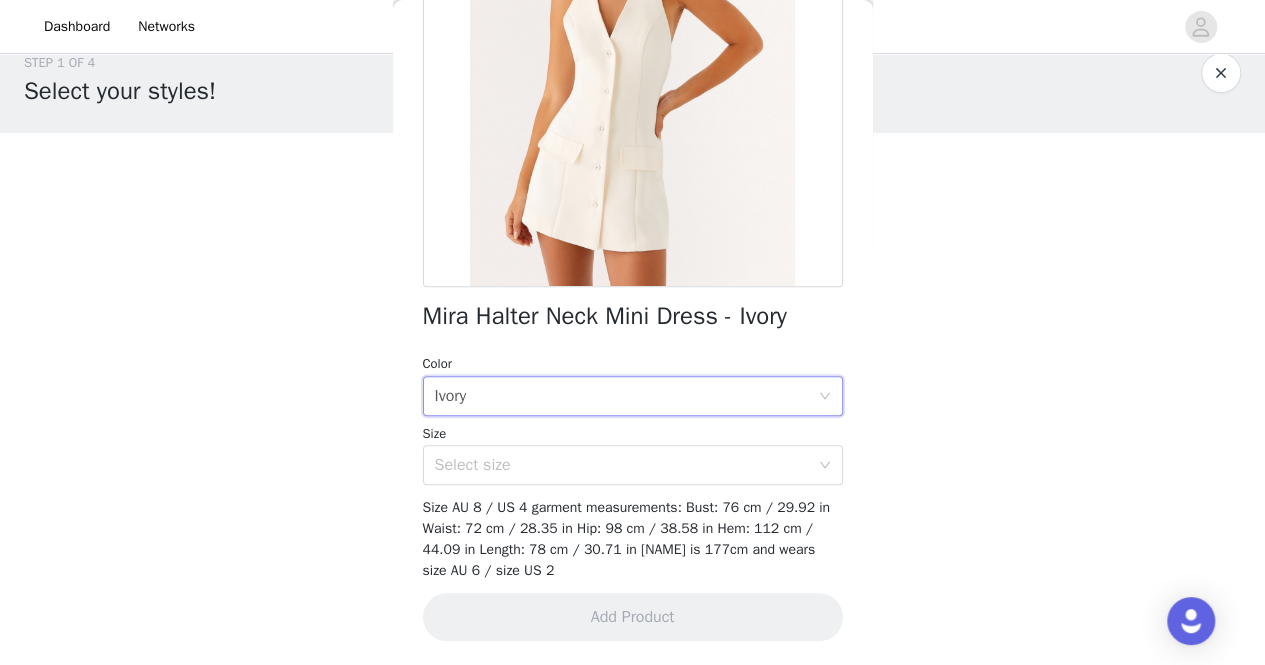 click on "Size AU 8 / US 4 garment measurements:
Bust: 76 cm / 29.92 in
Waist: 72 cm / 28.35 in
Hip: 98 cm / 38.58 in
Hem: 112 cm / 44.09 in
Length: 78 cm / 30.71 in
[NAME] is 177cm and wears size AU 6 / size US 2" at bounding box center [633, 251] 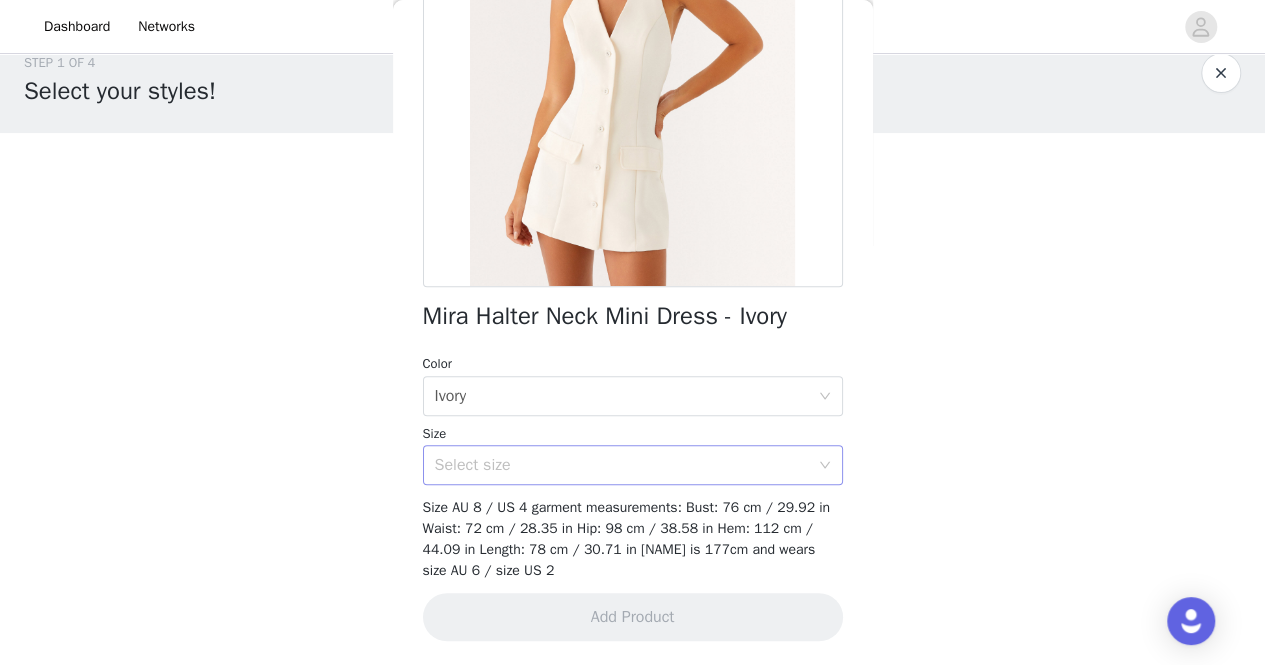 click on "Select size" at bounding box center (622, 465) 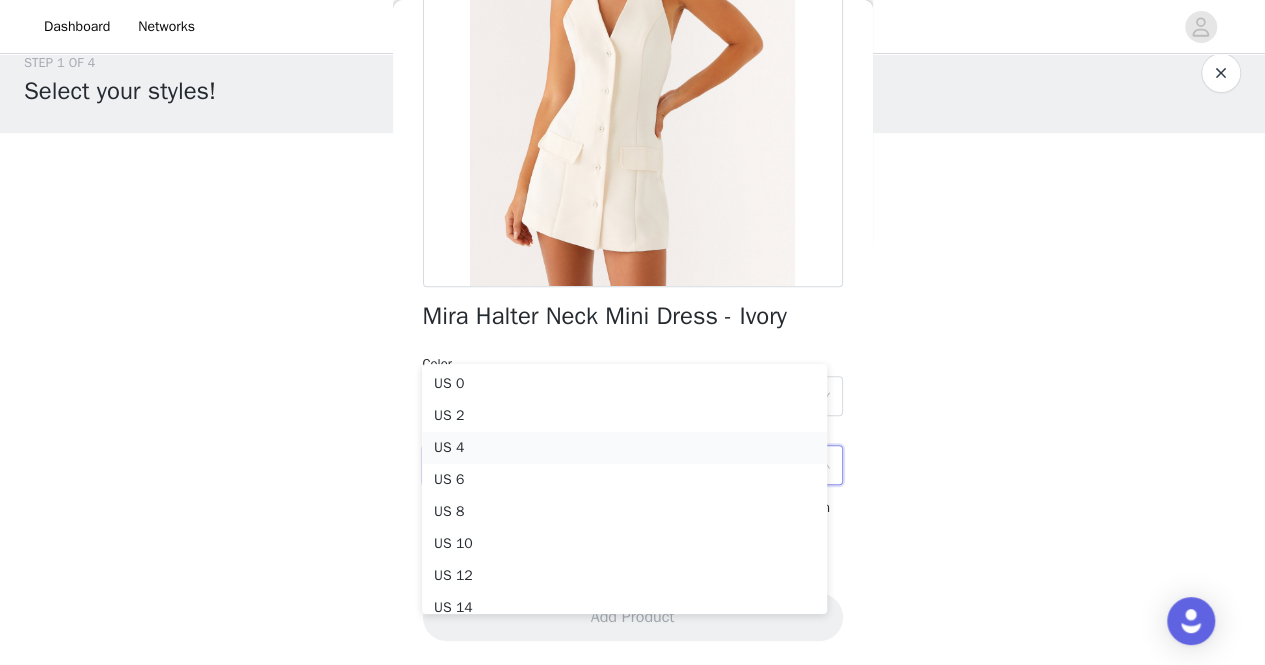 click on "US 4" at bounding box center (624, 448) 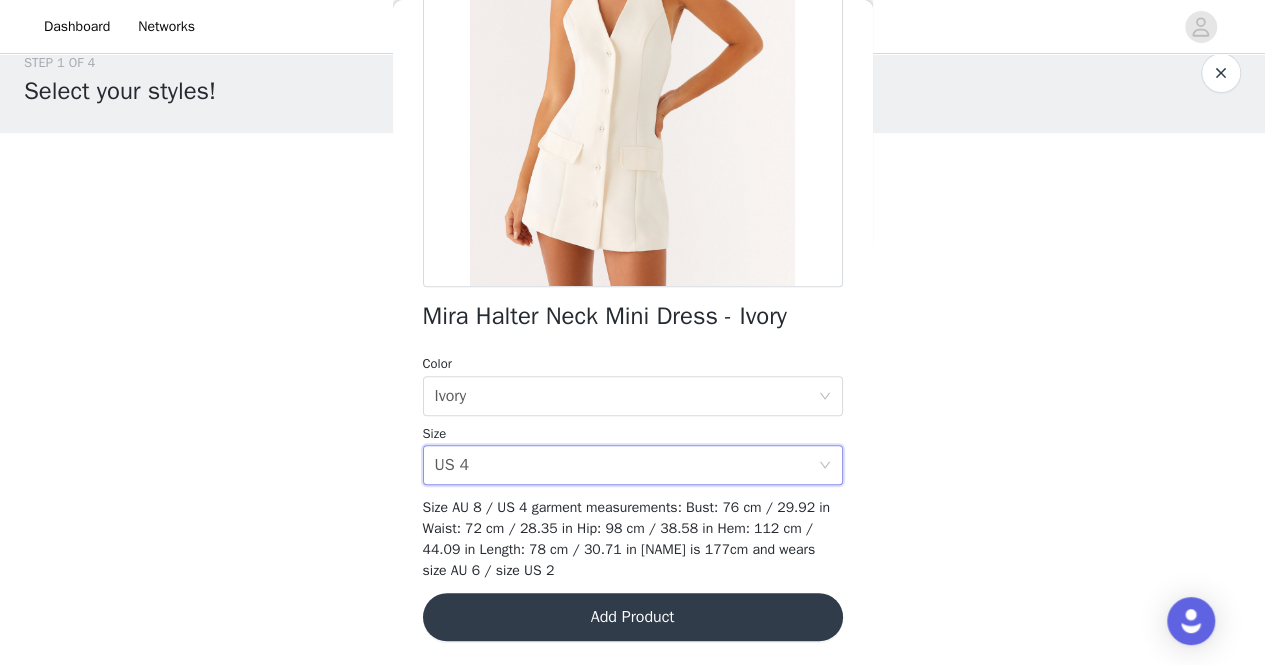 click on "Add Product" at bounding box center (633, 617) 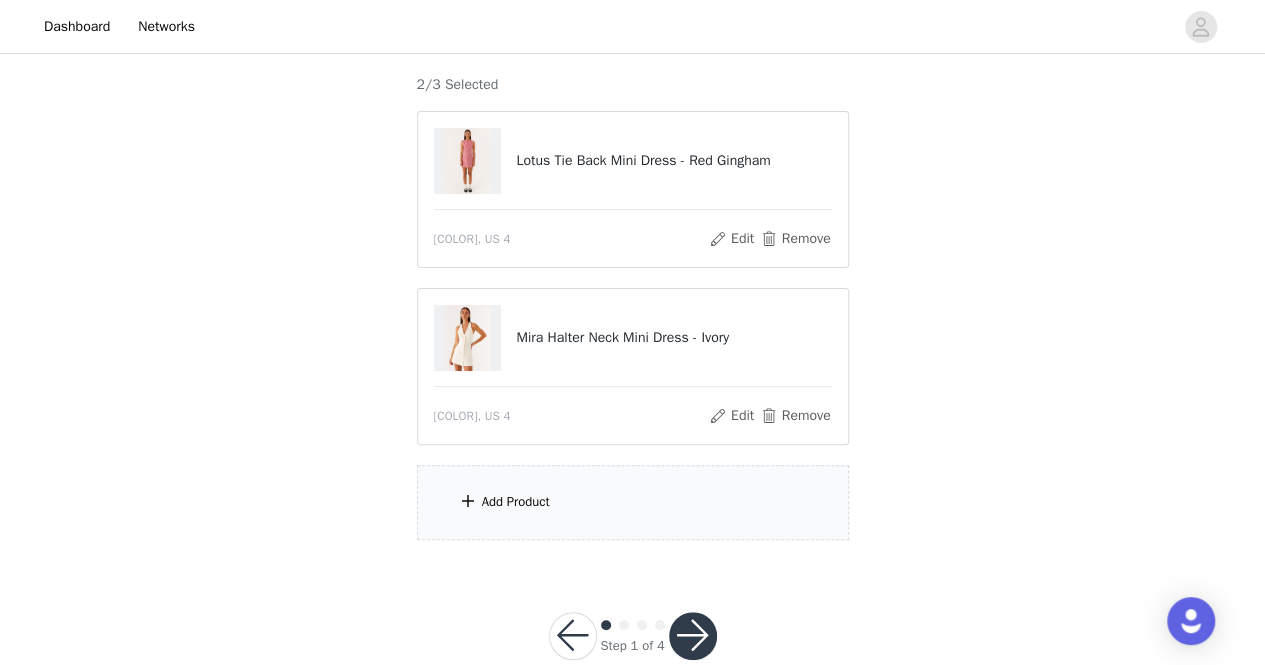 scroll, scrollTop: 167, scrollLeft: 0, axis: vertical 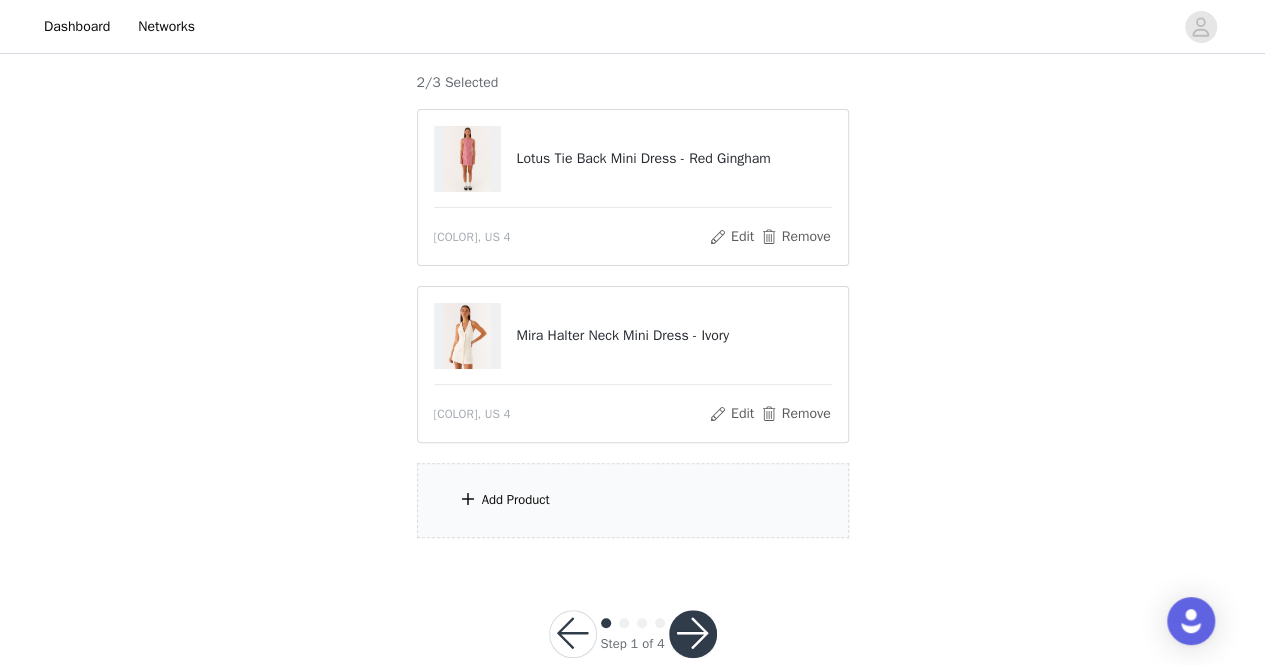 click on "Add Product" at bounding box center [516, 500] 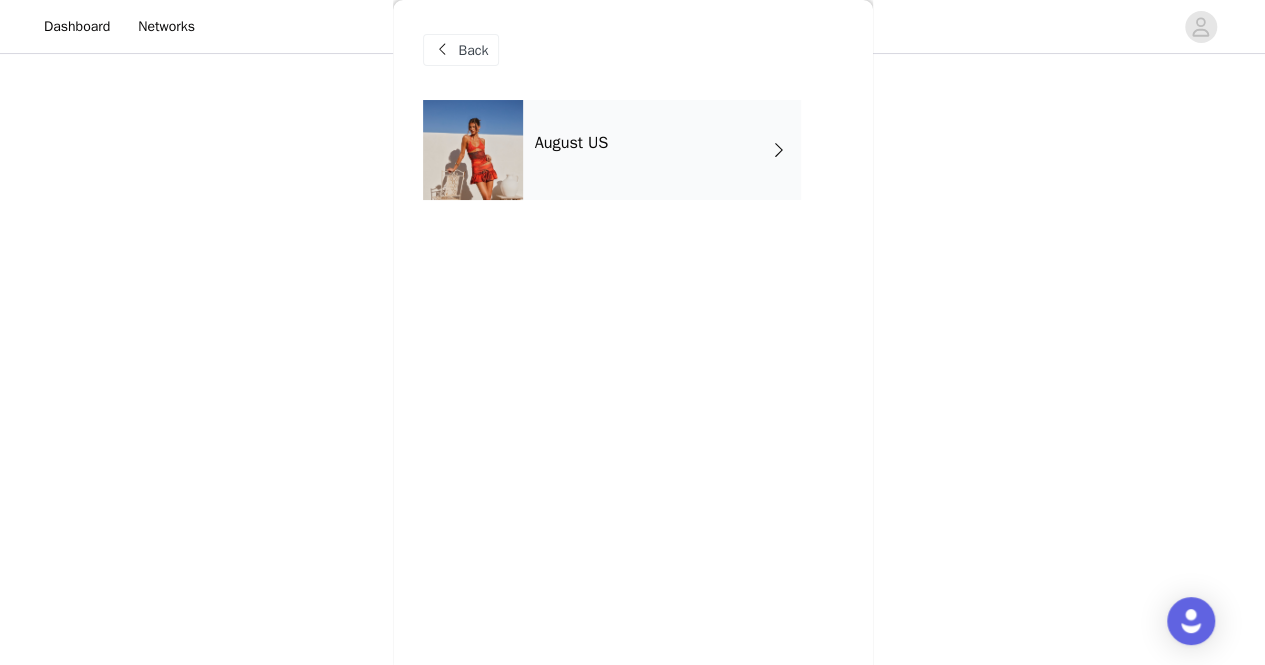 click on "August US" at bounding box center [662, 150] 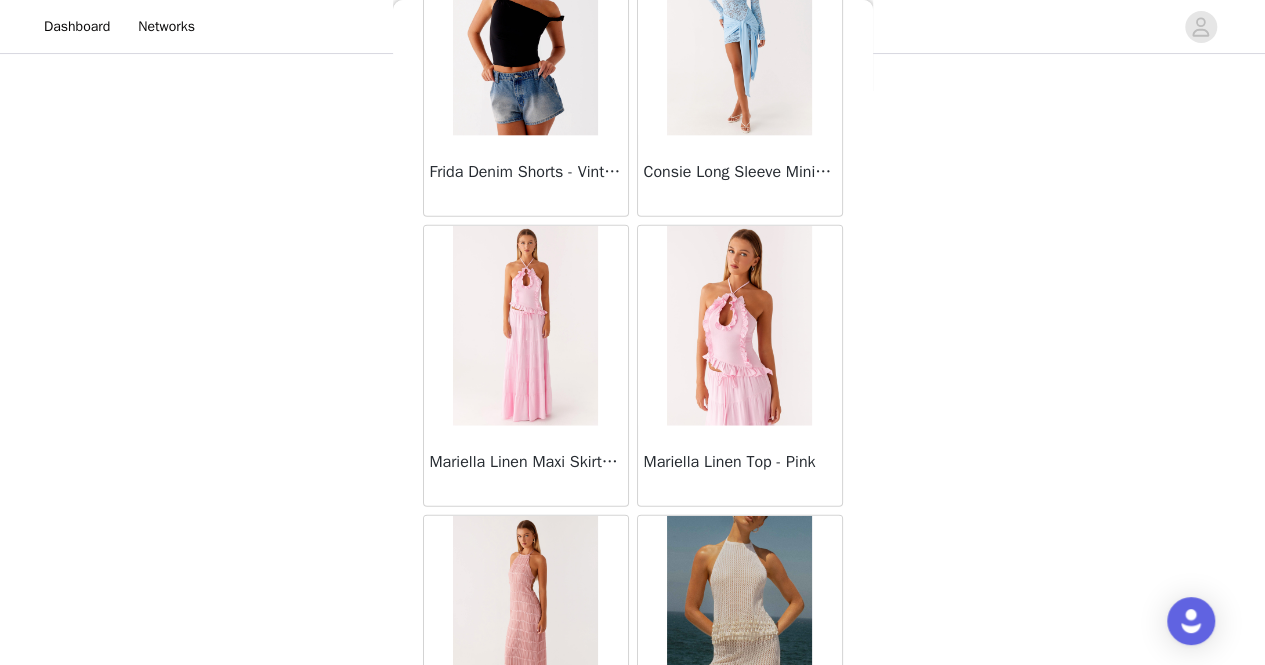 scroll, scrollTop: 2388, scrollLeft: 0, axis: vertical 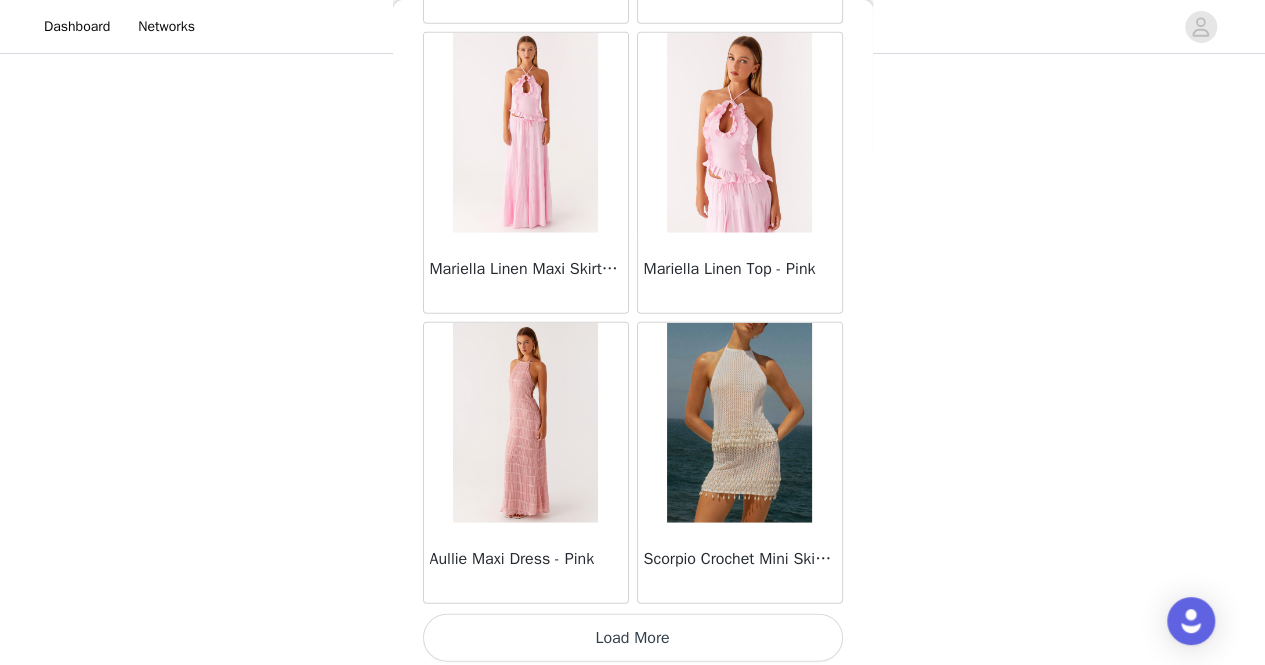 click on "Load More" at bounding box center (633, 638) 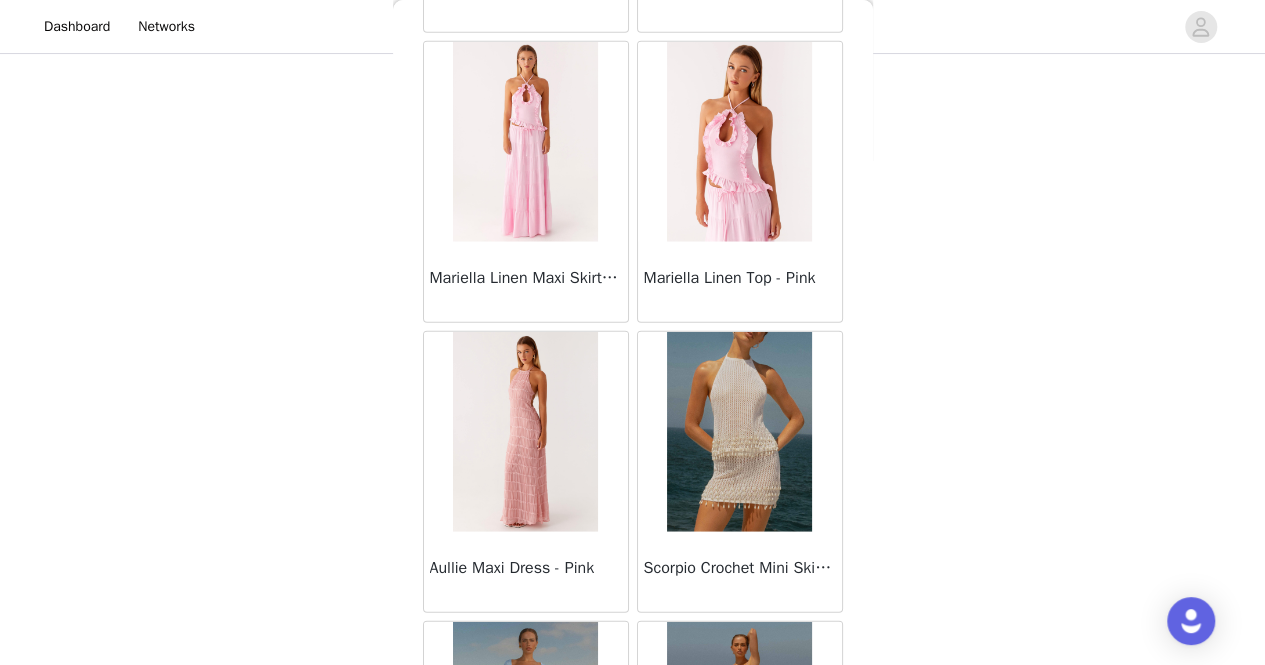 scroll, scrollTop: 2388, scrollLeft: 0, axis: vertical 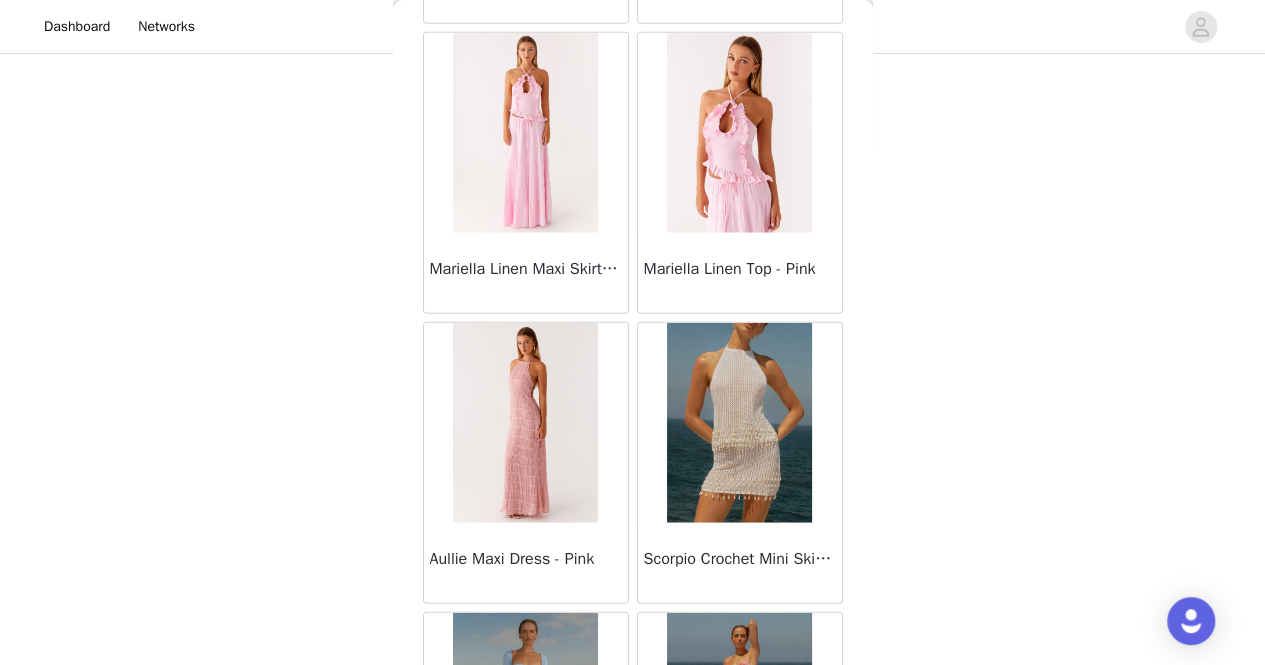 click at bounding box center (739, 423) 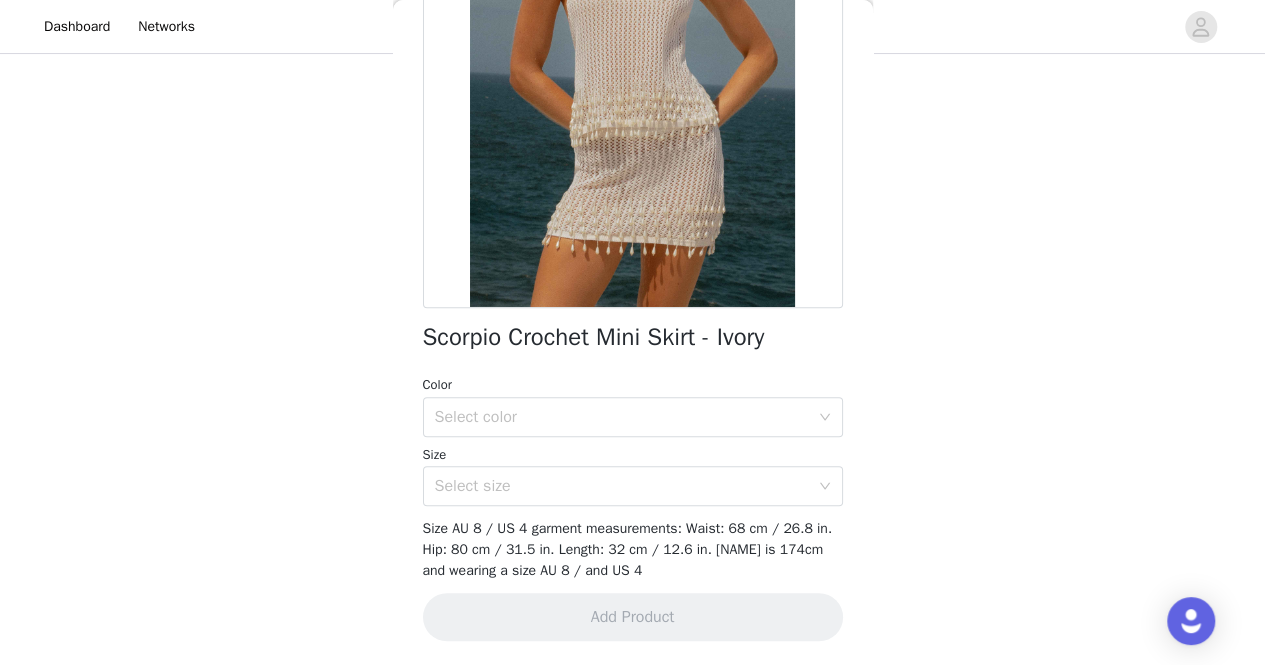 scroll, scrollTop: 0, scrollLeft: 0, axis: both 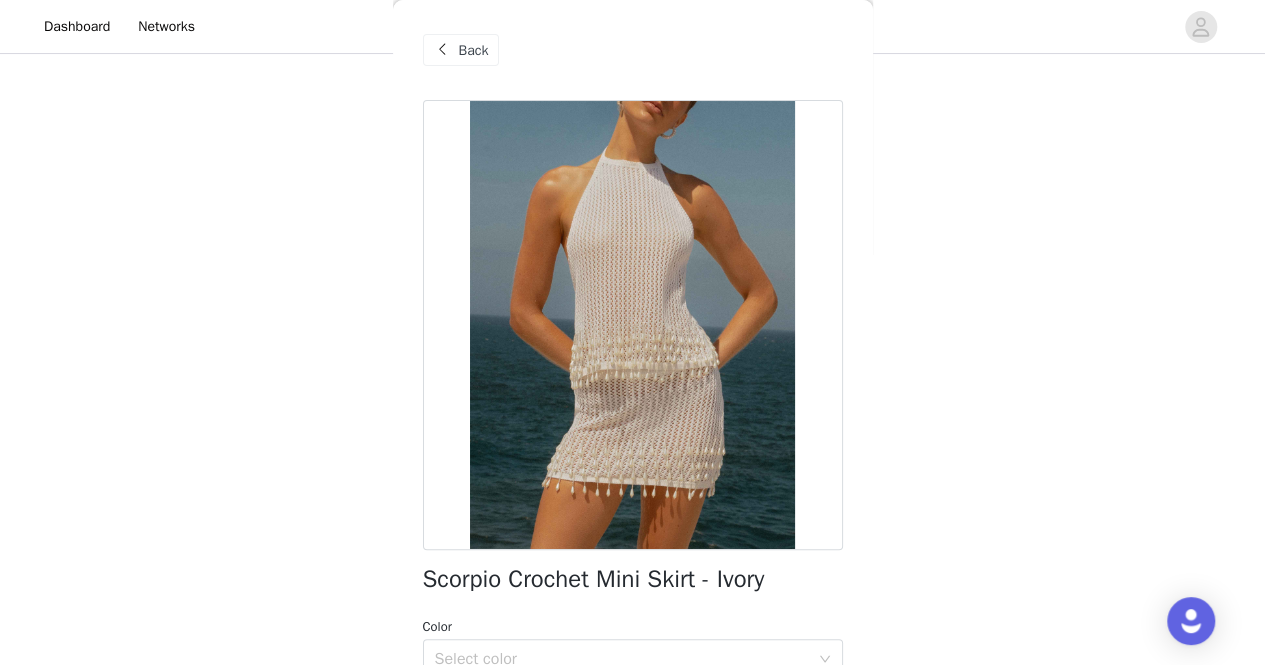 click on "Back" at bounding box center (474, 50) 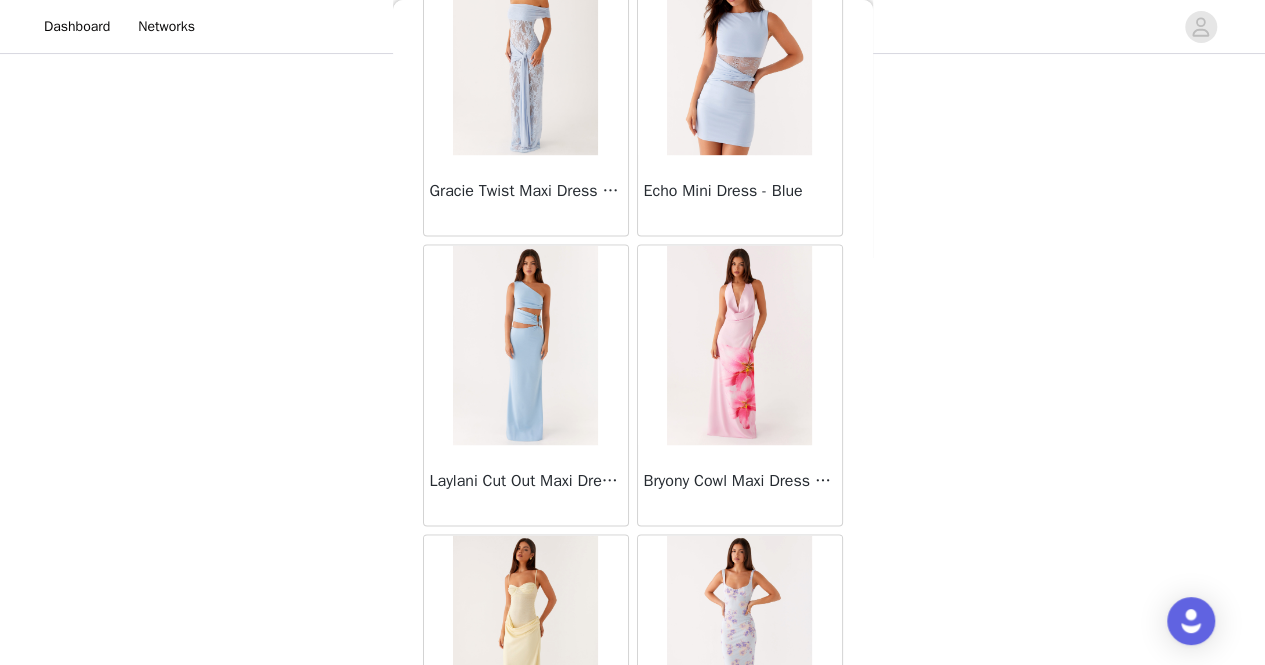scroll, scrollTop: 5281, scrollLeft: 0, axis: vertical 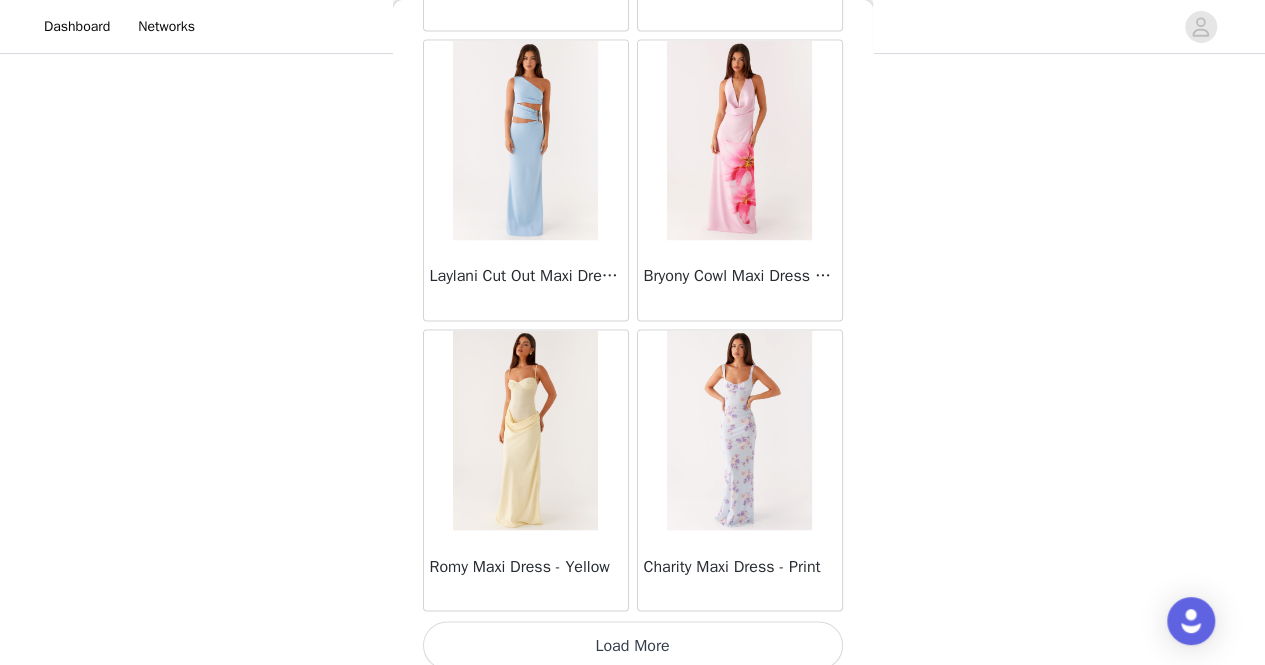 click on "Load More" at bounding box center (633, 645) 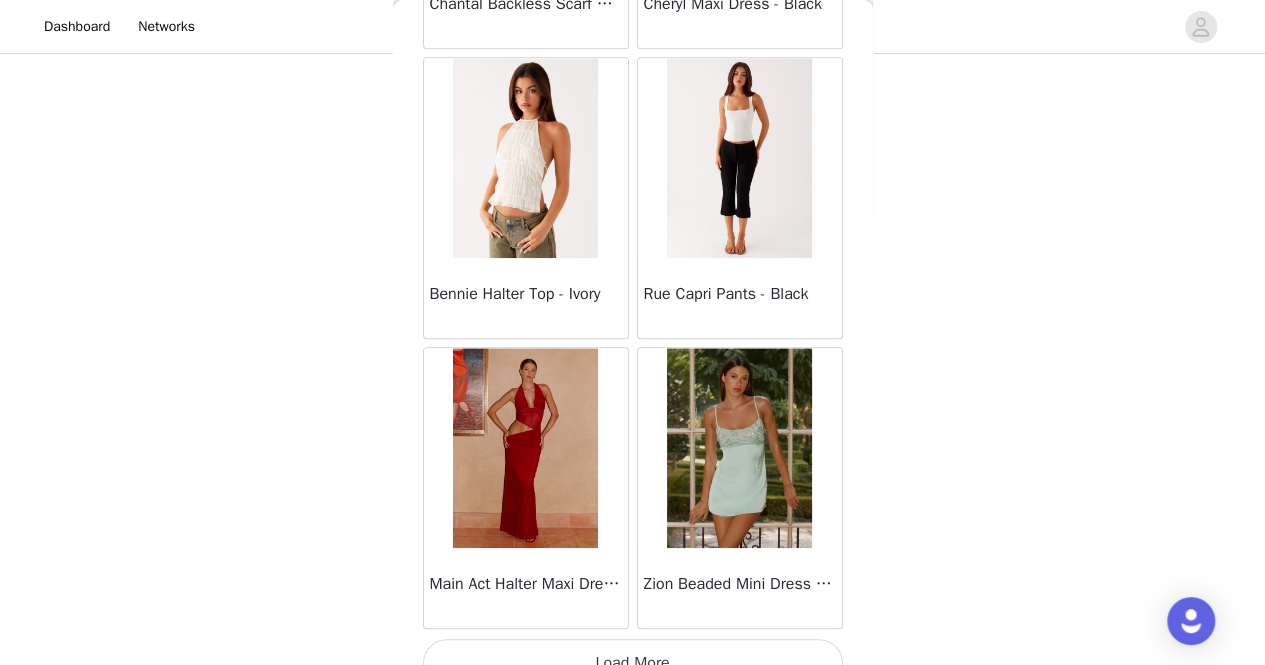 scroll, scrollTop: 8174, scrollLeft: 0, axis: vertical 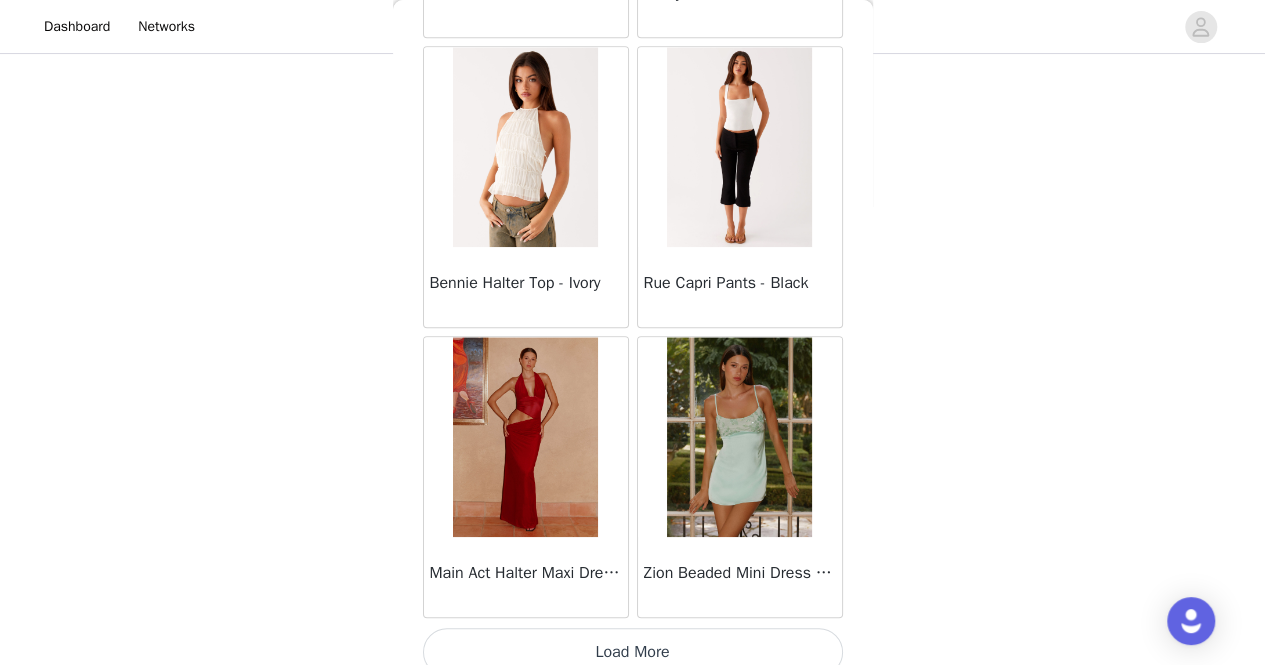 click on "Load More" at bounding box center (633, 652) 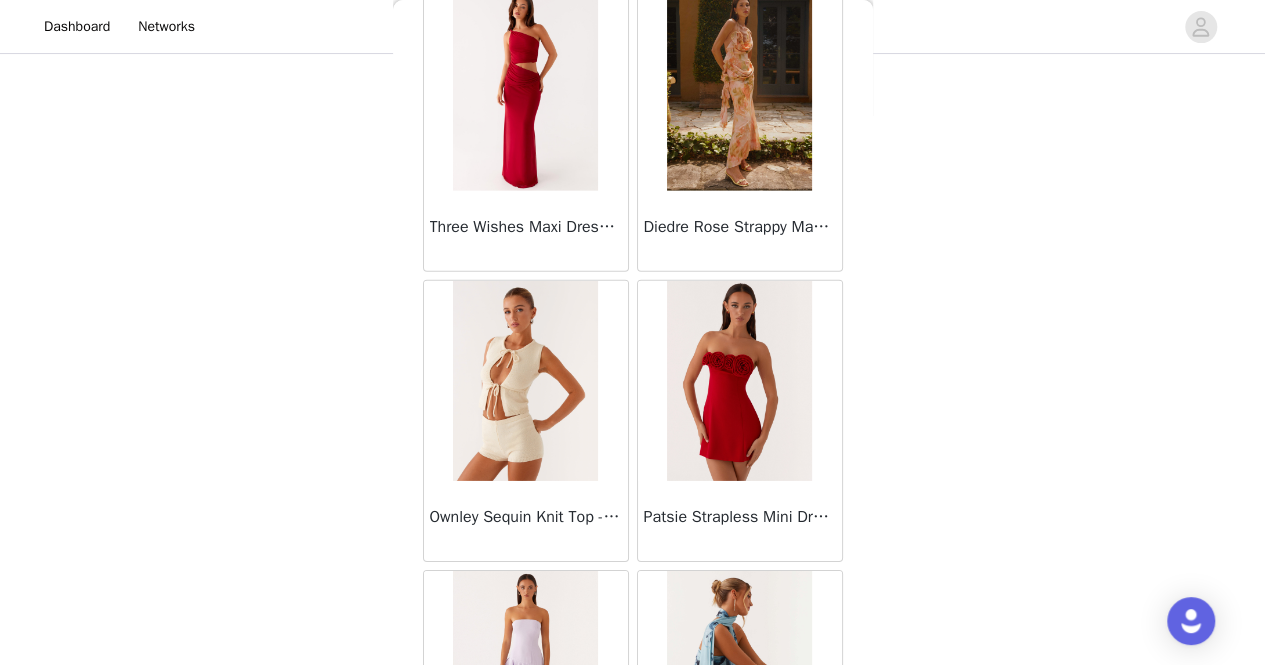scroll, scrollTop: 11068, scrollLeft: 0, axis: vertical 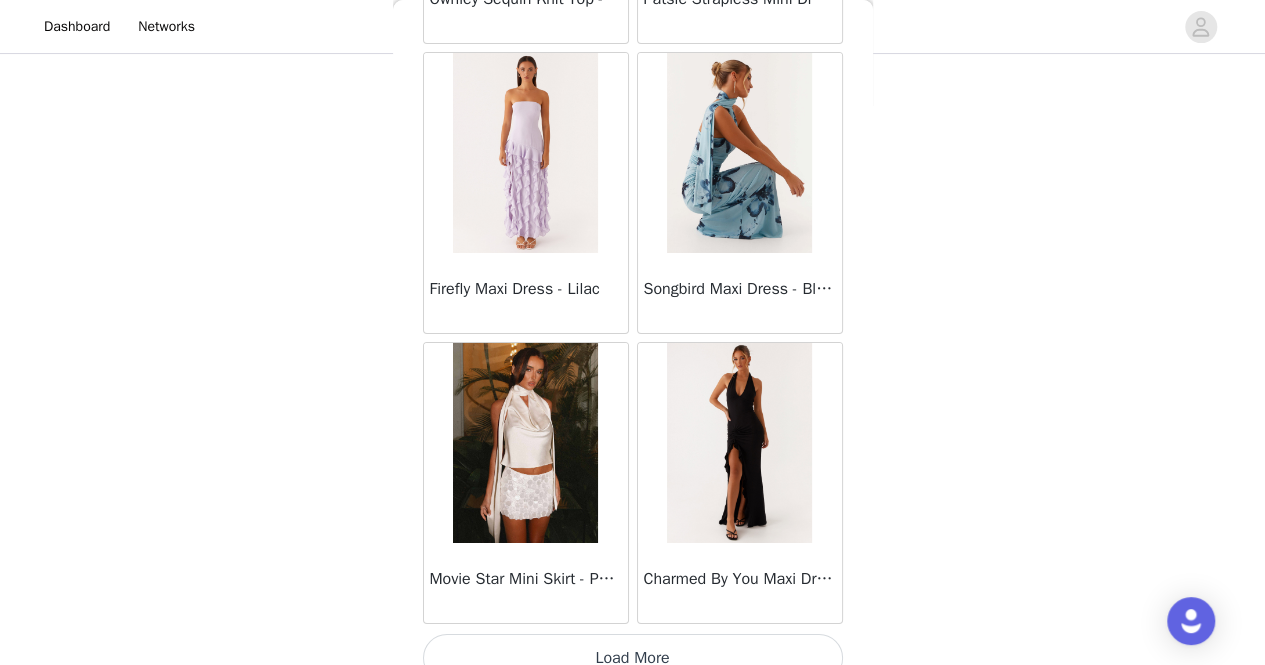 click on "Load More" at bounding box center (633, 658) 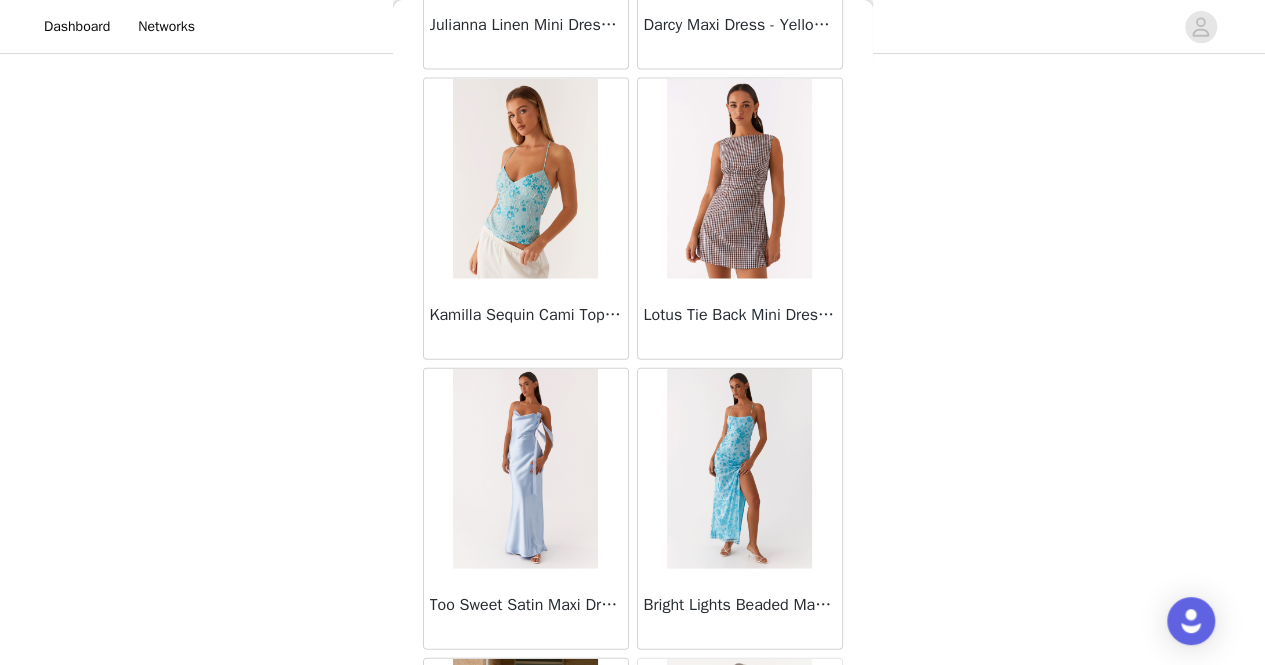 scroll, scrollTop: 13961, scrollLeft: 0, axis: vertical 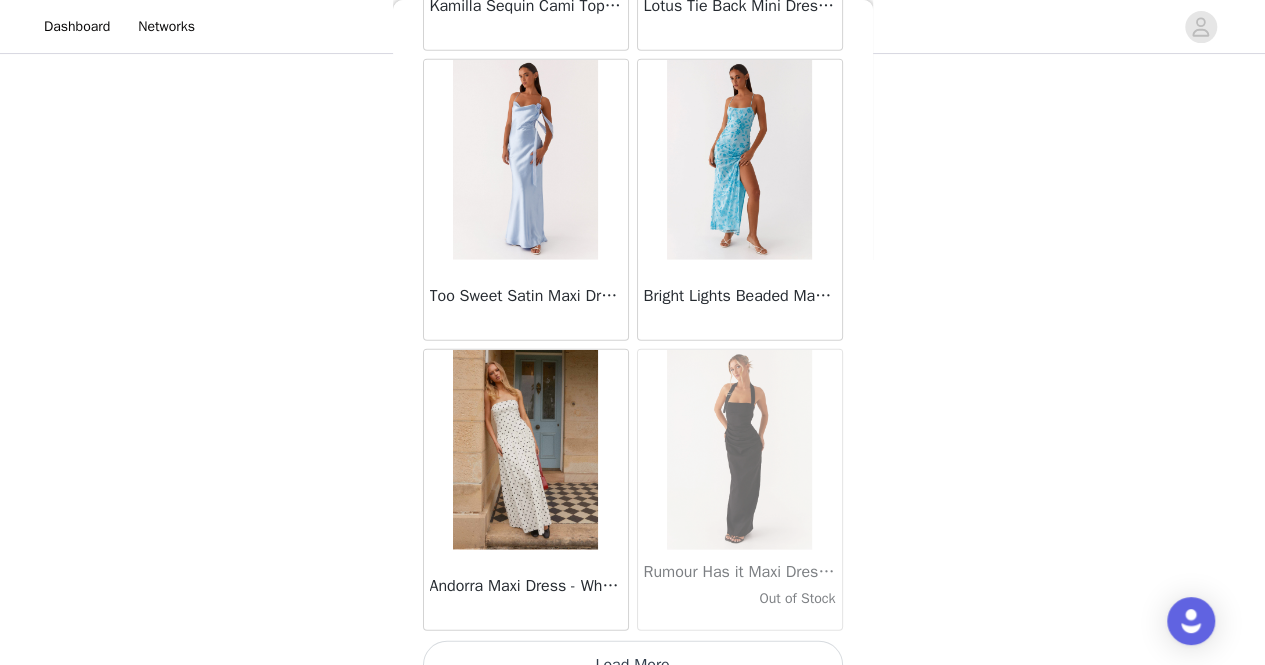 click on "Load More" at bounding box center (633, 665) 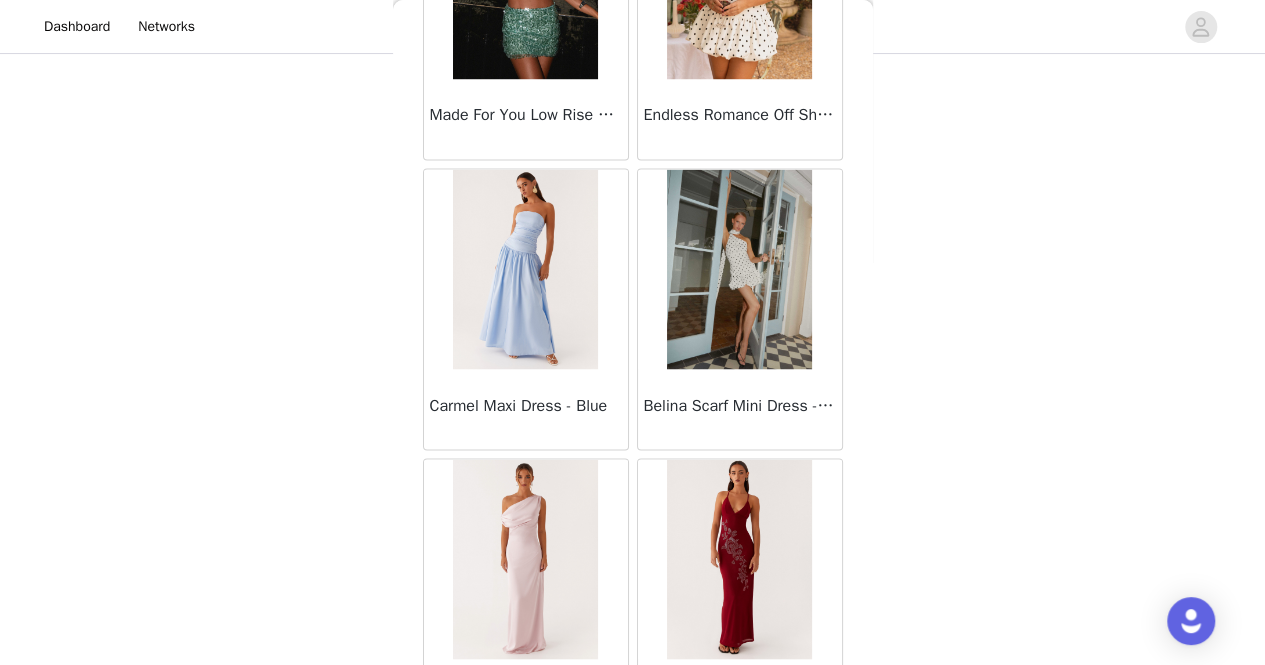 scroll, scrollTop: 16854, scrollLeft: 0, axis: vertical 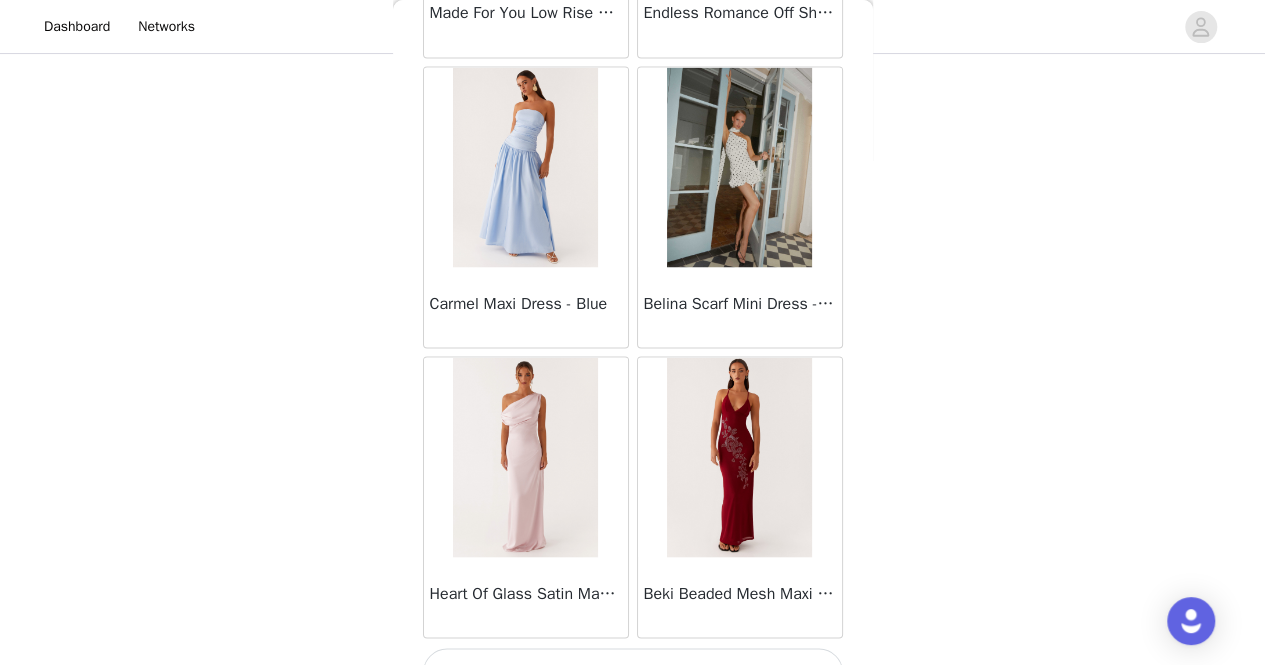 click on "Load More" at bounding box center (633, 672) 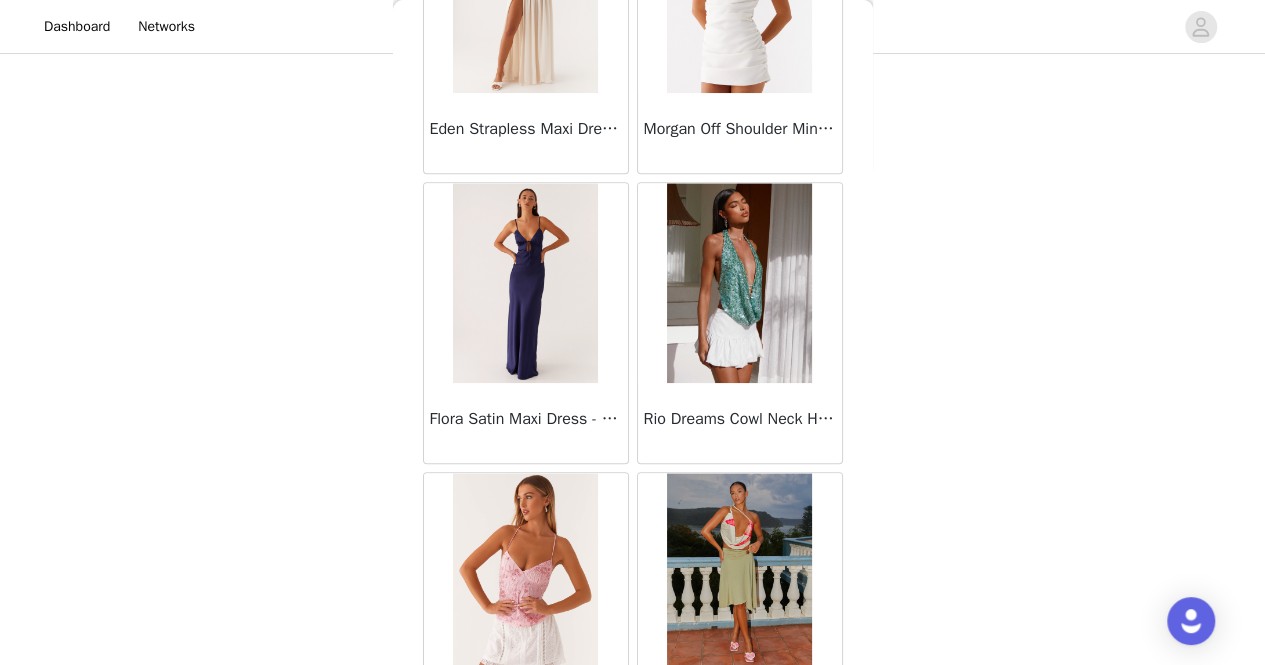 scroll, scrollTop: 19748, scrollLeft: 0, axis: vertical 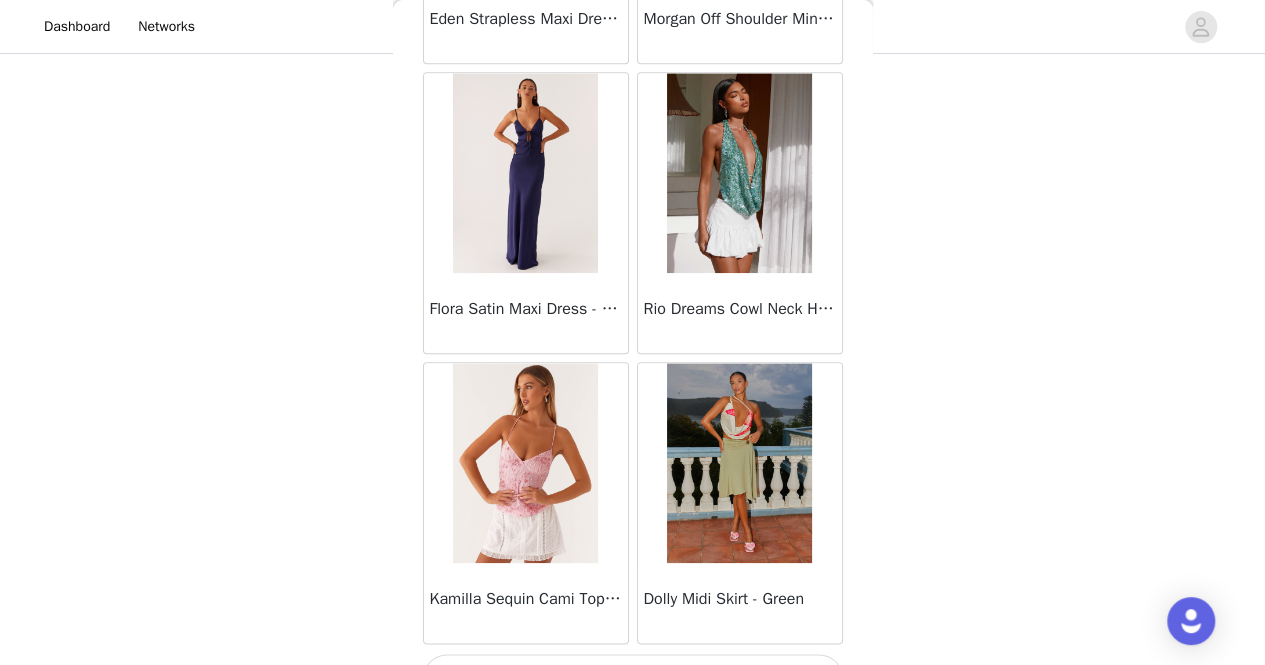click on "Load More" at bounding box center [633, 678] 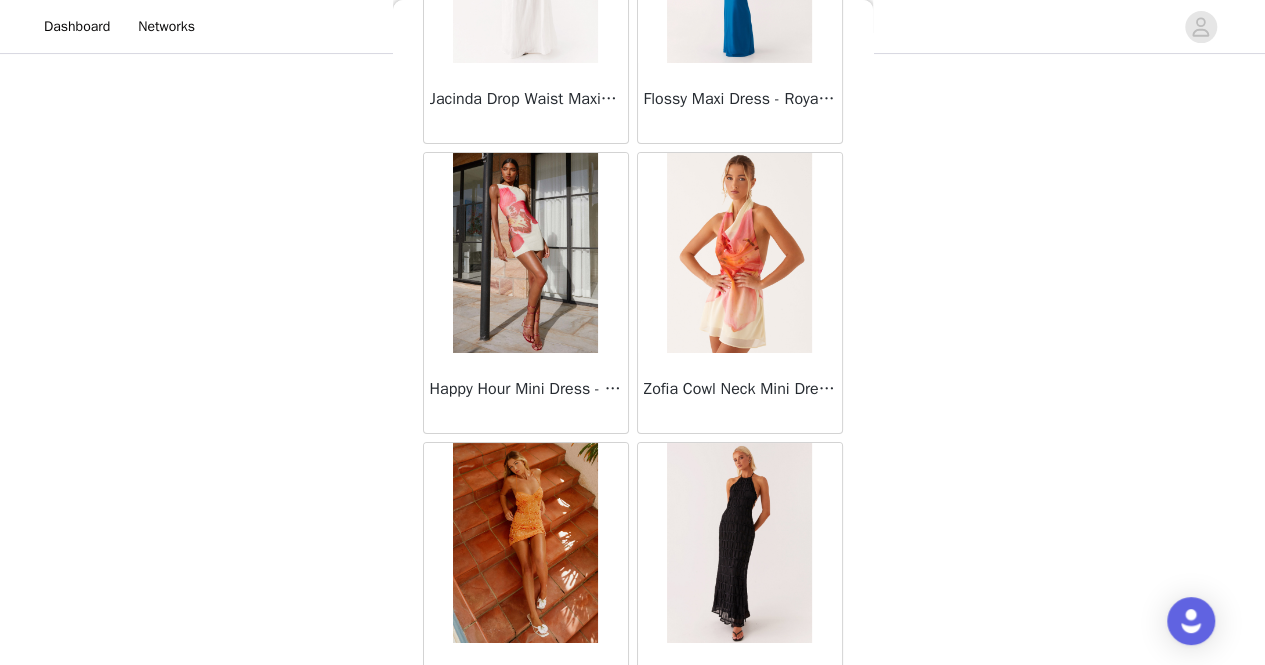 scroll, scrollTop: 22641, scrollLeft: 0, axis: vertical 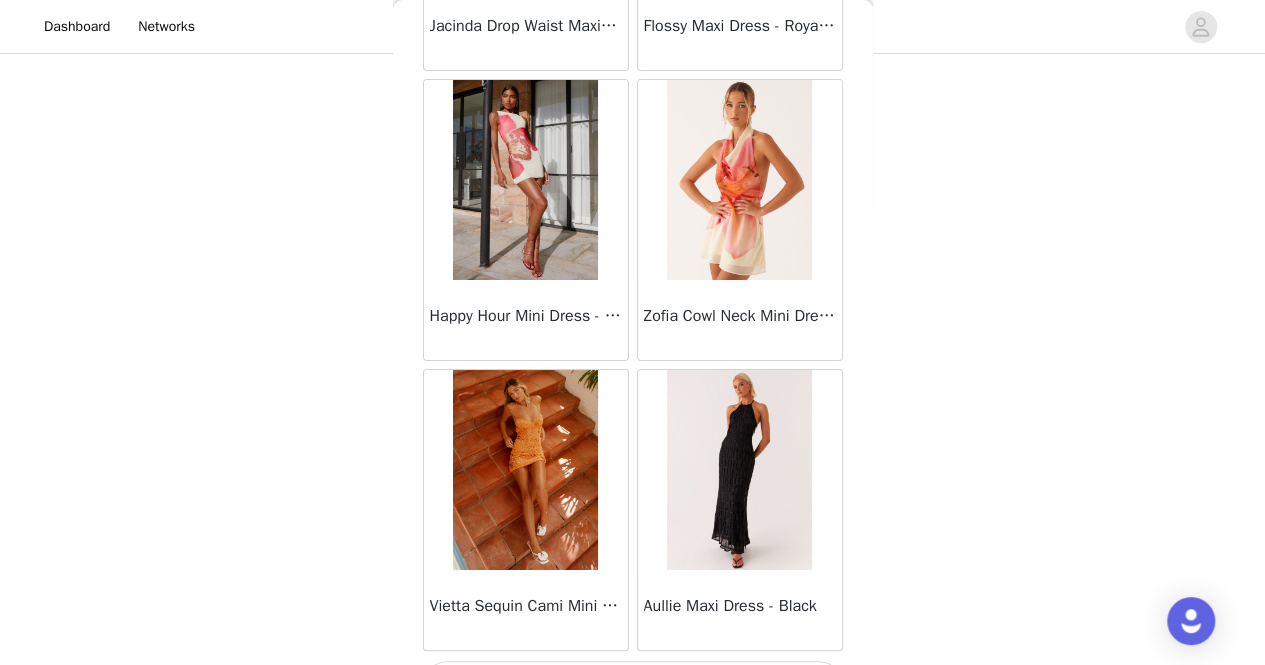 click on "Load More" at bounding box center (633, 685) 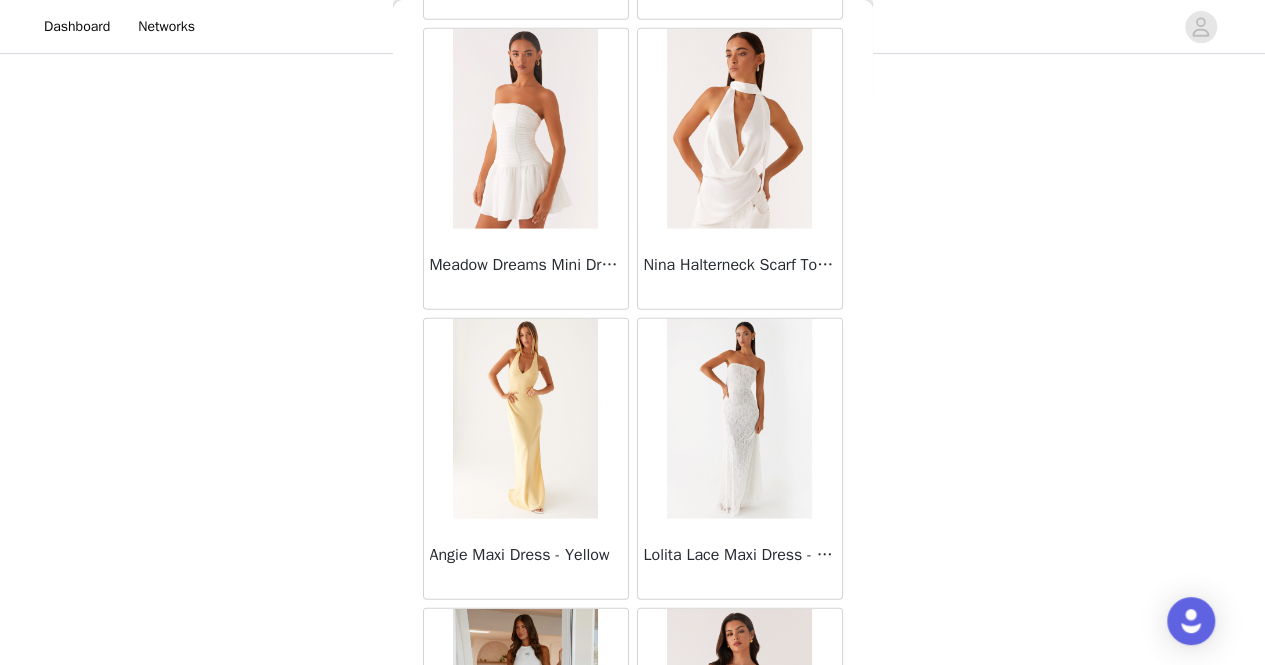scroll, scrollTop: 25534, scrollLeft: 0, axis: vertical 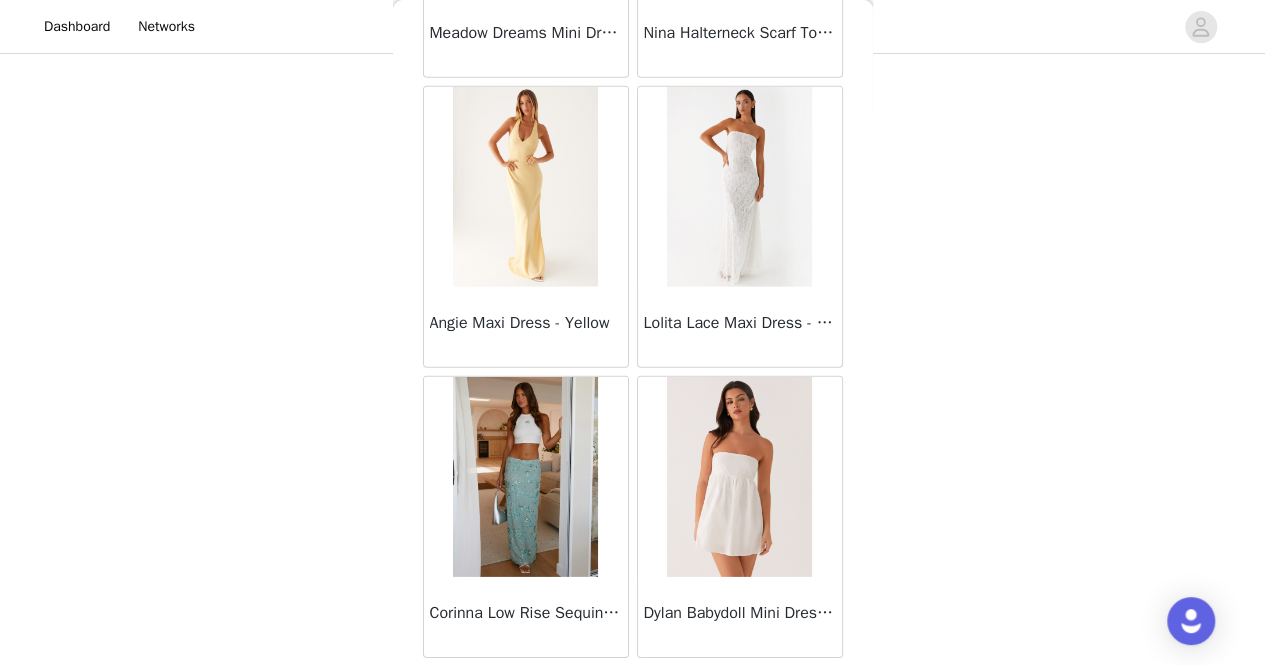 click on "Load More" at bounding box center (633, 692) 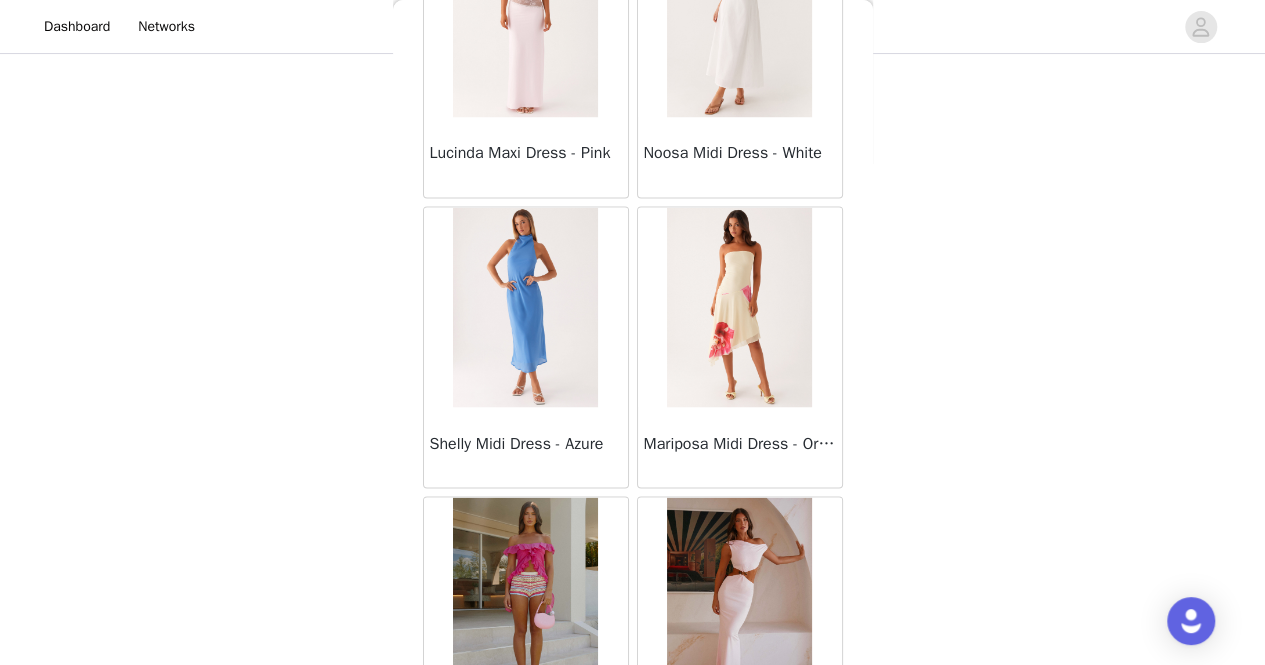 scroll, scrollTop: 28428, scrollLeft: 0, axis: vertical 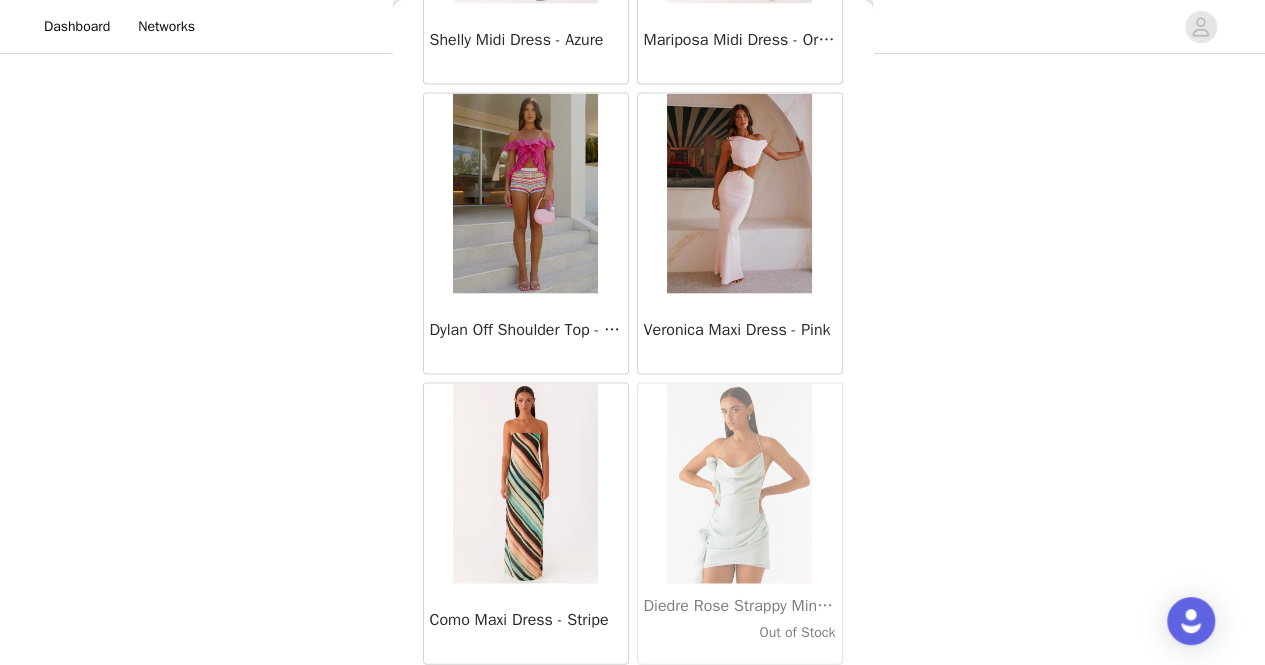click on "Load More" at bounding box center [633, 698] 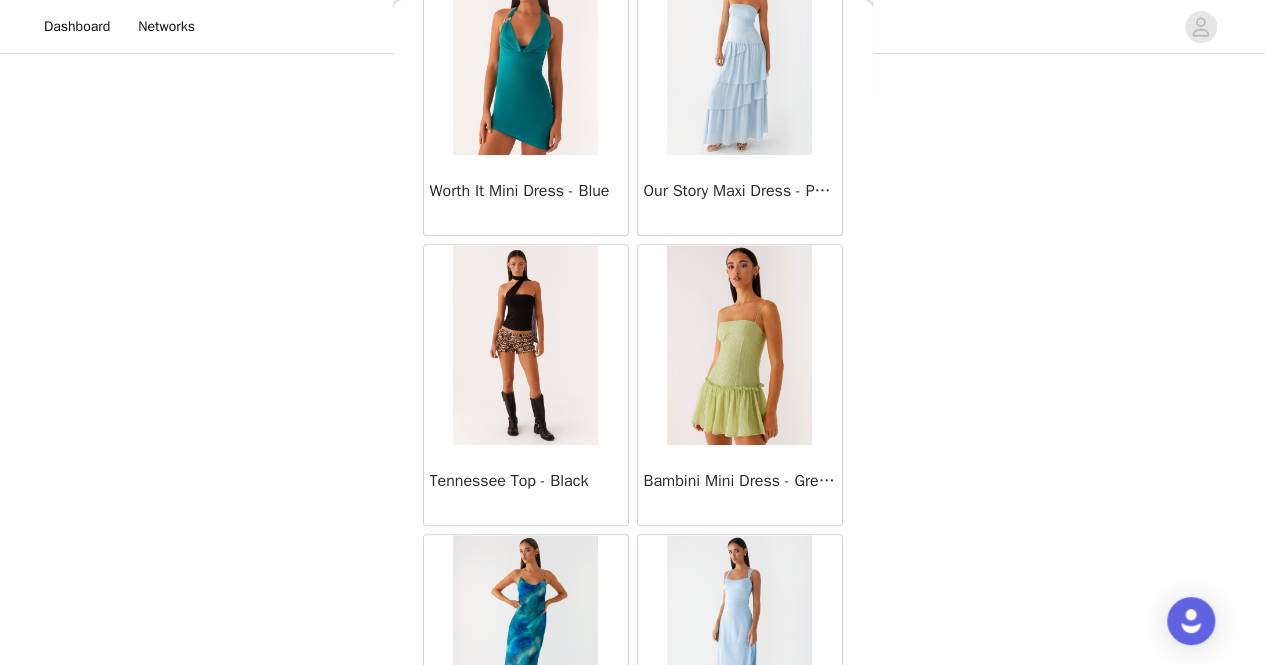 scroll, scrollTop: 30885, scrollLeft: 0, axis: vertical 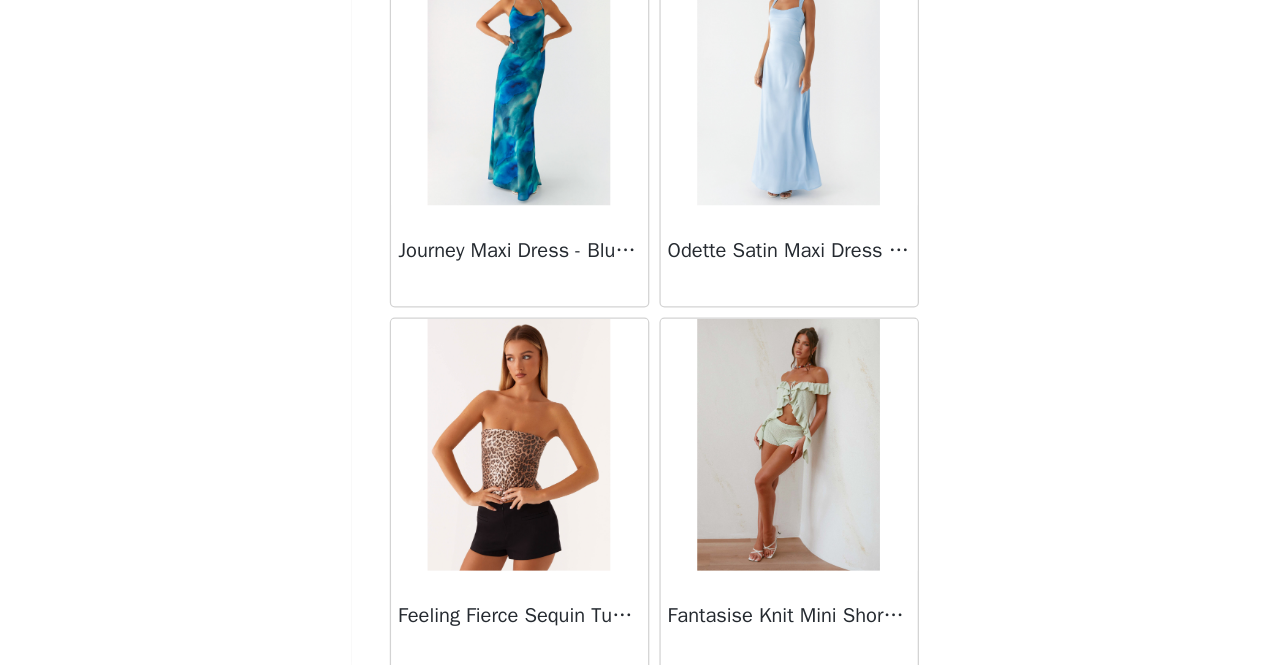click on "Load More" at bounding box center [633, 705] 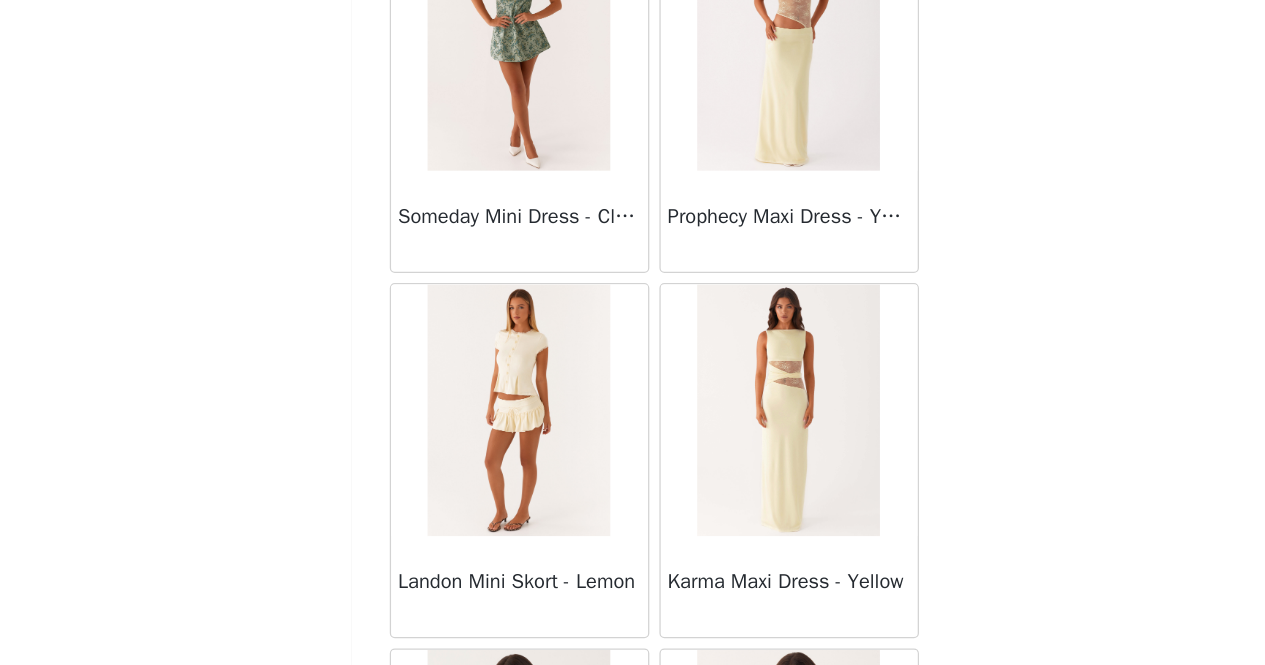 scroll, scrollTop: 34214, scrollLeft: 0, axis: vertical 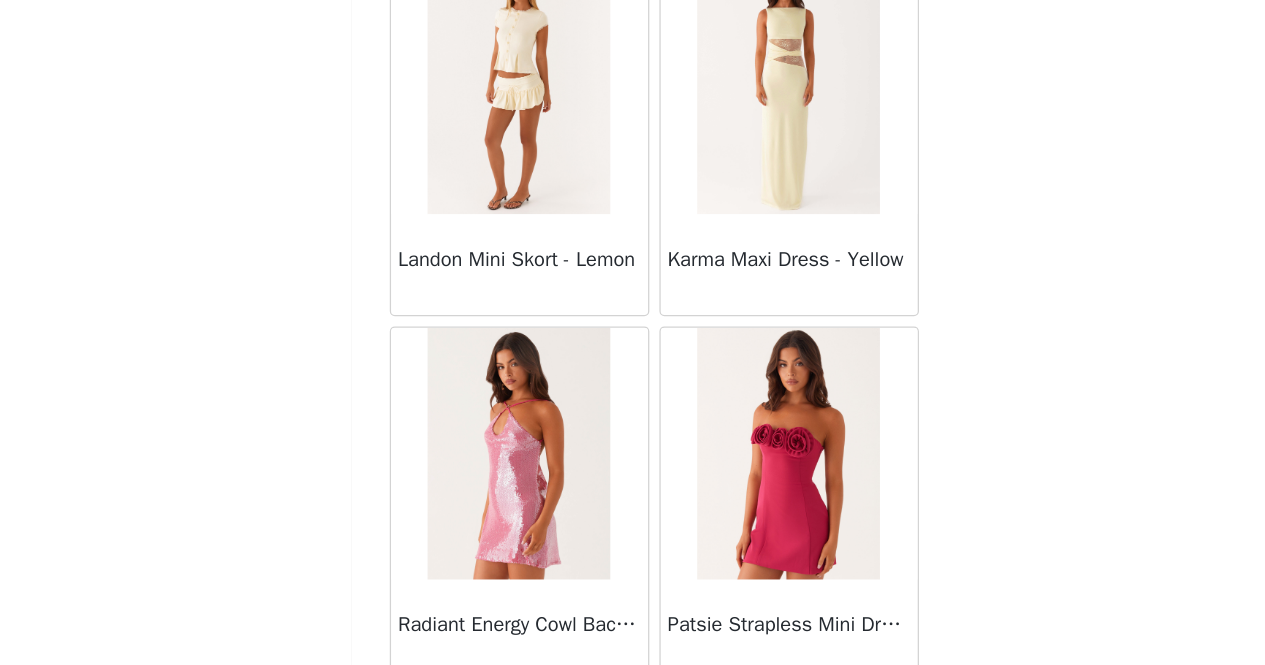 click on "Load More" at bounding box center (633, 712) 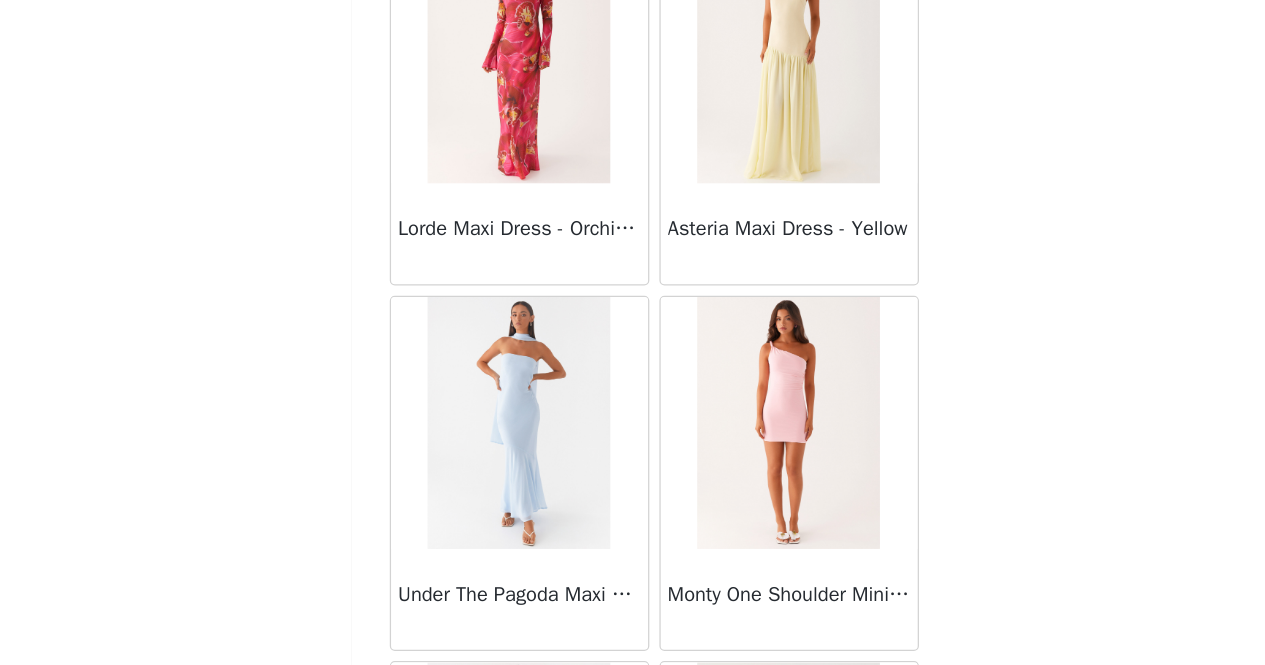 scroll, scrollTop: 35980, scrollLeft: 0, axis: vertical 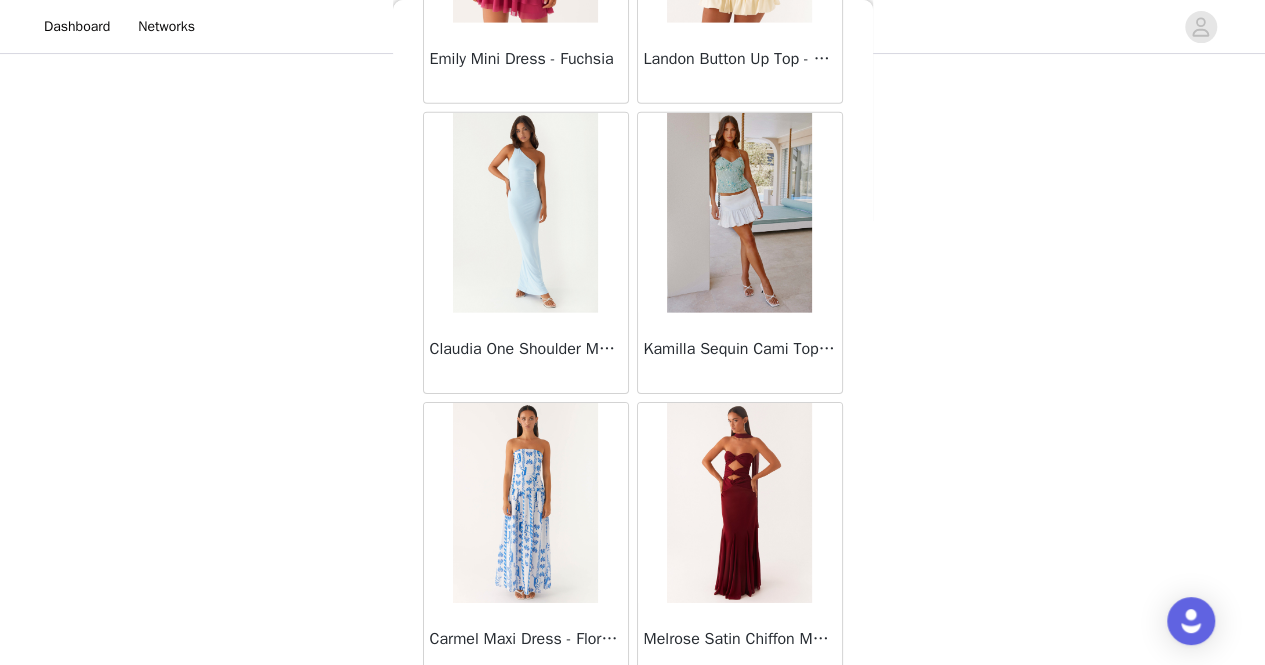 click on "Load More" at bounding box center (633, 718) 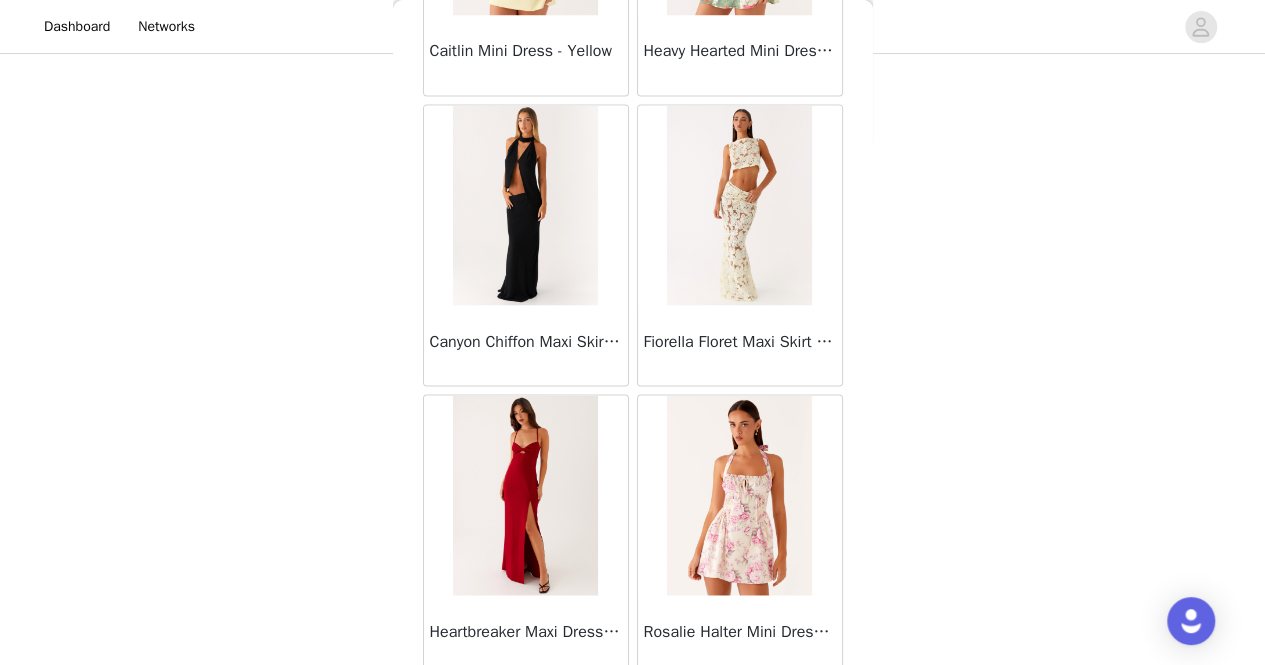 scroll, scrollTop: 40001, scrollLeft: 0, axis: vertical 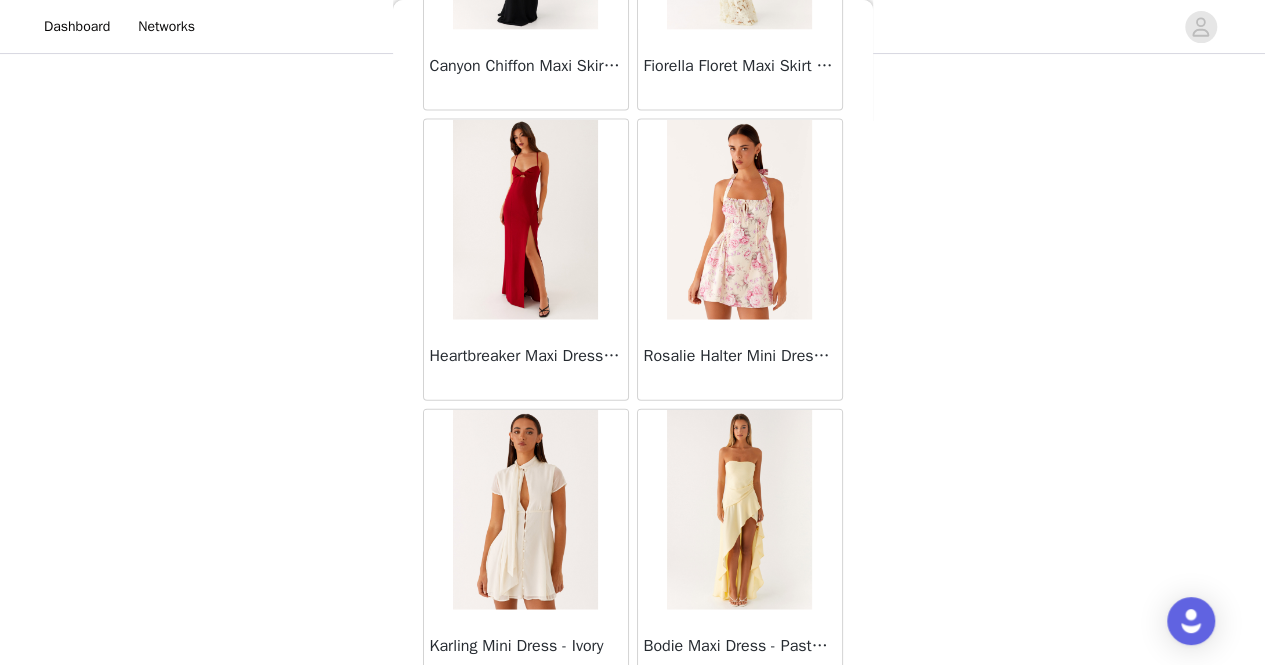 click on "Load More" at bounding box center (633, 725) 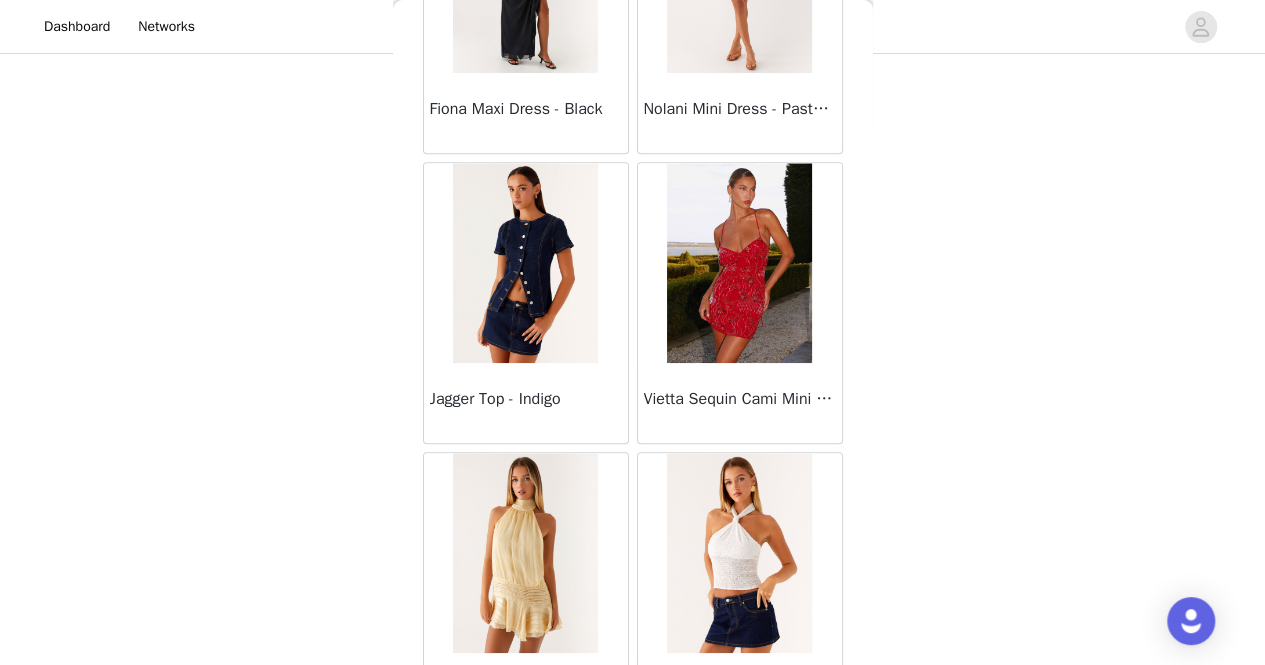 scroll, scrollTop: 42894, scrollLeft: 0, axis: vertical 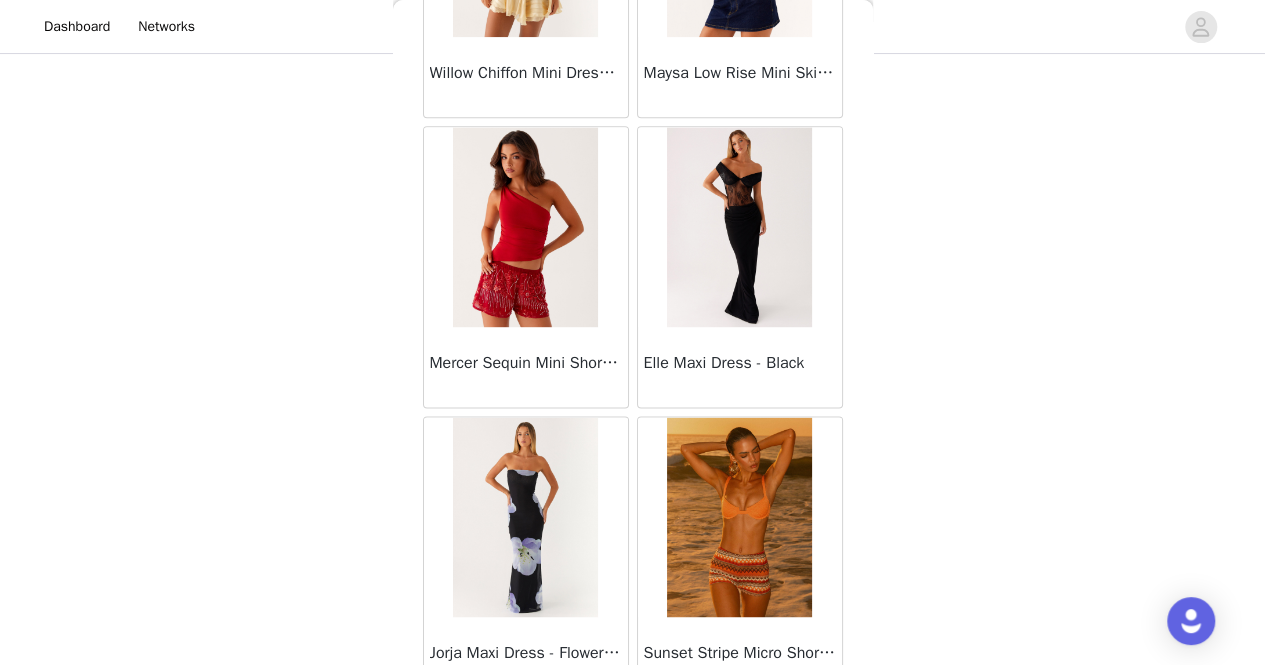 click on "Load More" at bounding box center (633, 732) 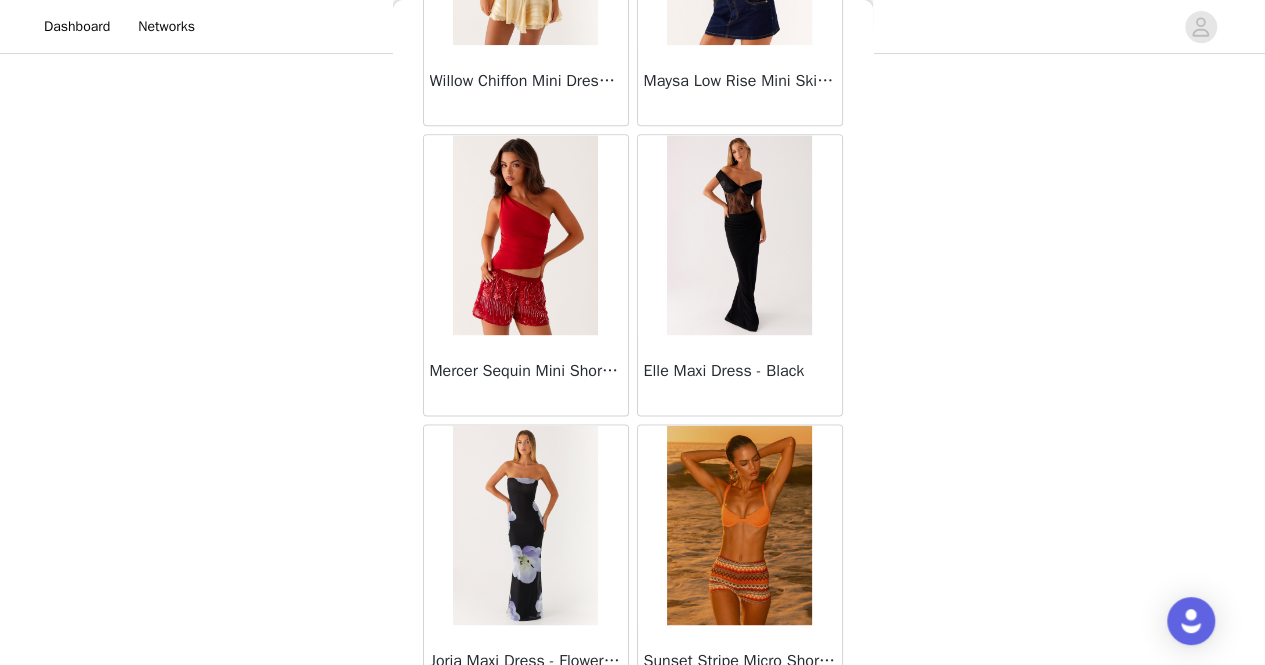 scroll, scrollTop: 42894, scrollLeft: 0, axis: vertical 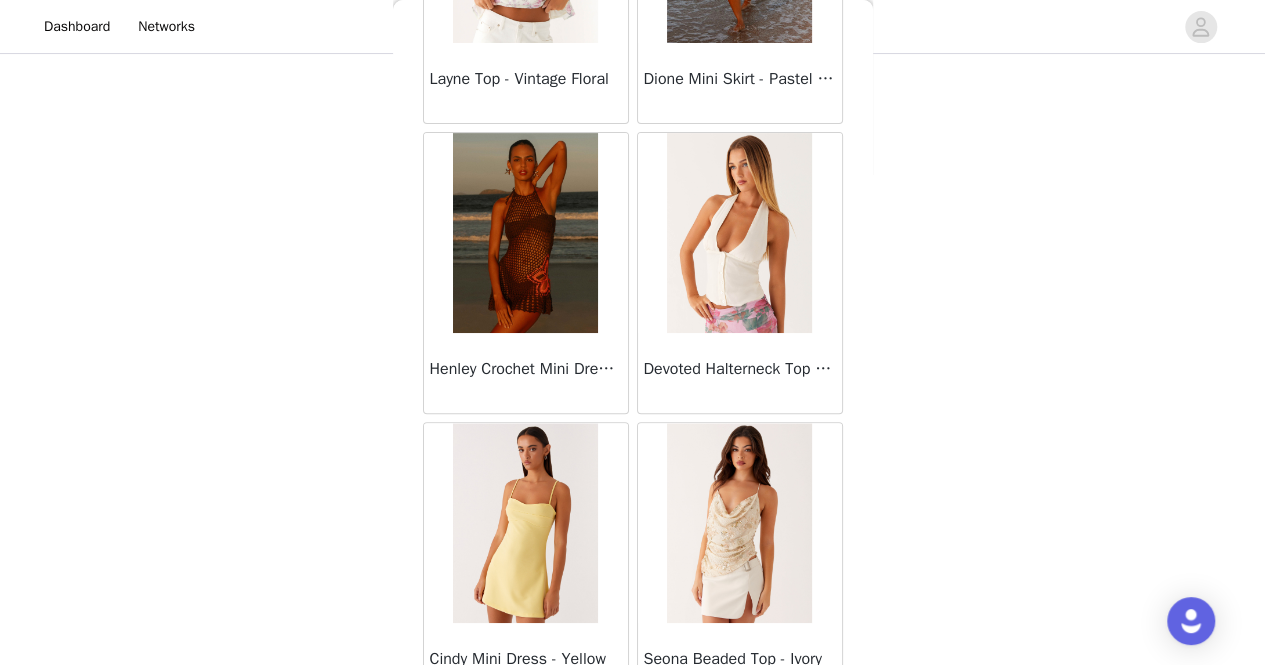 click on "Load More" at bounding box center [633, 738] 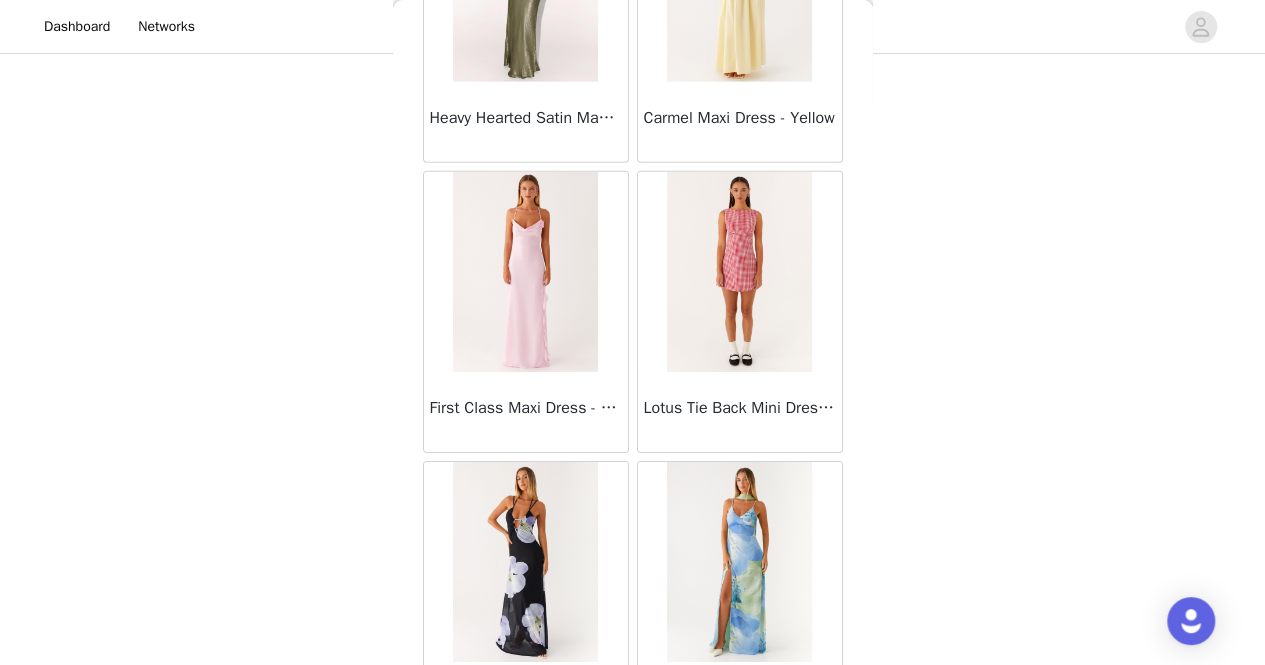 scroll, scrollTop: 48681, scrollLeft: 0, axis: vertical 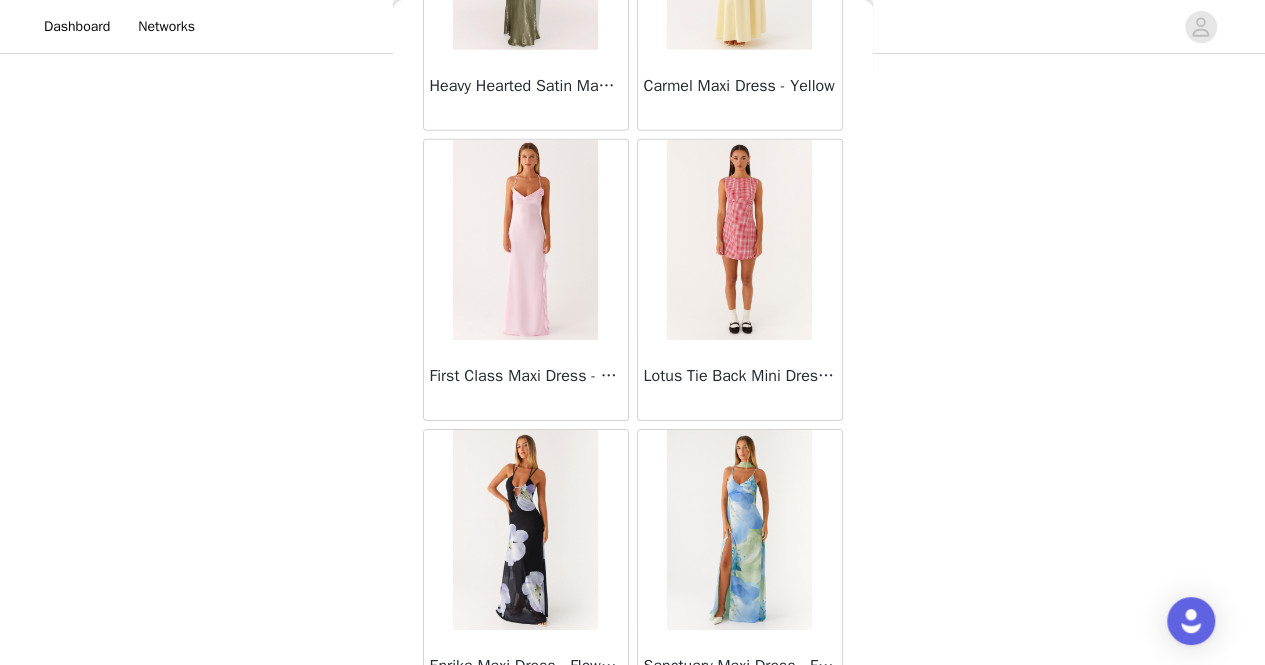 click on "Load More" at bounding box center [633, 745] 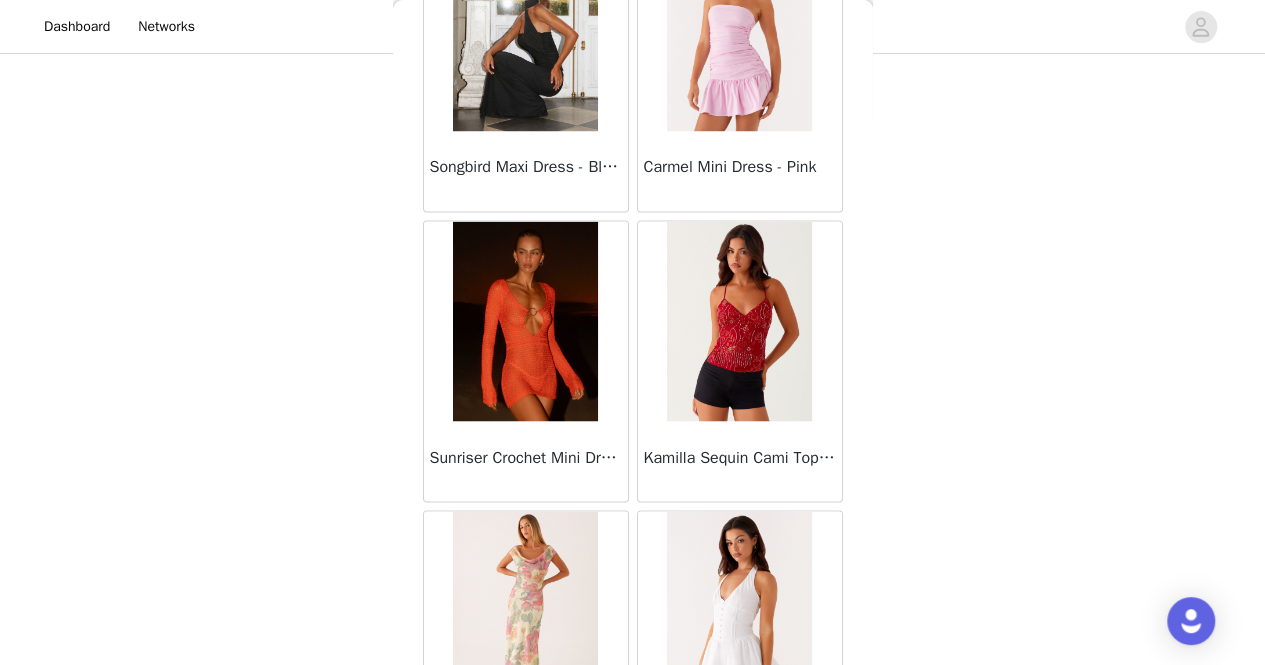 scroll, scrollTop: 50922, scrollLeft: 0, axis: vertical 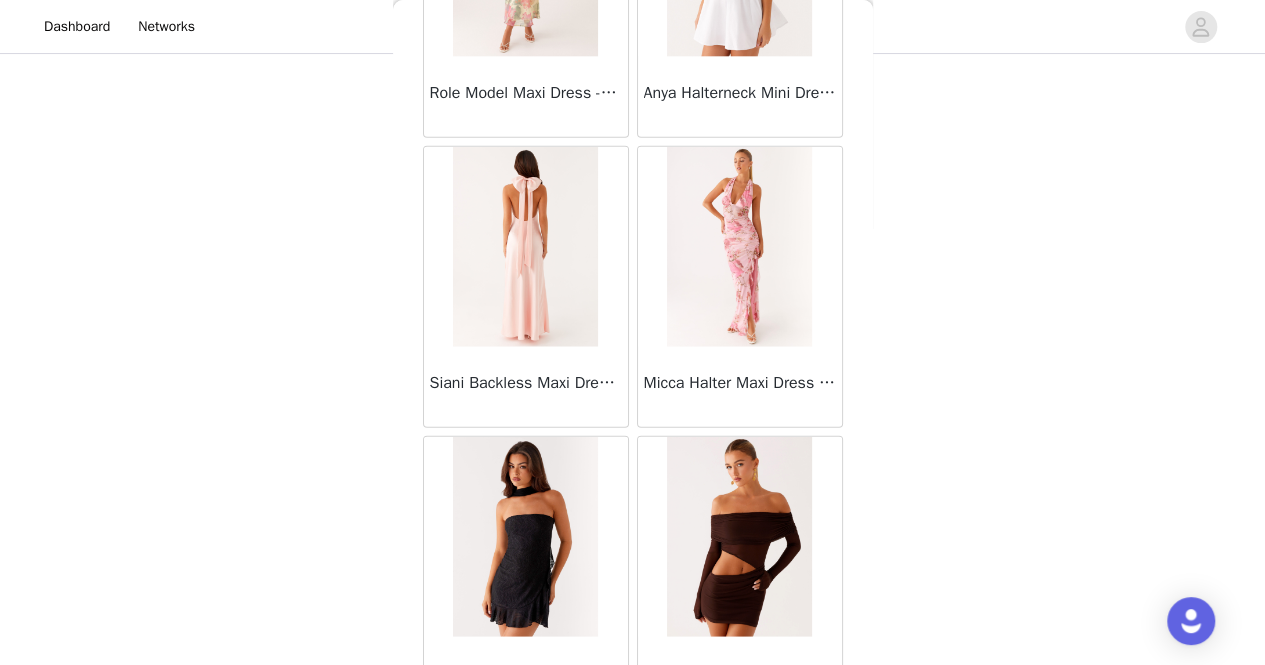 click on "Load More" at bounding box center (633, 752) 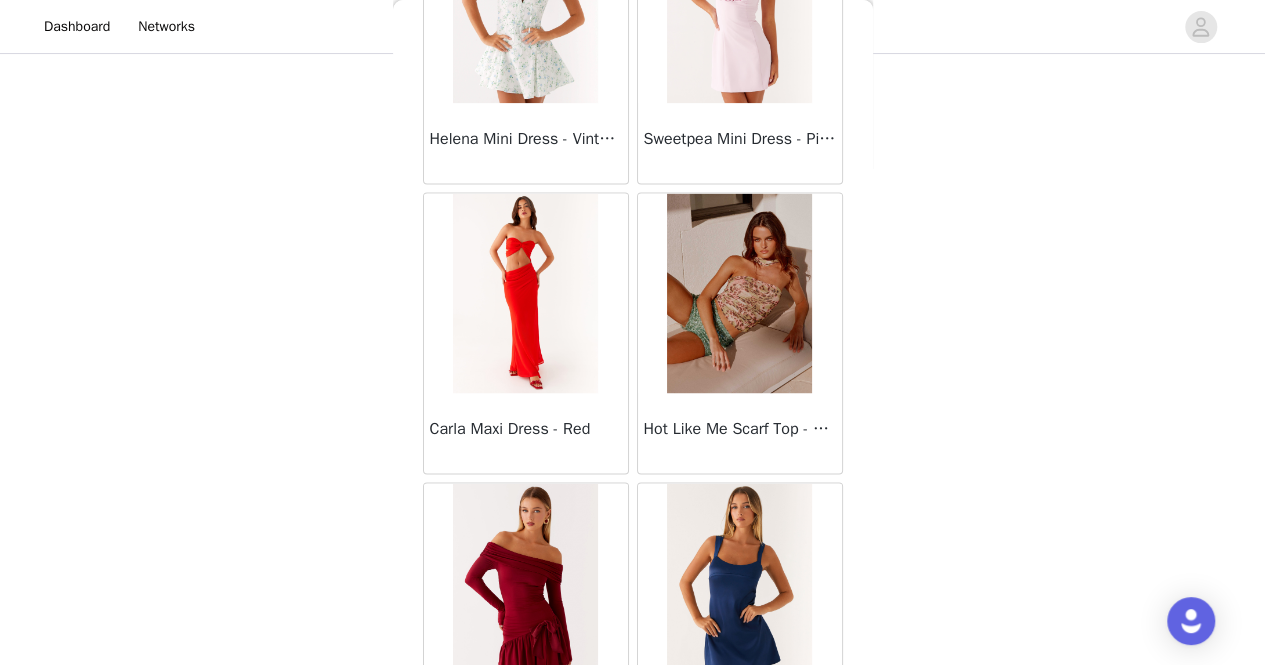 scroll, scrollTop: 54468, scrollLeft: 0, axis: vertical 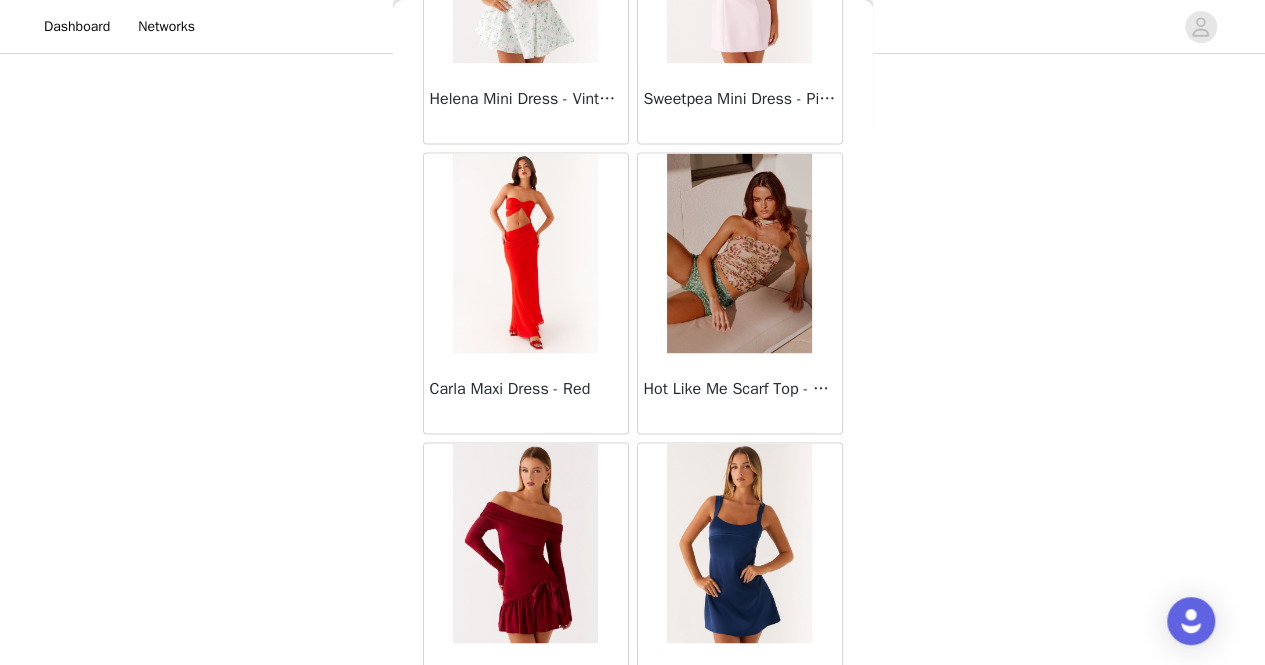 click on "Load More" at bounding box center [633, 758] 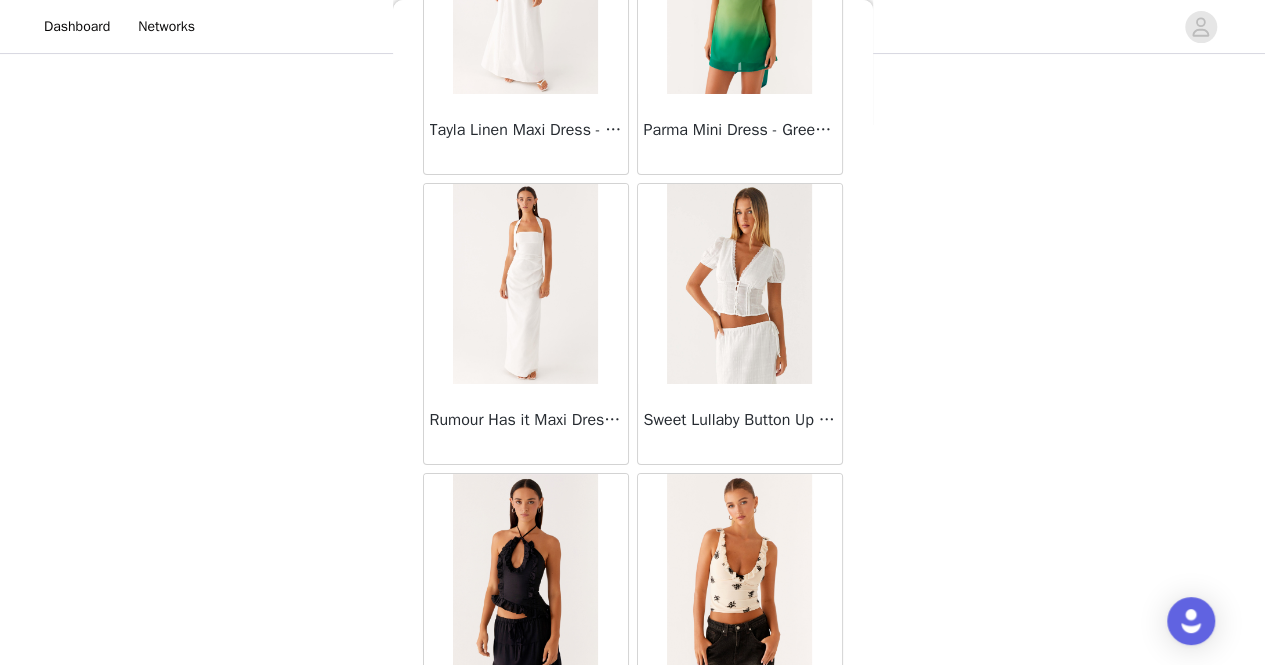 scroll, scrollTop: 56800, scrollLeft: 0, axis: vertical 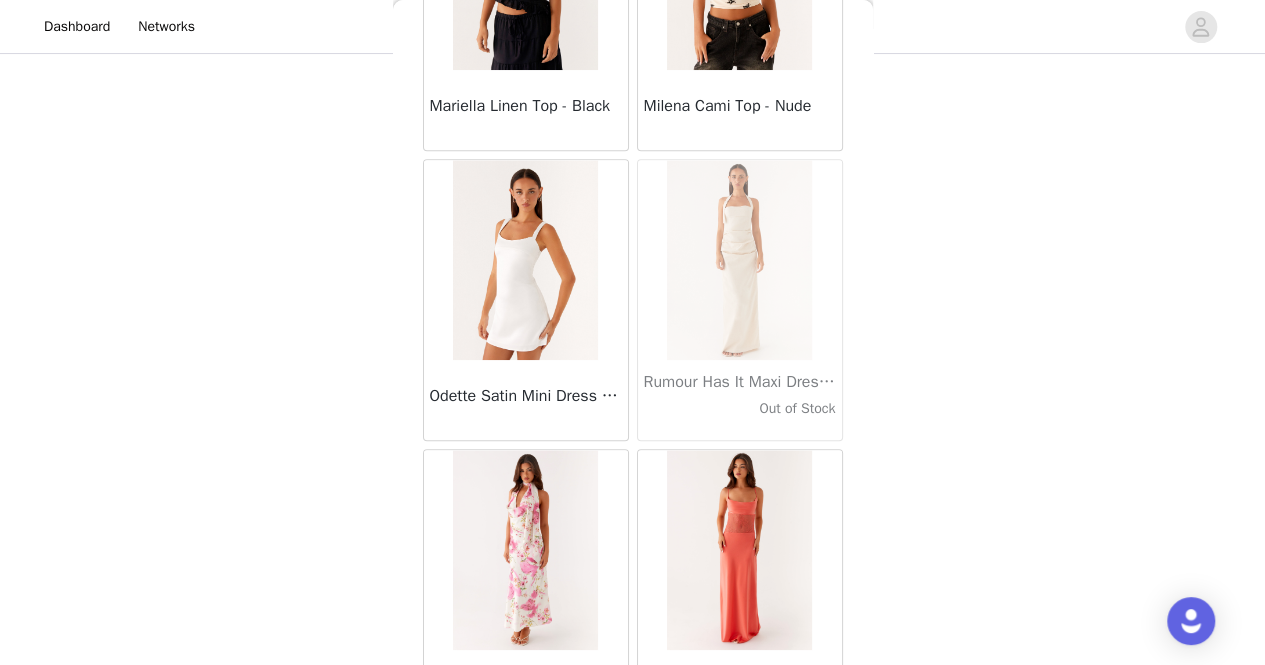 click on "Load More" at bounding box center [633, 765] 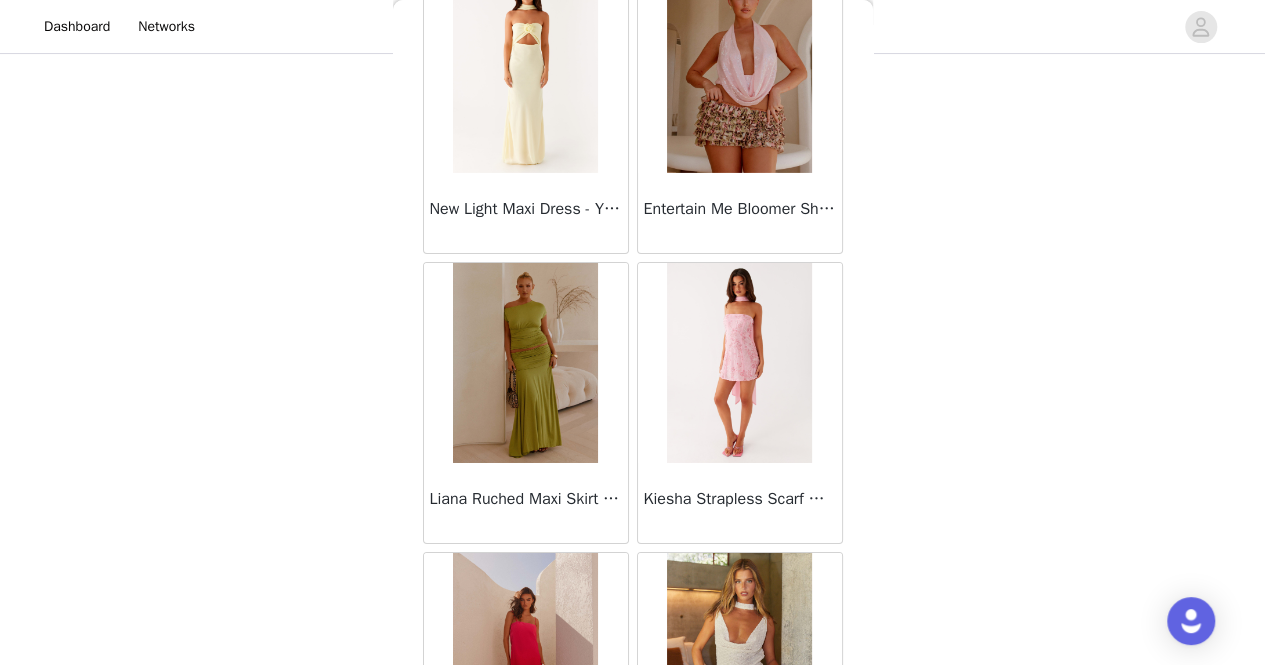 scroll, scrollTop: 60254, scrollLeft: 0, axis: vertical 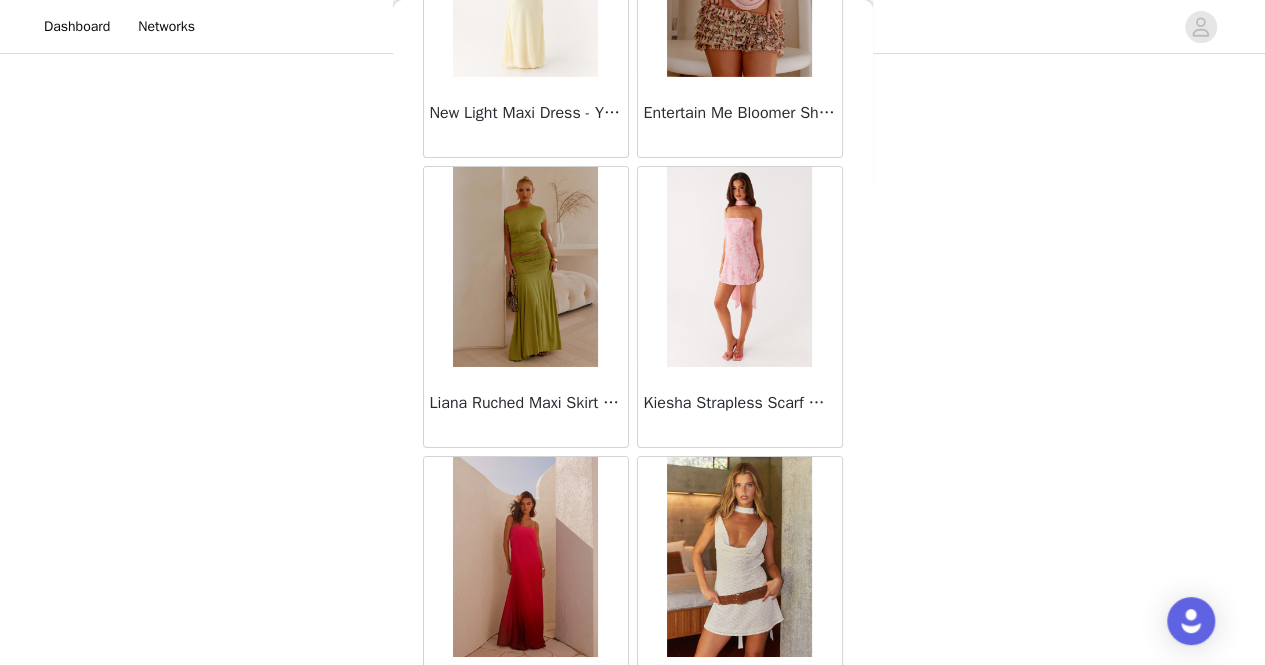 click on "Load More" at bounding box center (633, 772) 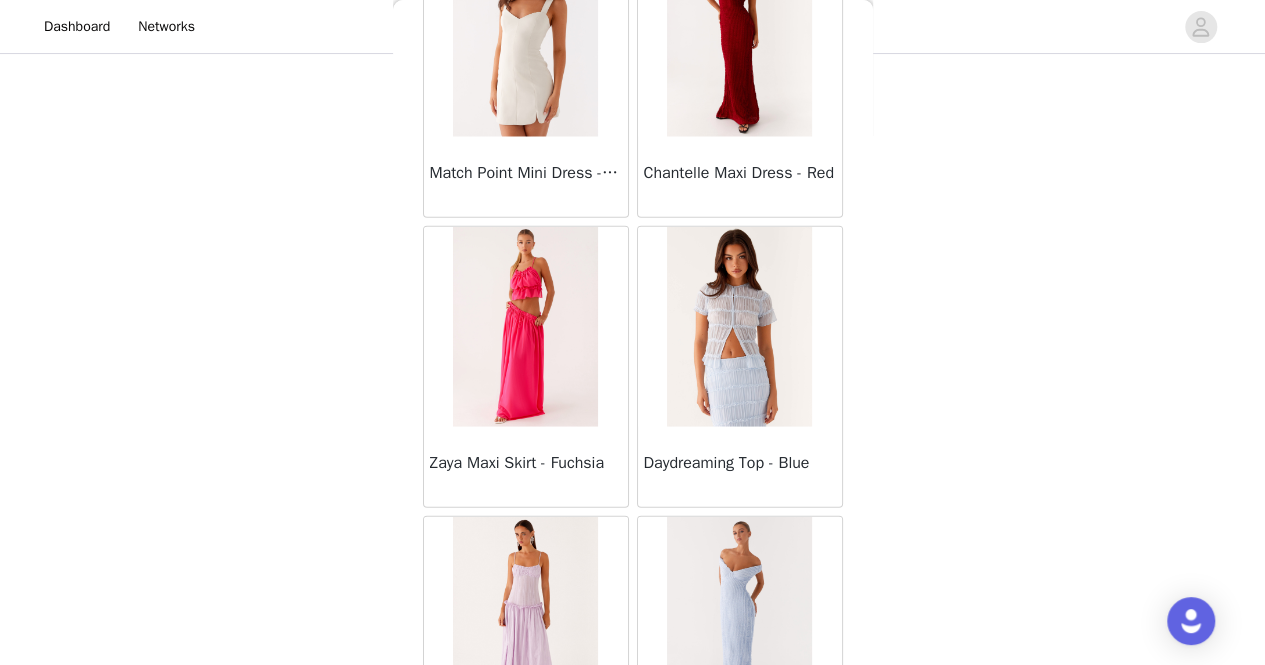 scroll, scrollTop: 63148, scrollLeft: 0, axis: vertical 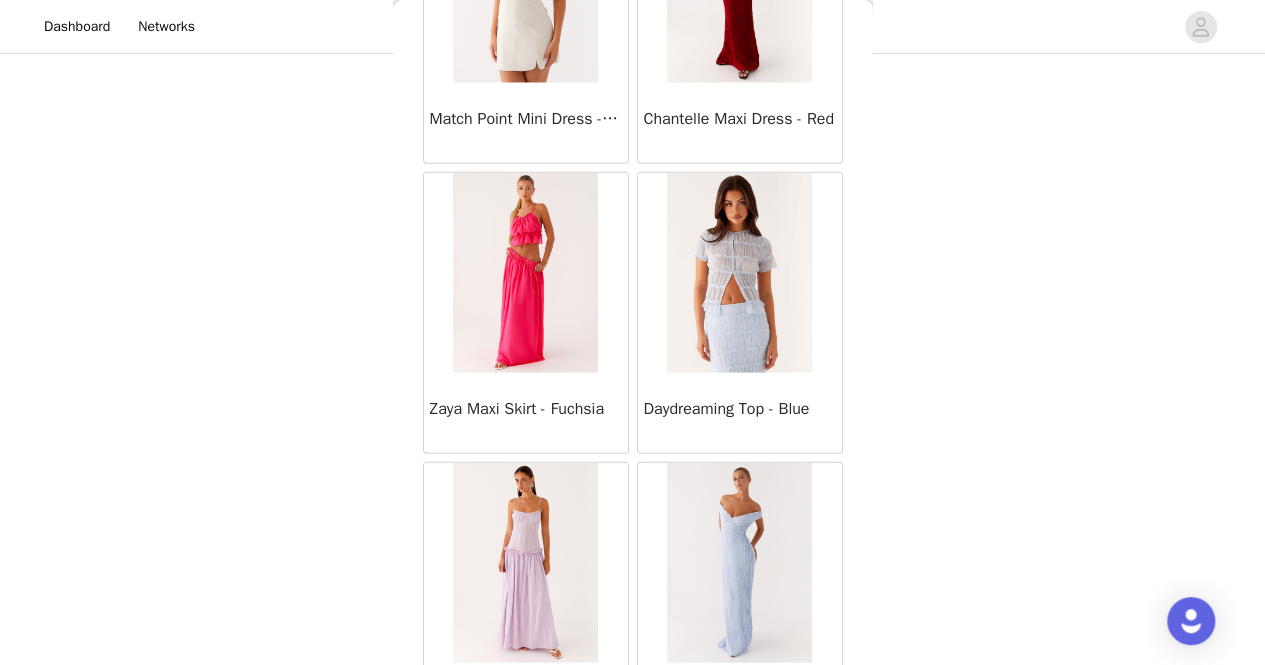 click on "Load More" at bounding box center [633, 778] 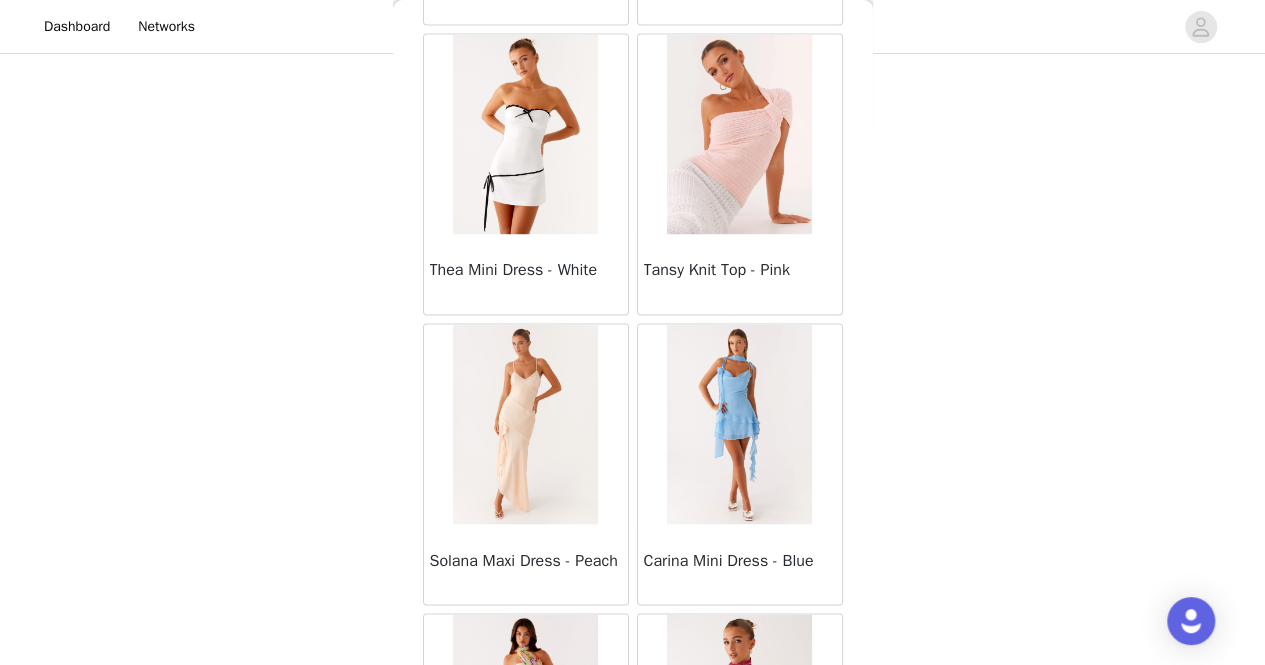 scroll, scrollTop: 66041, scrollLeft: 0, axis: vertical 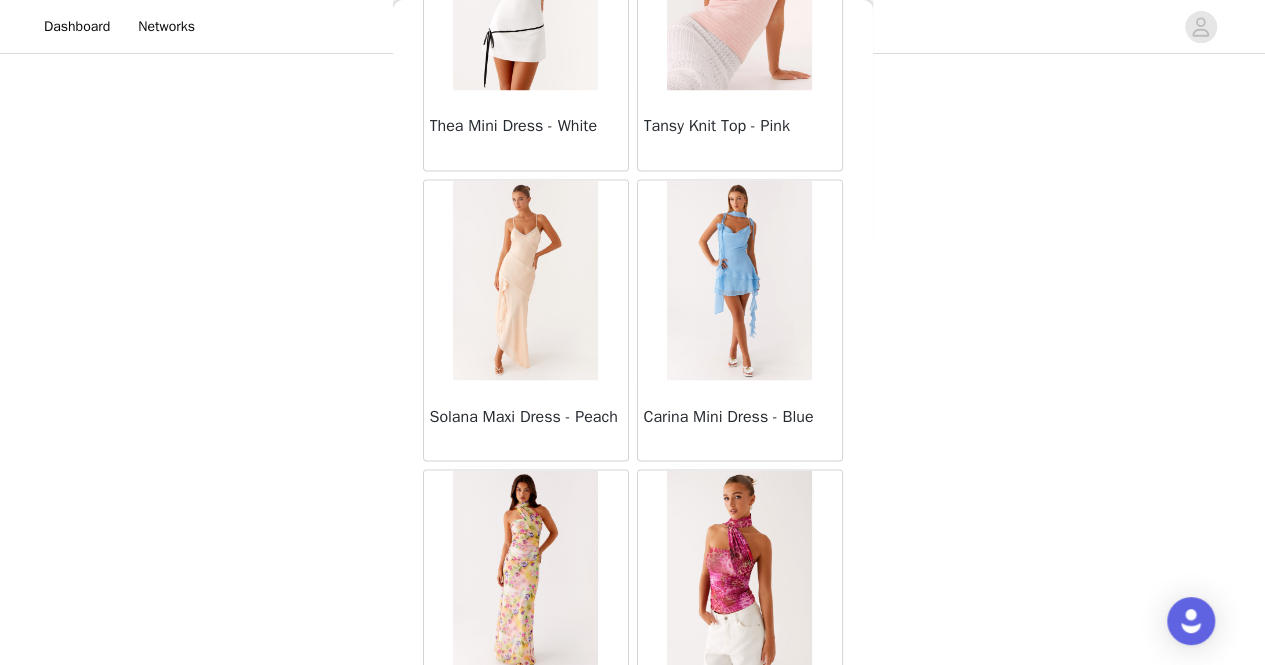 click on "Load More" at bounding box center [633, 785] 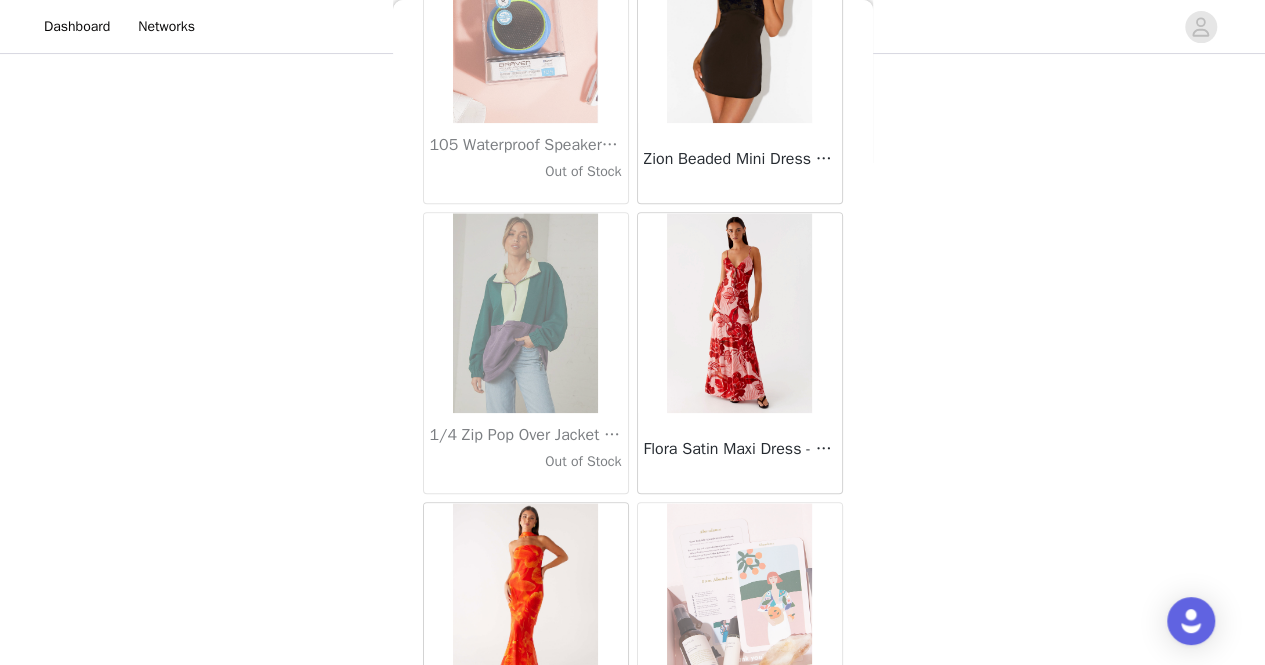 scroll, scrollTop: 68934, scrollLeft: 0, axis: vertical 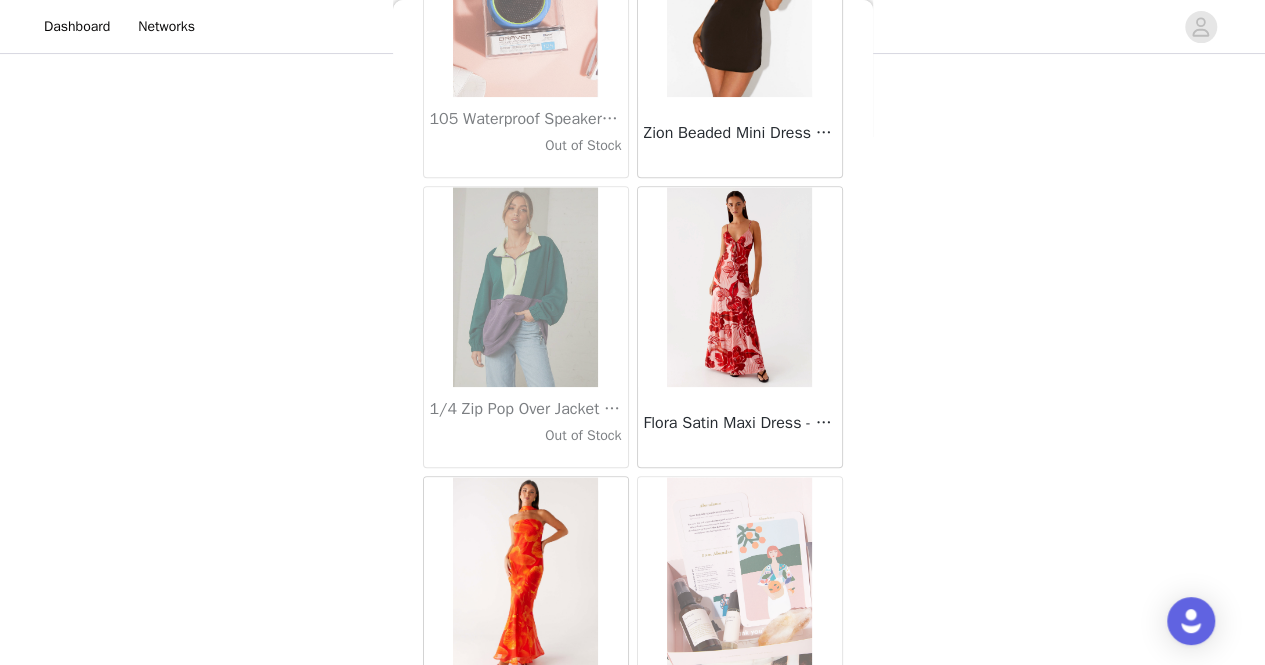 drag, startPoint x: 606, startPoint y: 635, endPoint x: 566, endPoint y: 633, distance: 40.04997 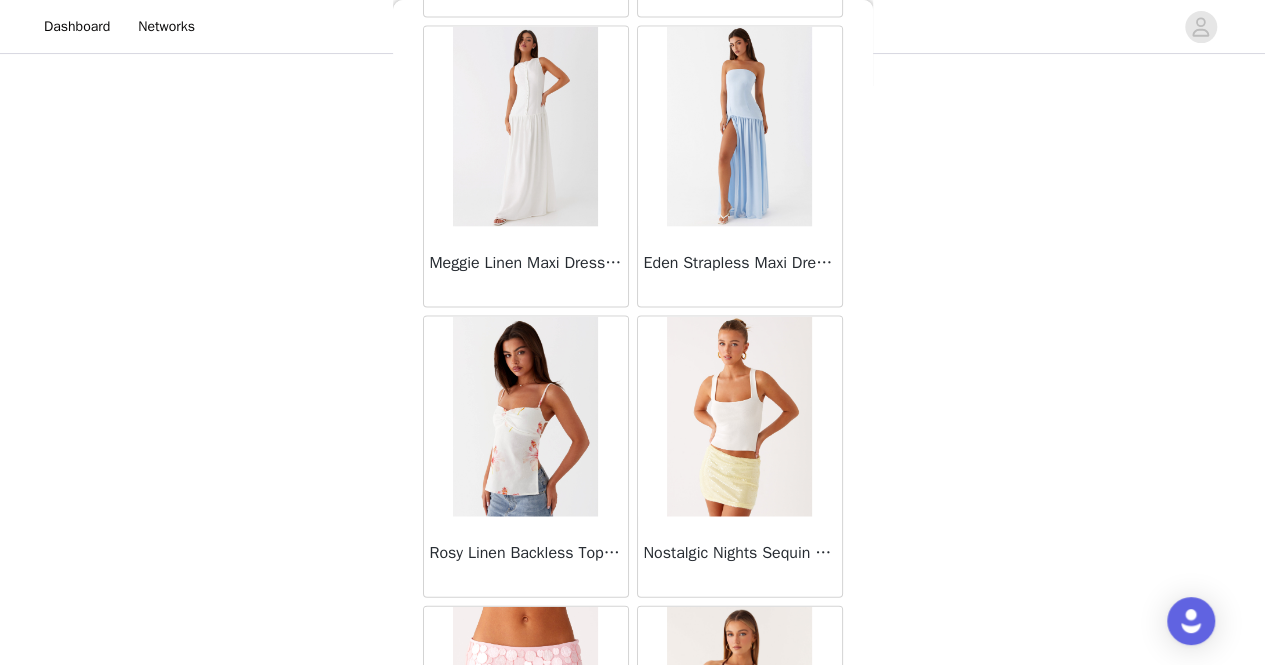 scroll, scrollTop: 70252, scrollLeft: 0, axis: vertical 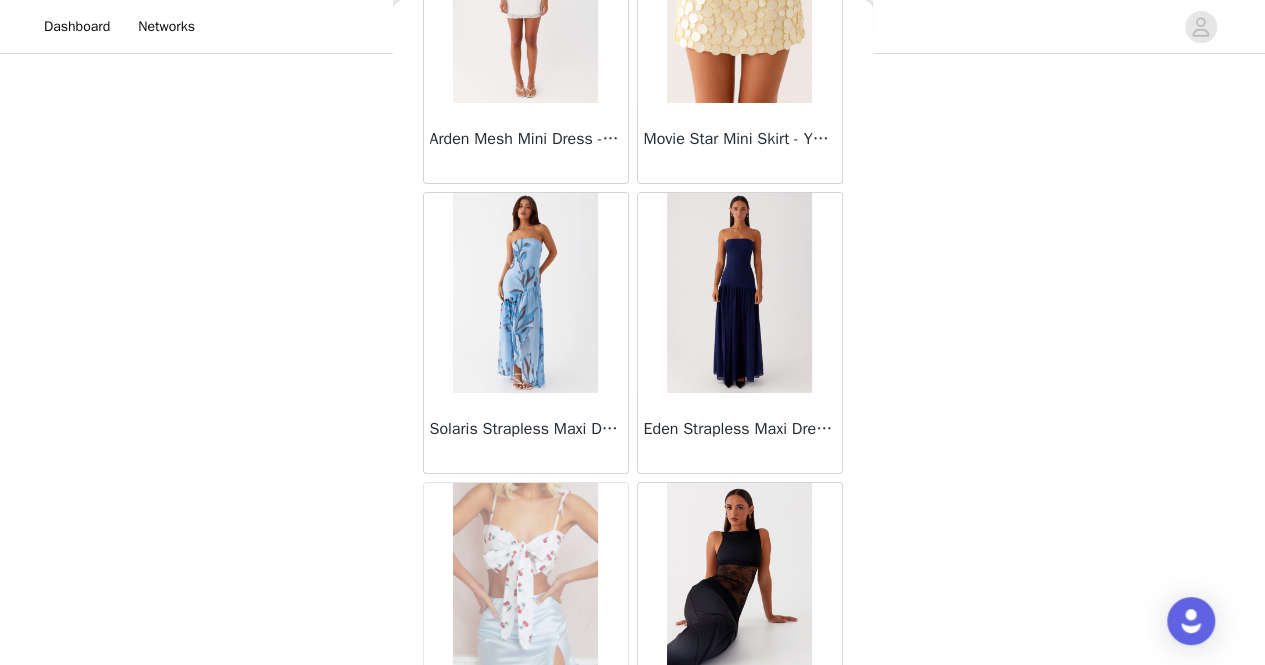 click on "Load More" at bounding box center [633, 798] 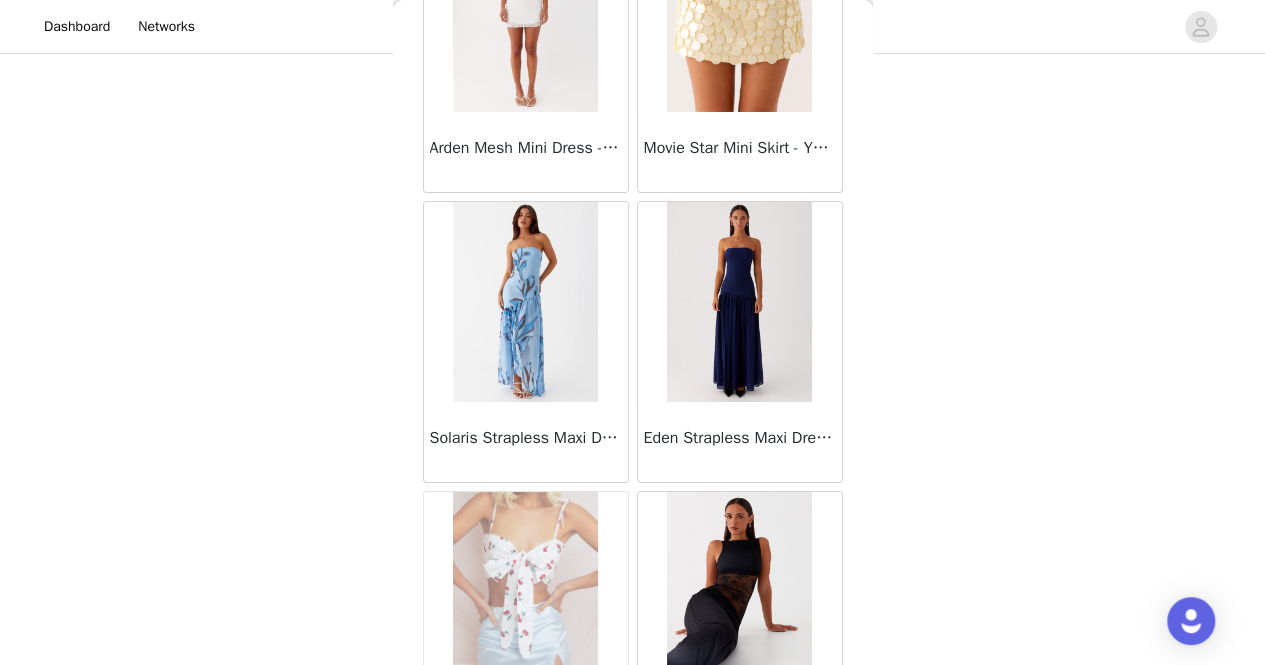 scroll, scrollTop: 205, scrollLeft: 0, axis: vertical 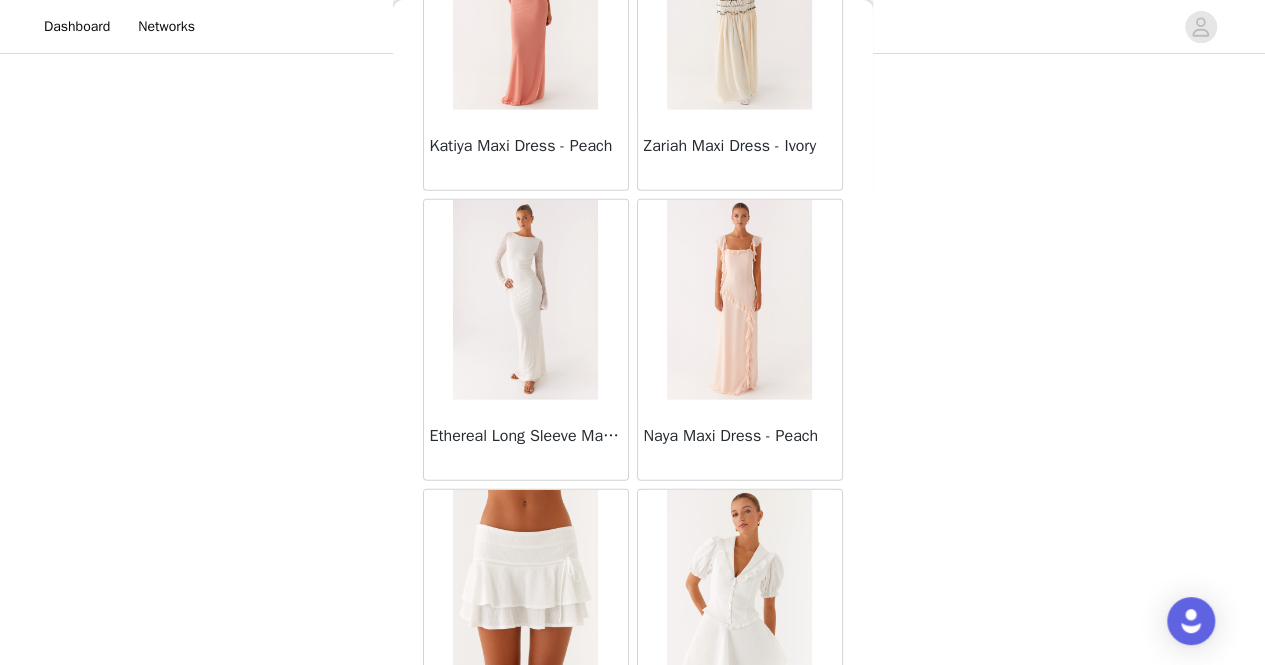click on "Load More" at bounding box center [633, 805] 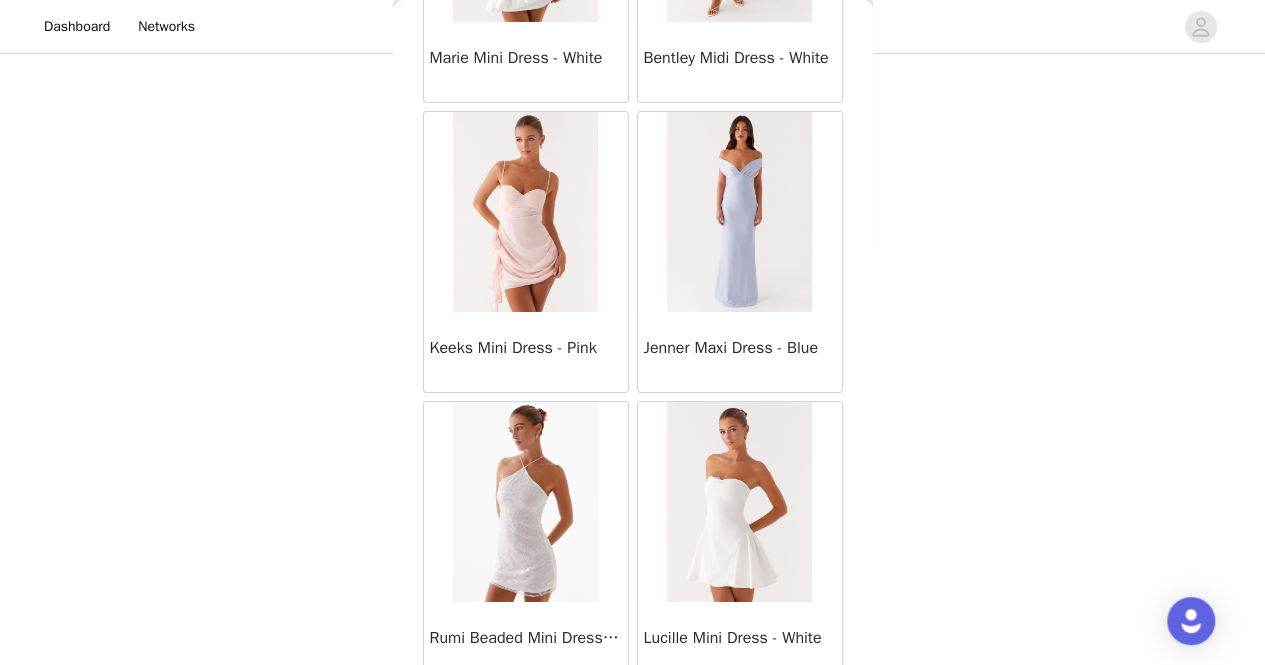 scroll, scrollTop: 75674, scrollLeft: 0, axis: vertical 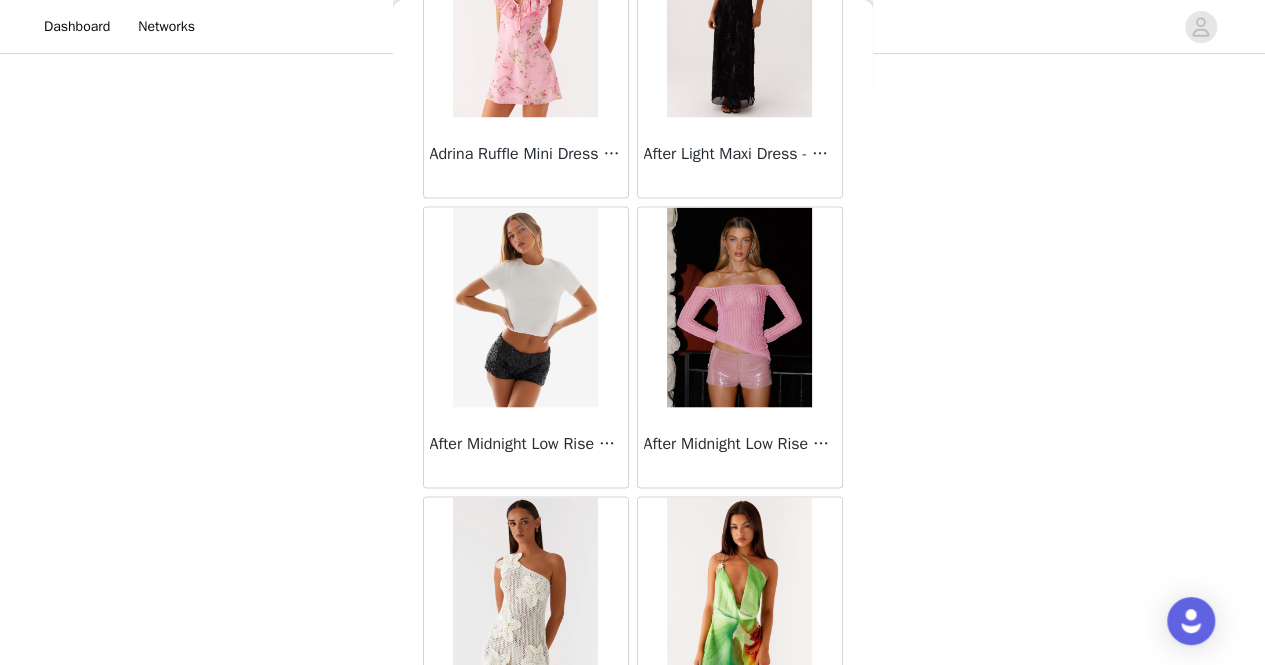 click on "Load More" at bounding box center (633, 812) 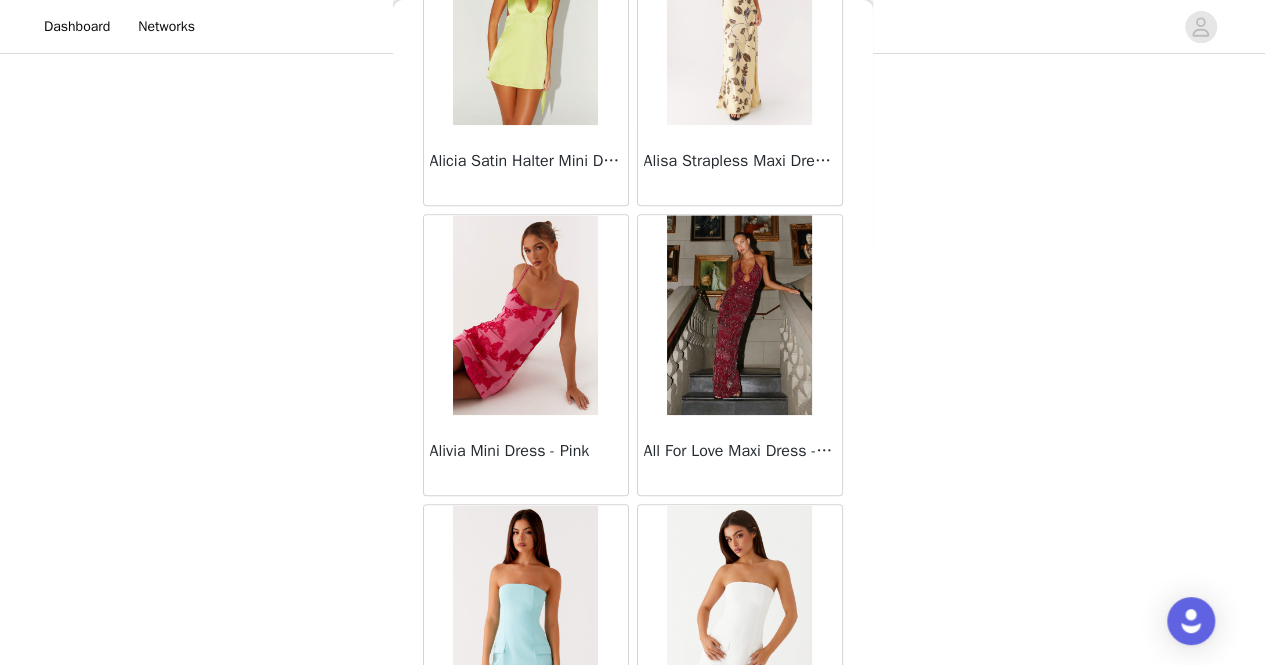 scroll, scrollTop: 80508, scrollLeft: 0, axis: vertical 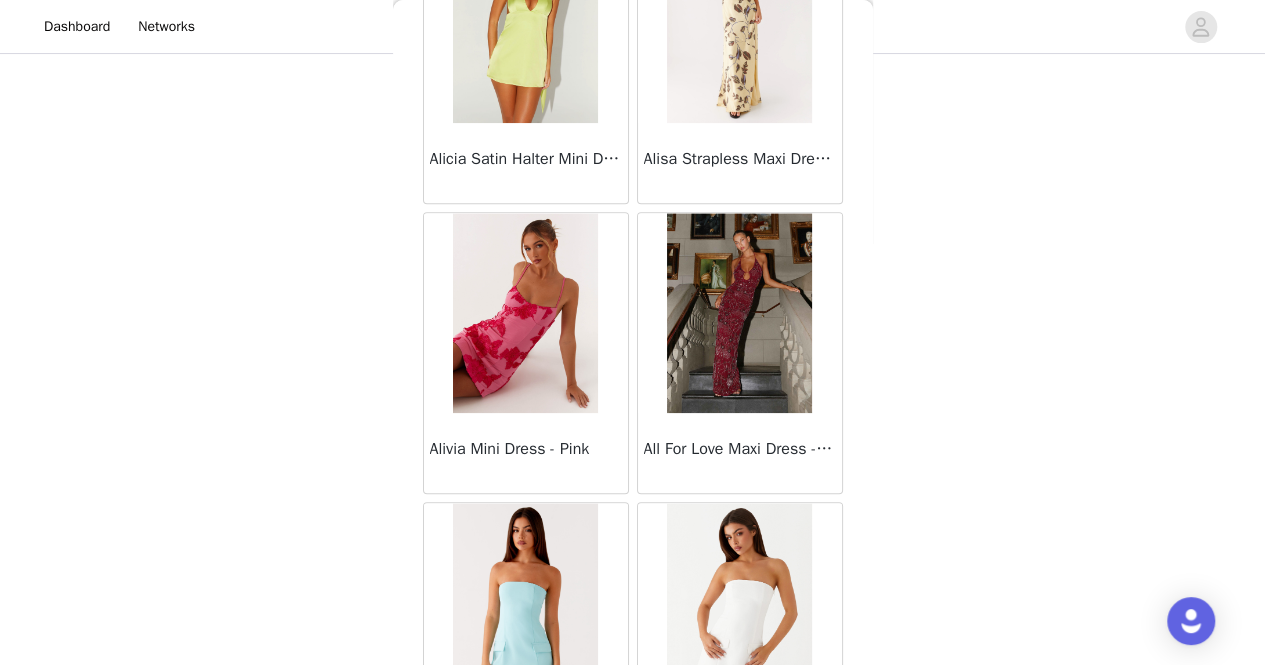 click on "Load More" at bounding box center [633, 818] 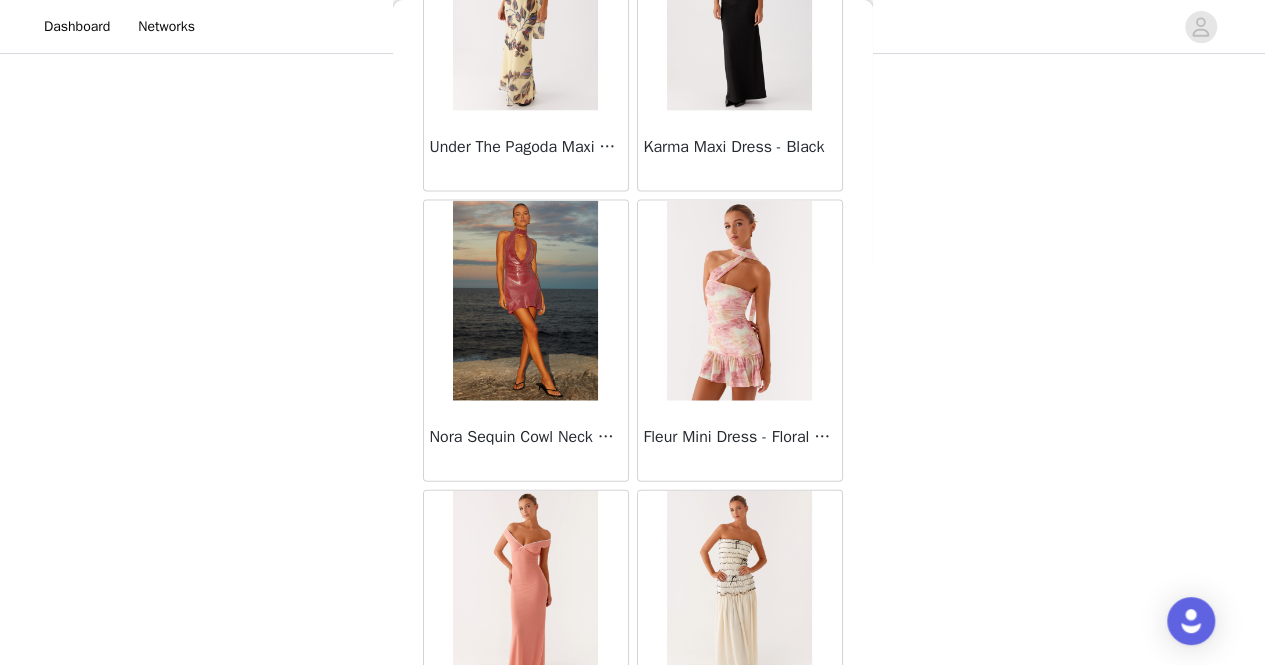 scroll, scrollTop: 74092, scrollLeft: 0, axis: vertical 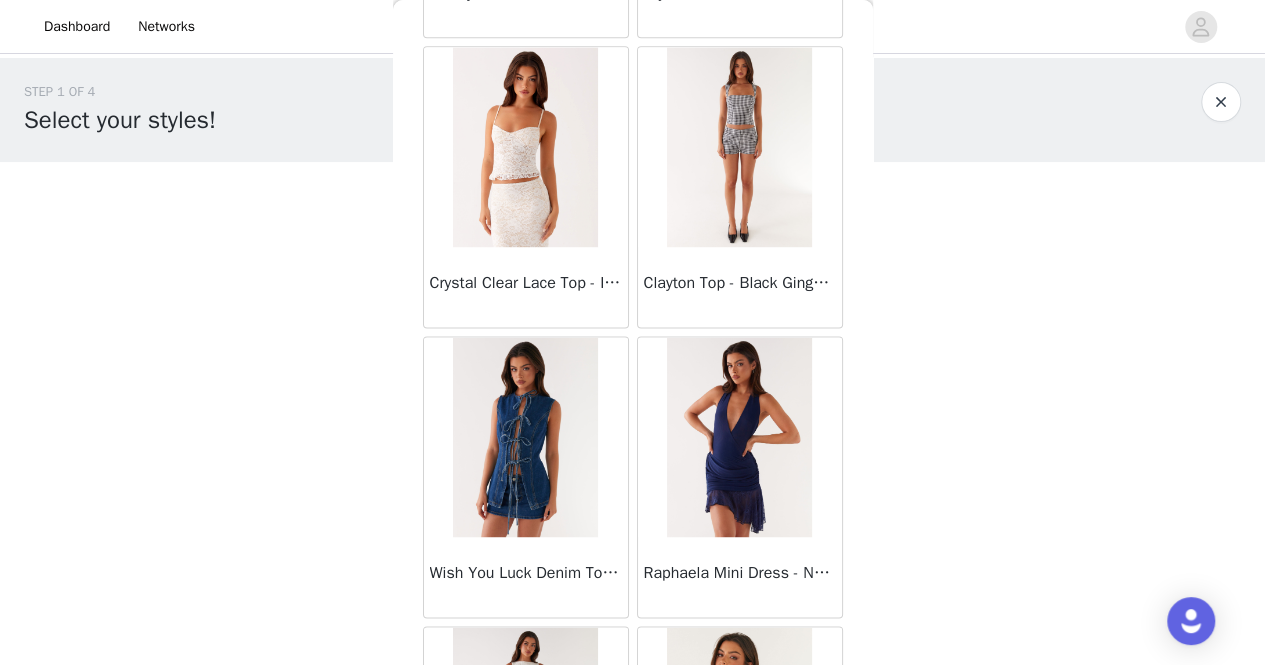 click at bounding box center (525, 147) 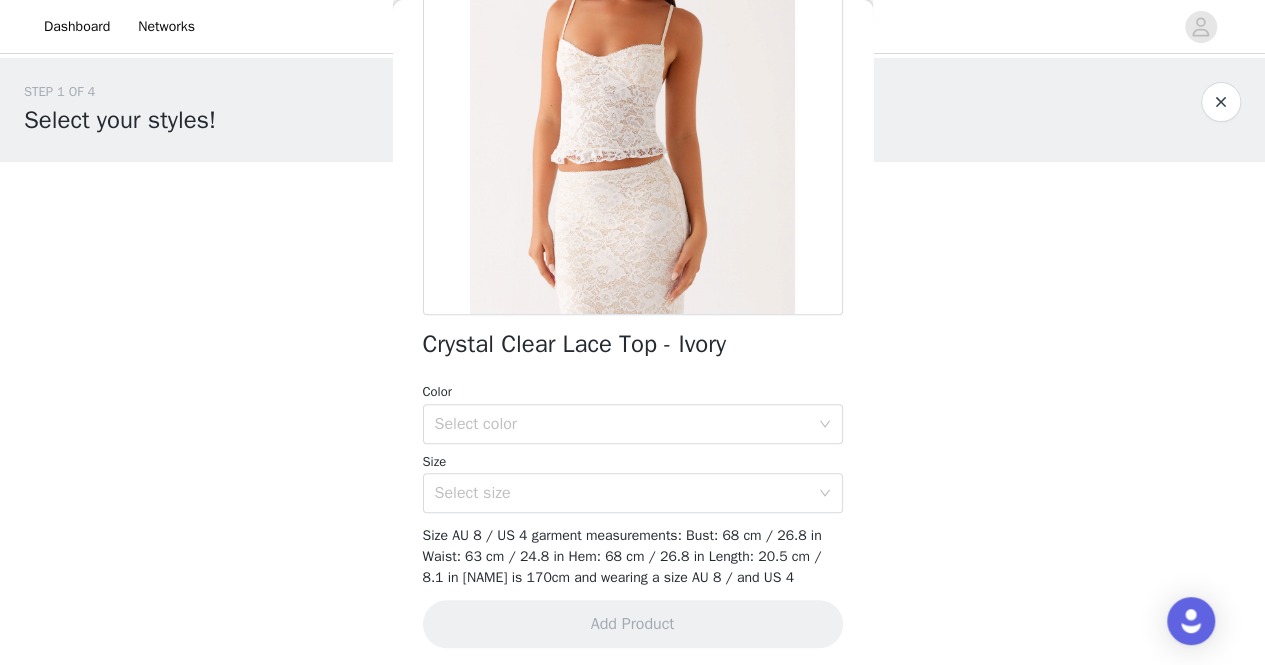 scroll, scrollTop: 236, scrollLeft: 0, axis: vertical 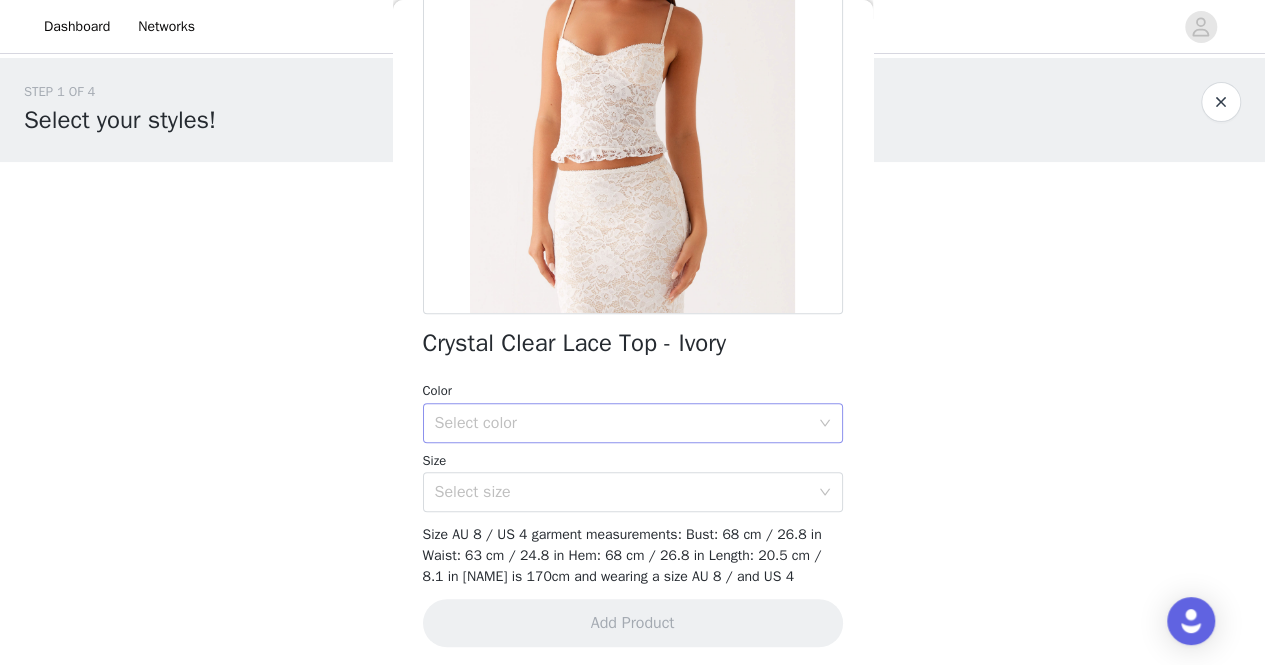 click on "Select color" at bounding box center [622, 423] 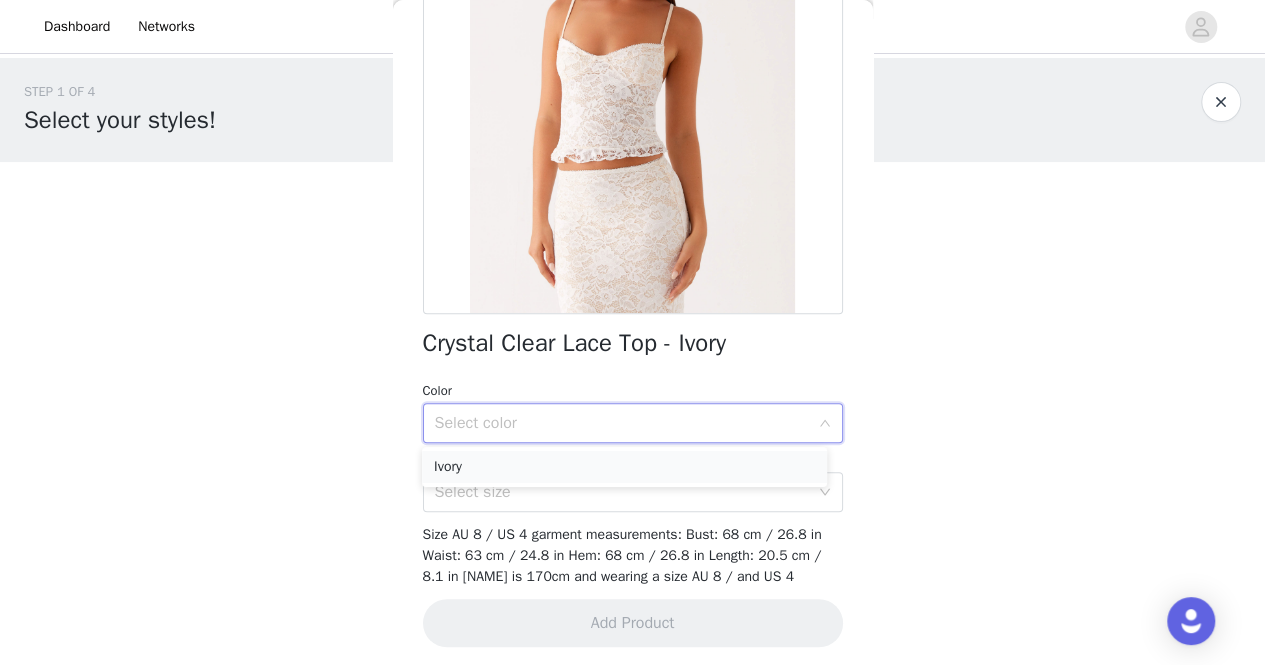 click on "Ivory" at bounding box center (624, 467) 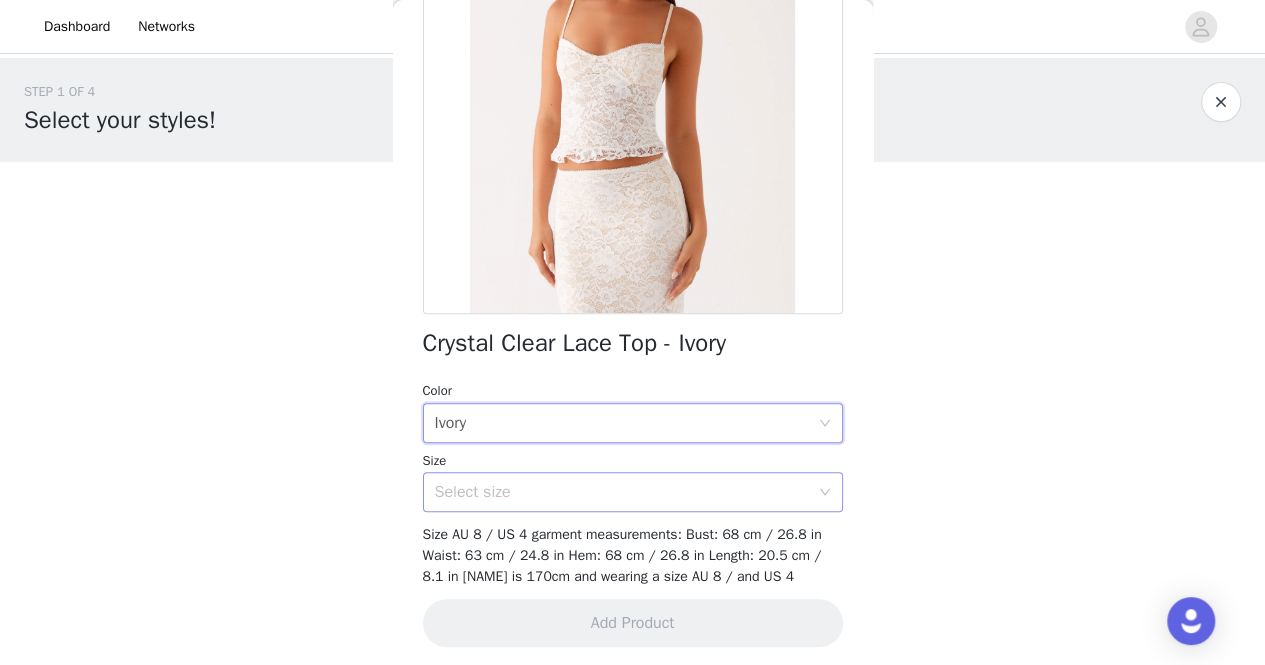 click on "Select size" at bounding box center (622, 492) 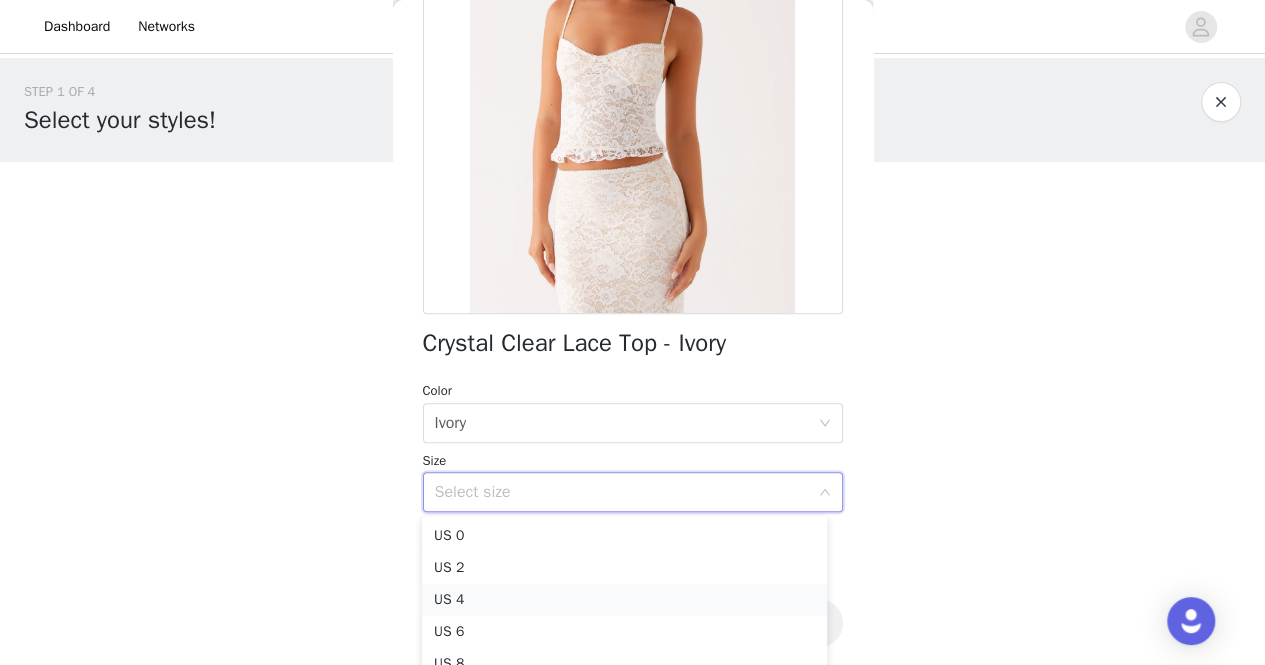 click on "US 4" at bounding box center [624, 600] 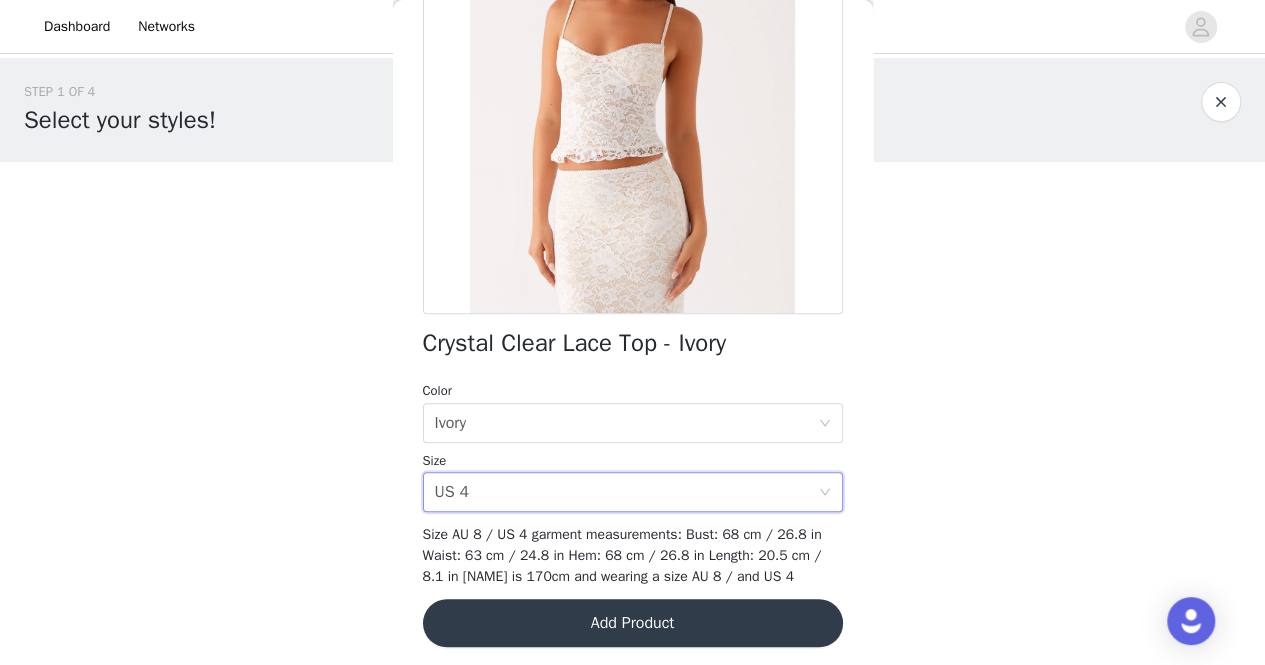 scroll, scrollTop: 388, scrollLeft: 0, axis: vertical 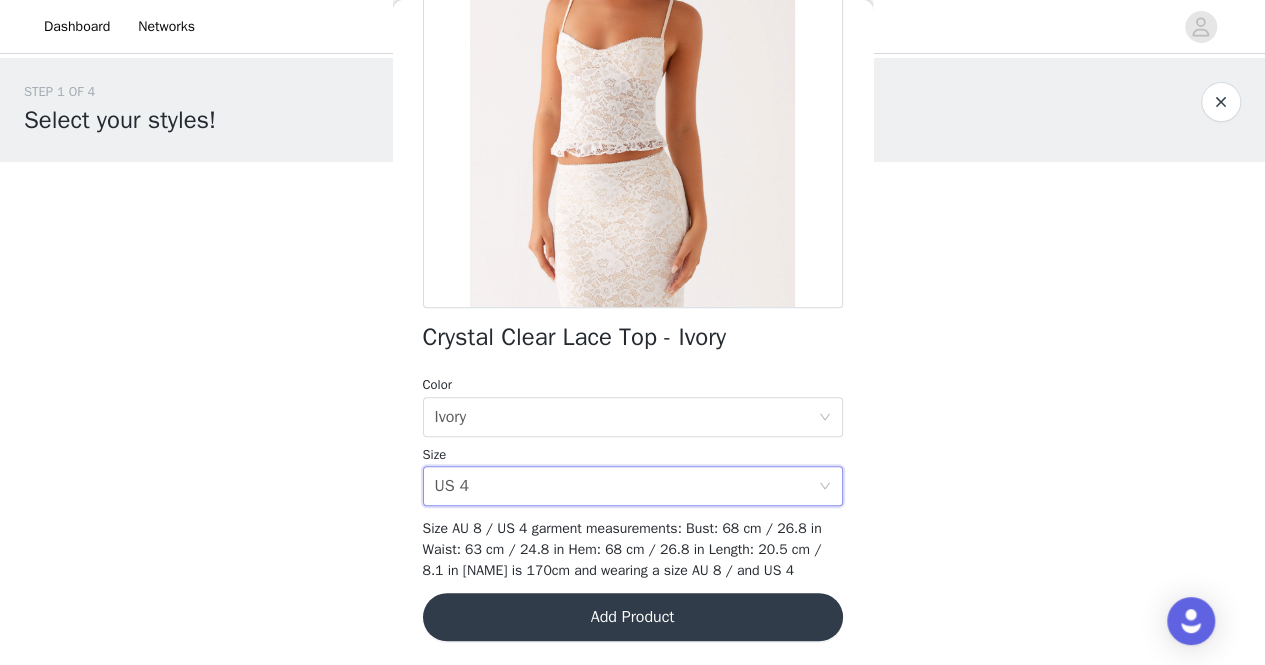 click on "Add Product" at bounding box center [633, 617] 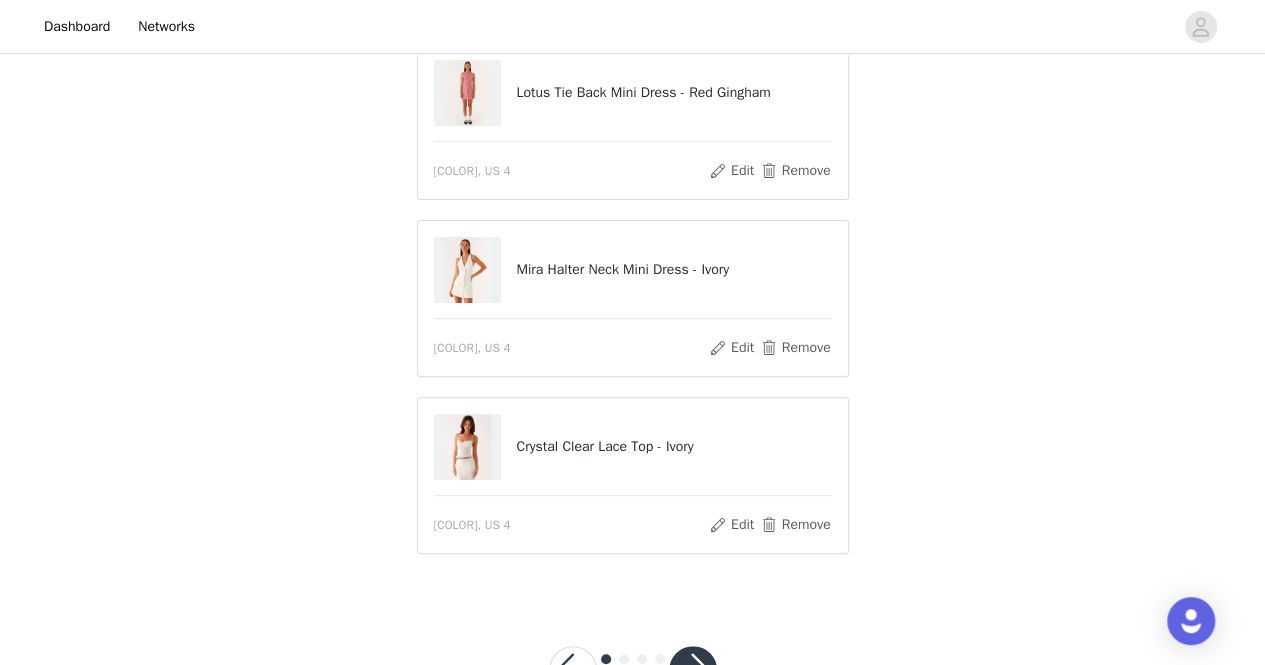 scroll, scrollTop: 252, scrollLeft: 0, axis: vertical 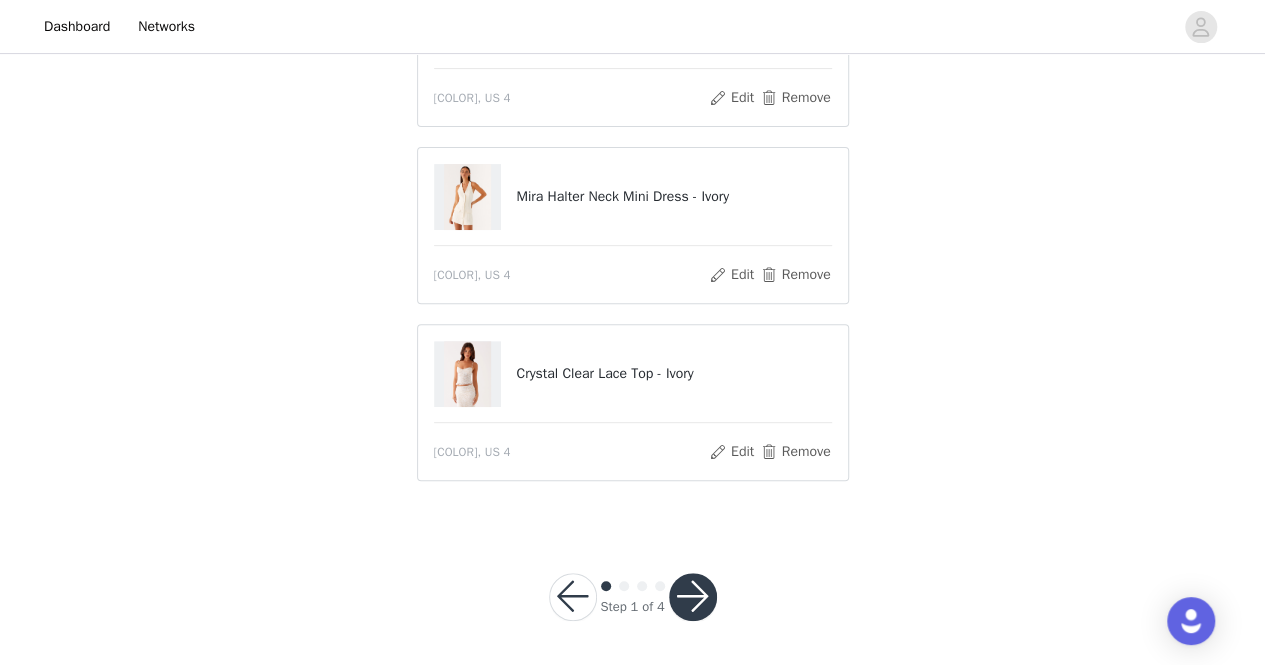 click at bounding box center (693, 597) 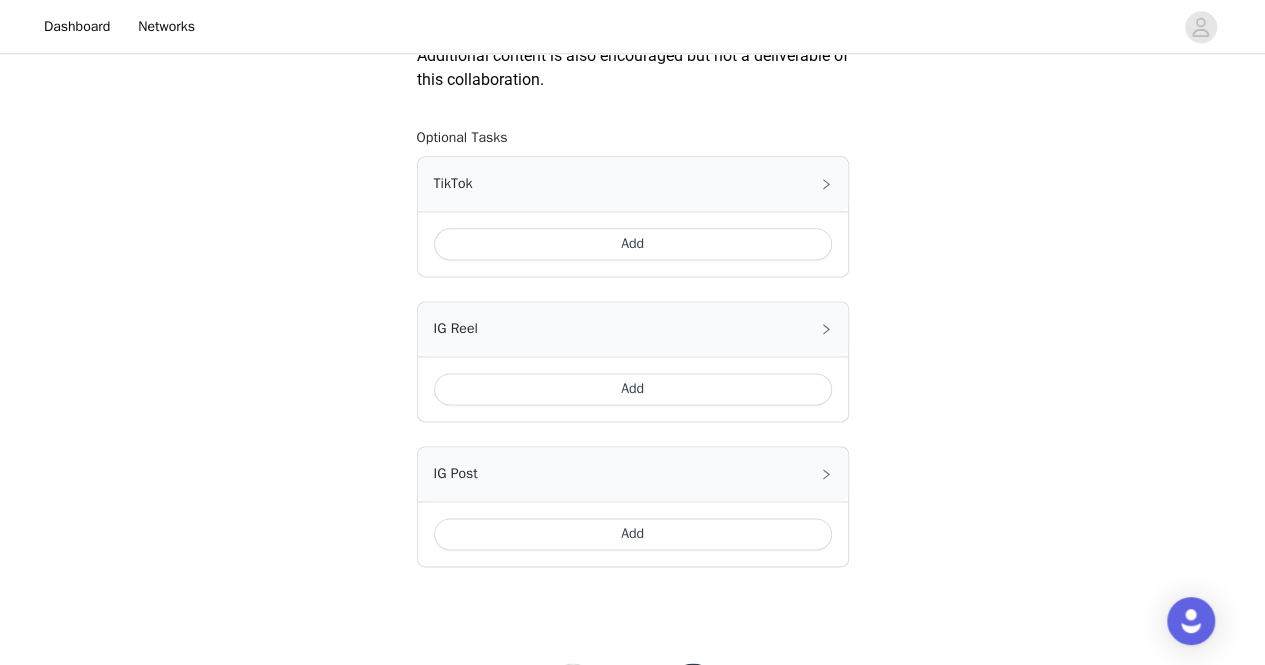scroll, scrollTop: 1191, scrollLeft: 0, axis: vertical 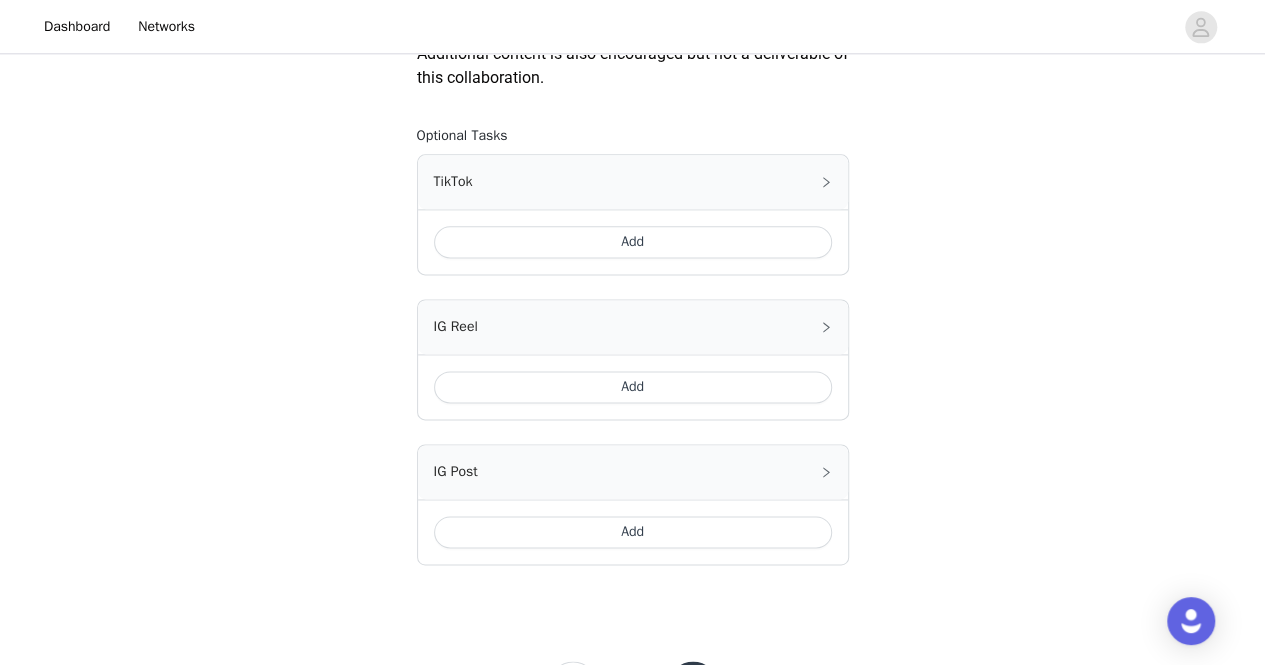 click on "Add" at bounding box center [633, 532] 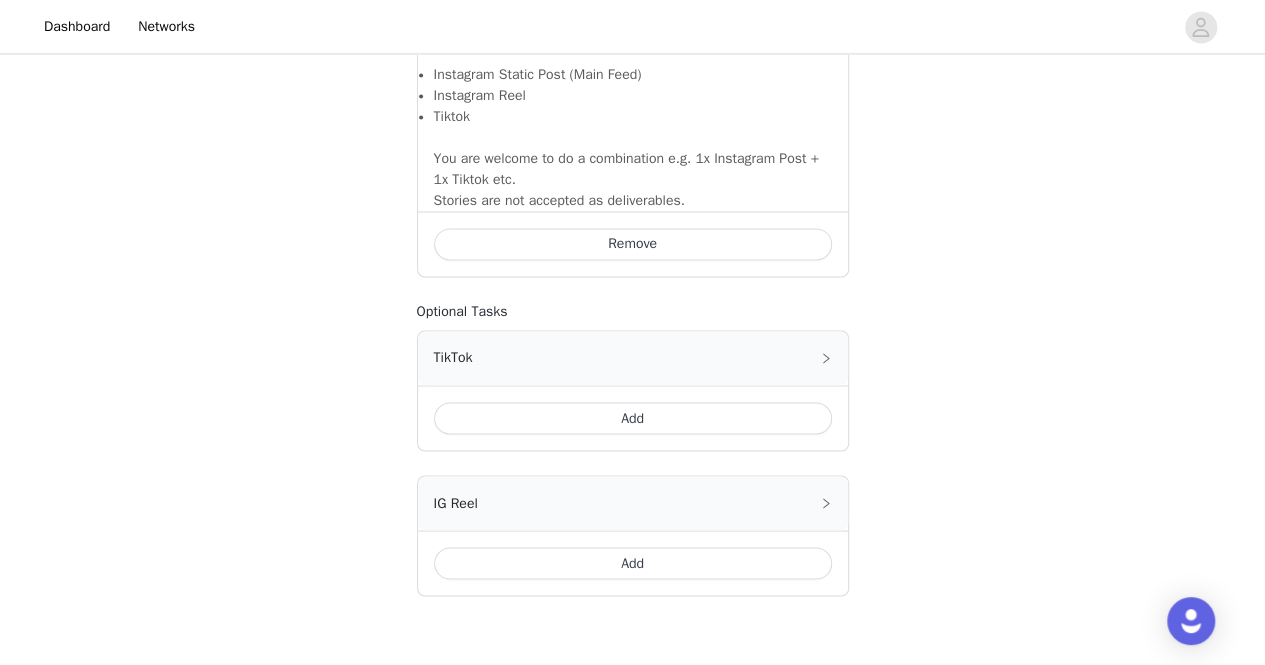 scroll, scrollTop: 1633, scrollLeft: 0, axis: vertical 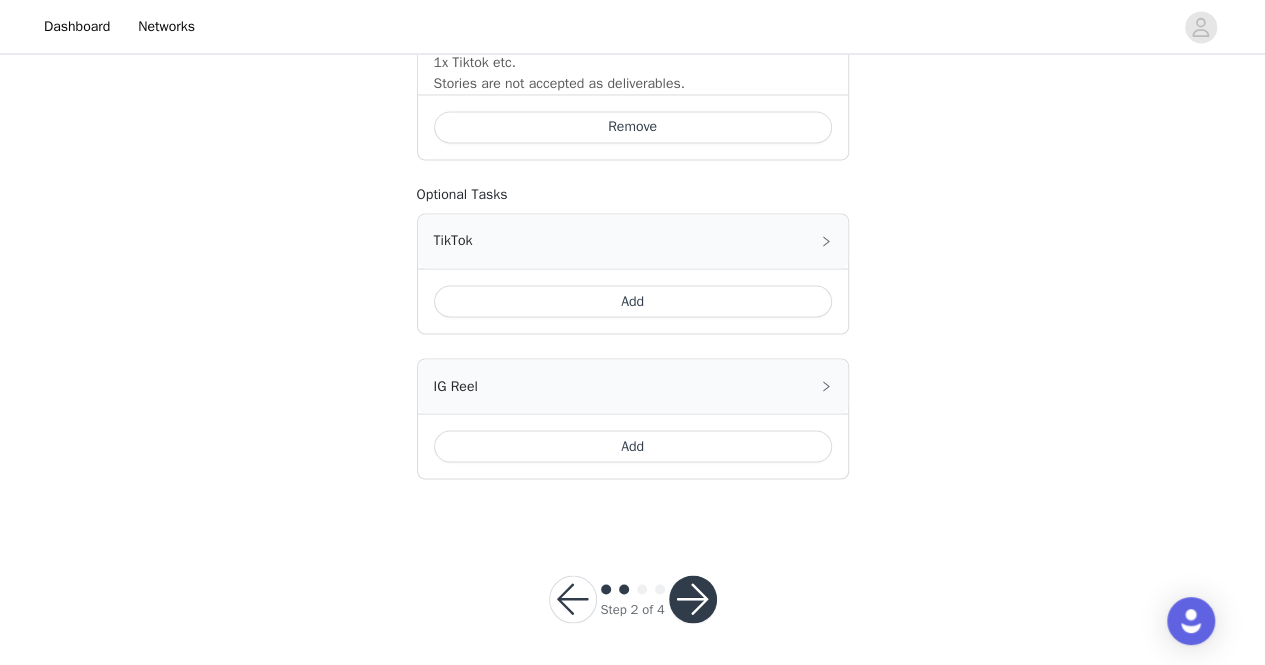 click on "Add" at bounding box center (633, 301) 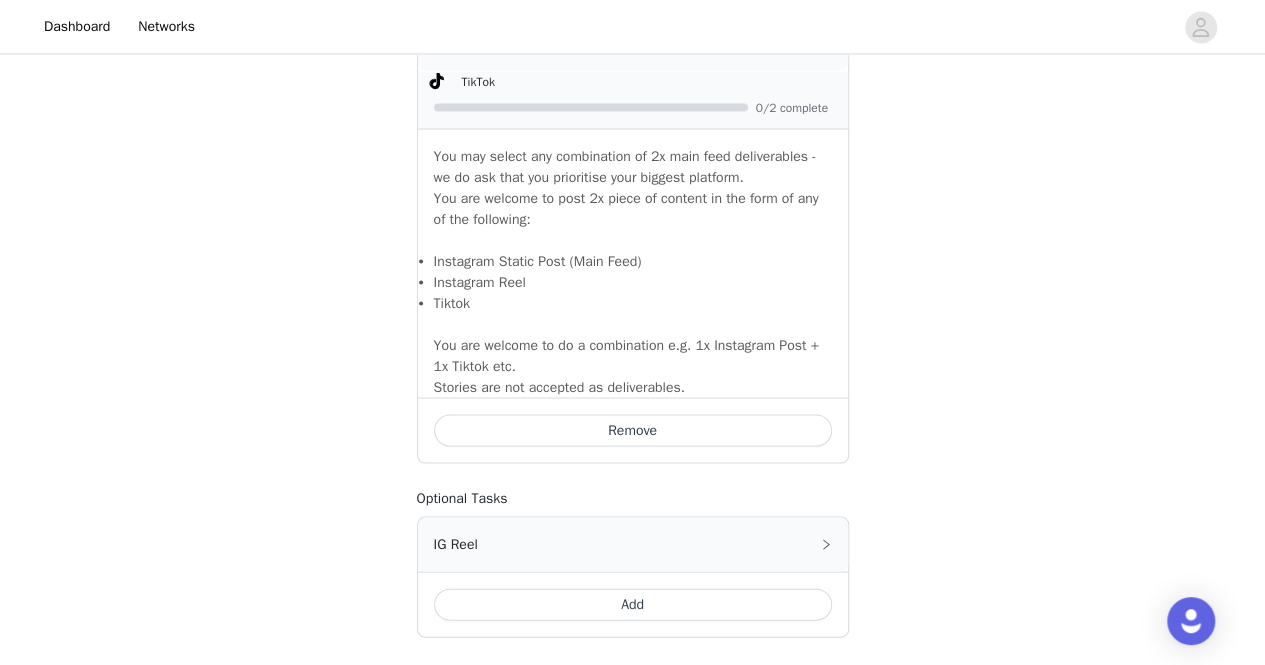 scroll, scrollTop: 1960, scrollLeft: 0, axis: vertical 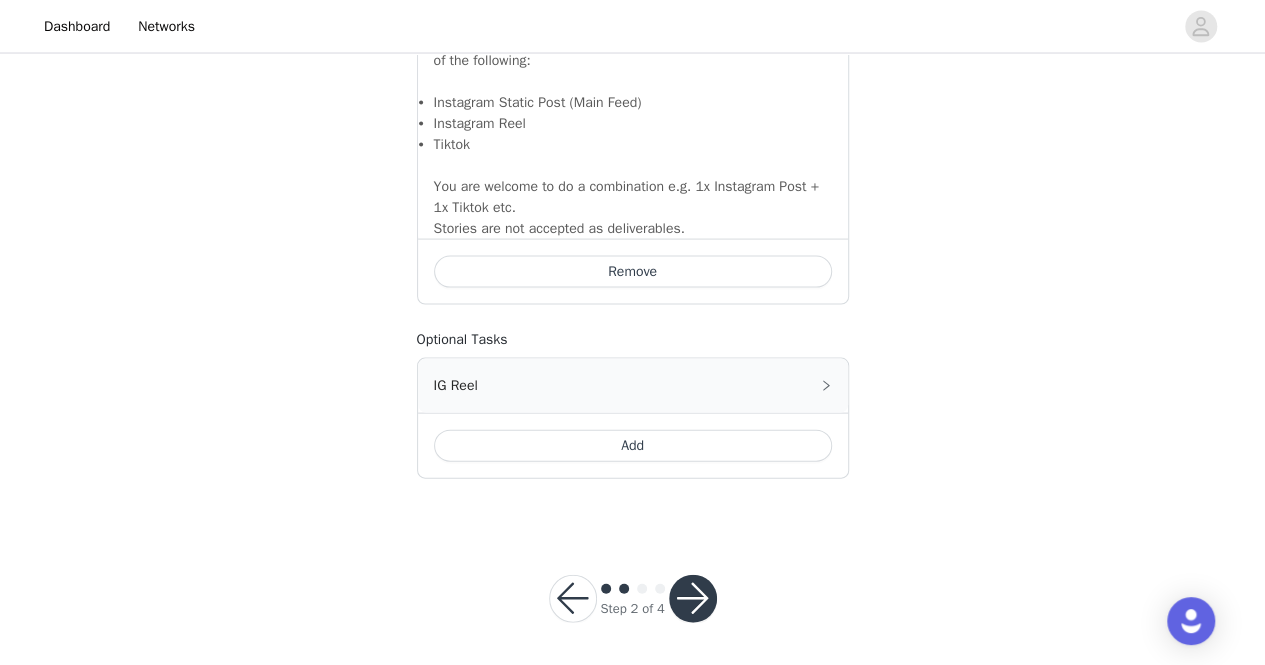 click at bounding box center (693, 599) 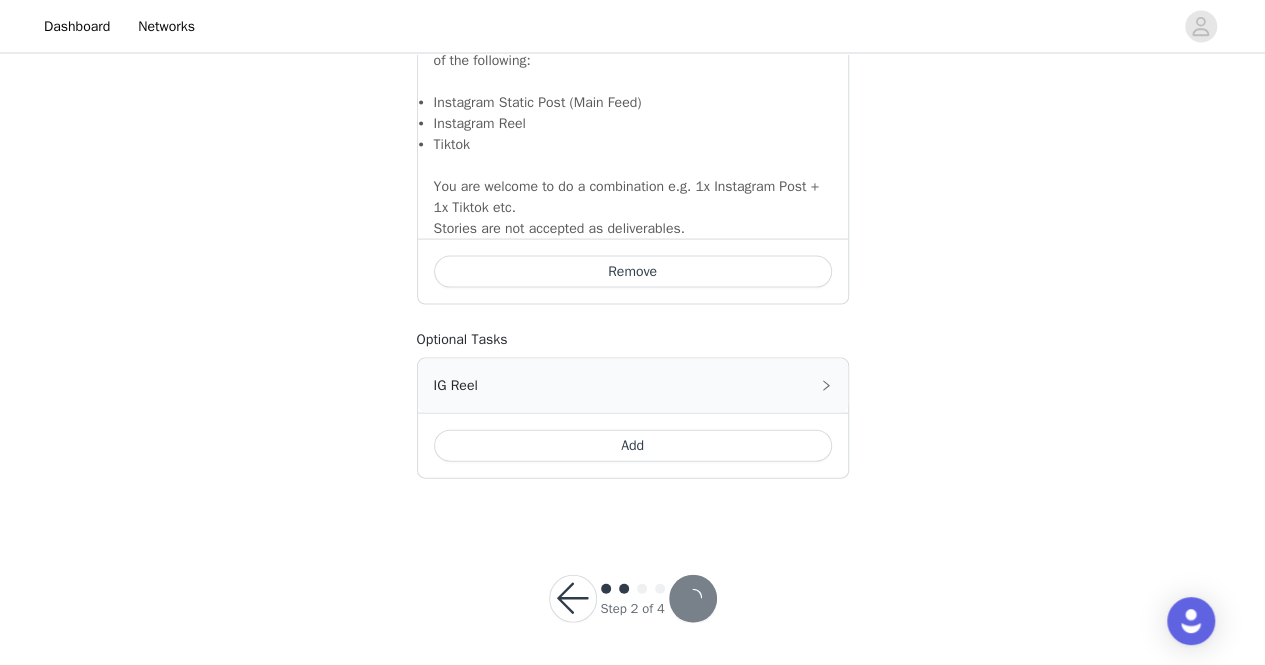 scroll, scrollTop: 0, scrollLeft: 0, axis: both 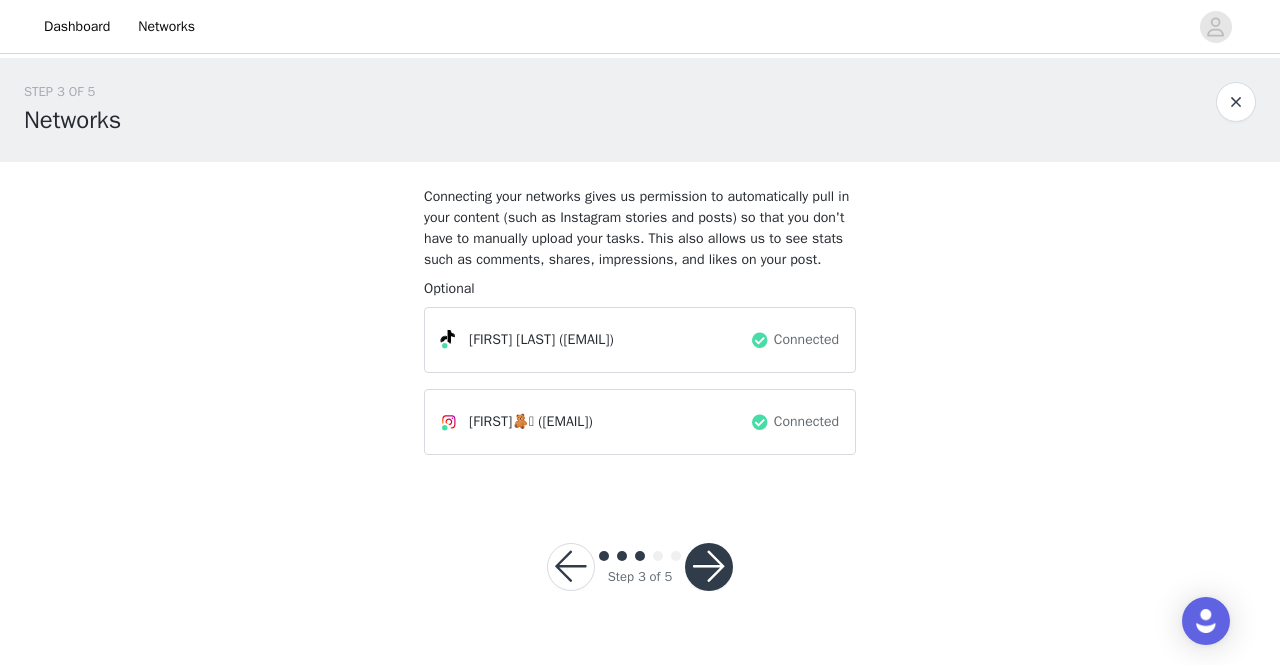 click at bounding box center [709, 567] 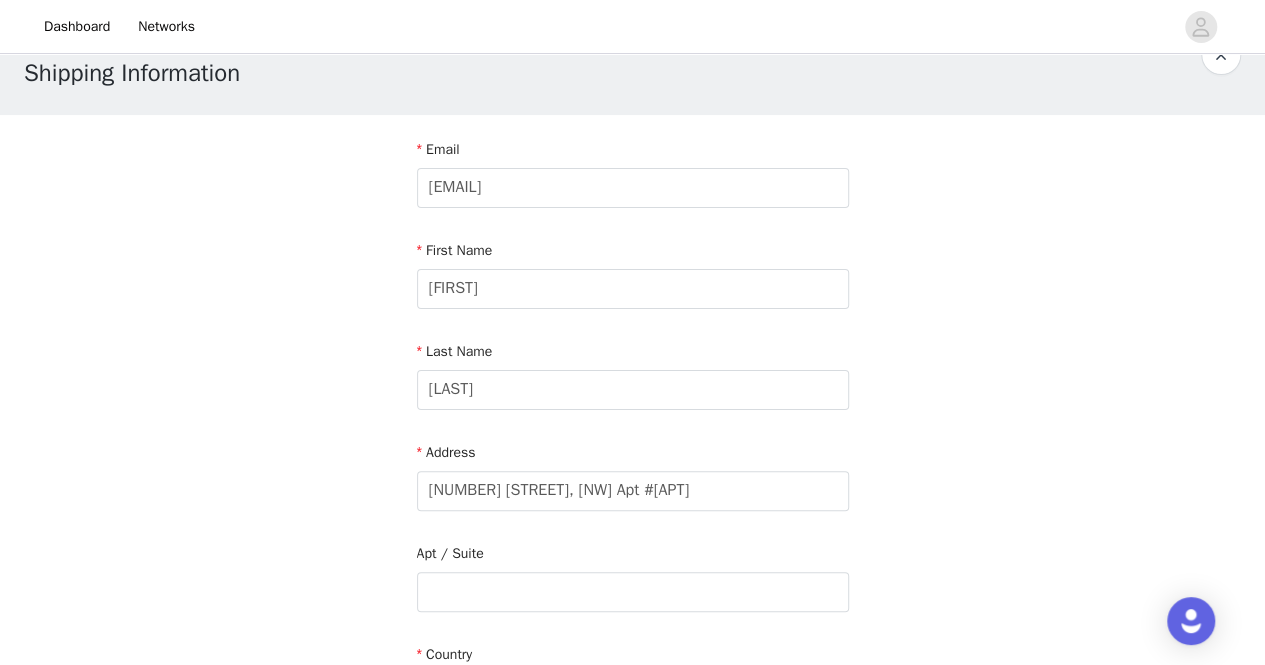 scroll, scrollTop: 72, scrollLeft: 0, axis: vertical 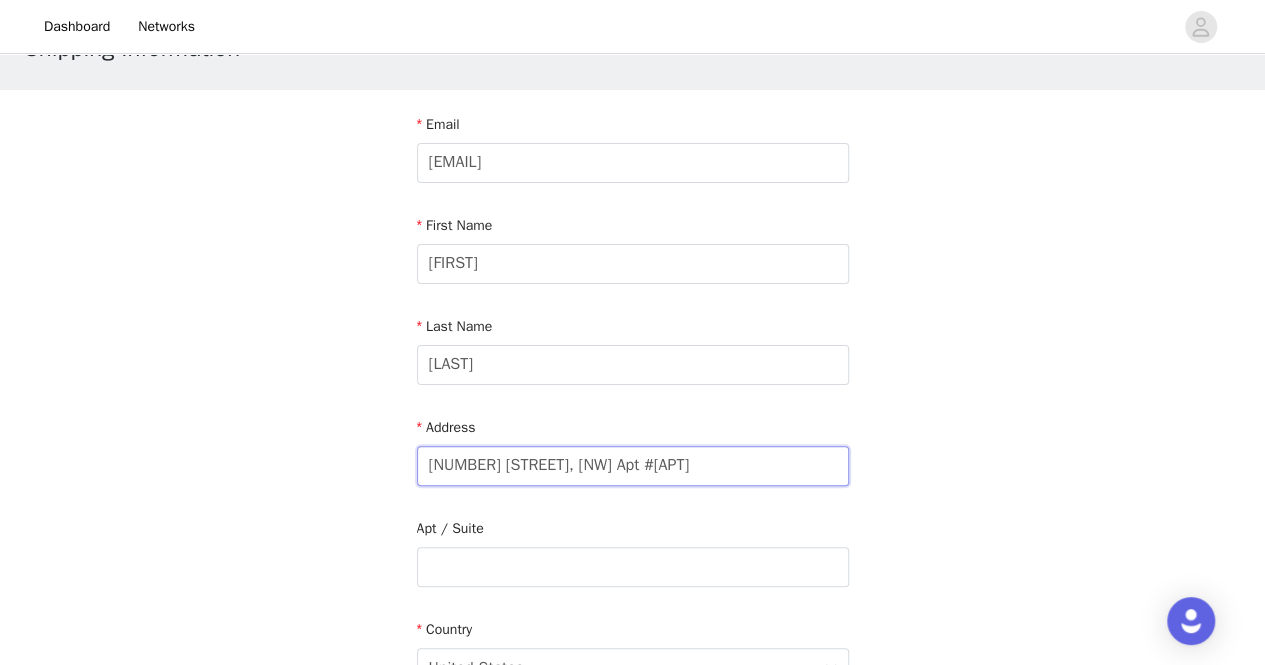 drag, startPoint x: 652, startPoint y: 457, endPoint x: 214, endPoint y: 443, distance: 438.2237 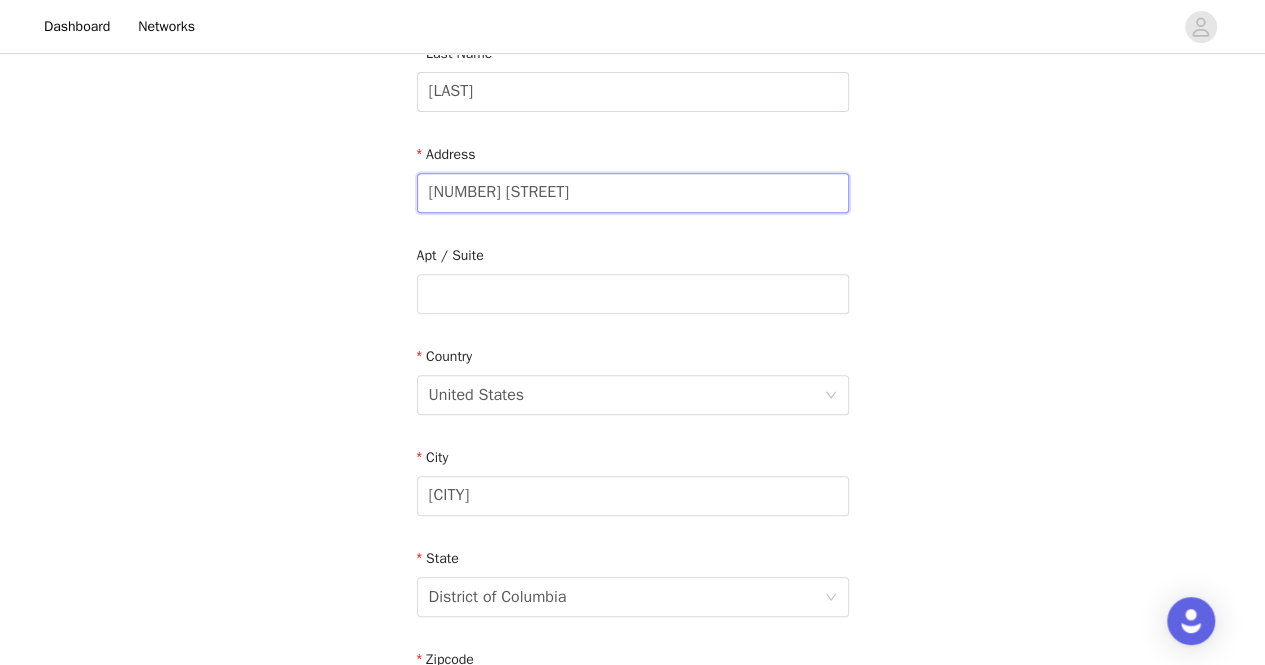scroll, scrollTop: 346, scrollLeft: 0, axis: vertical 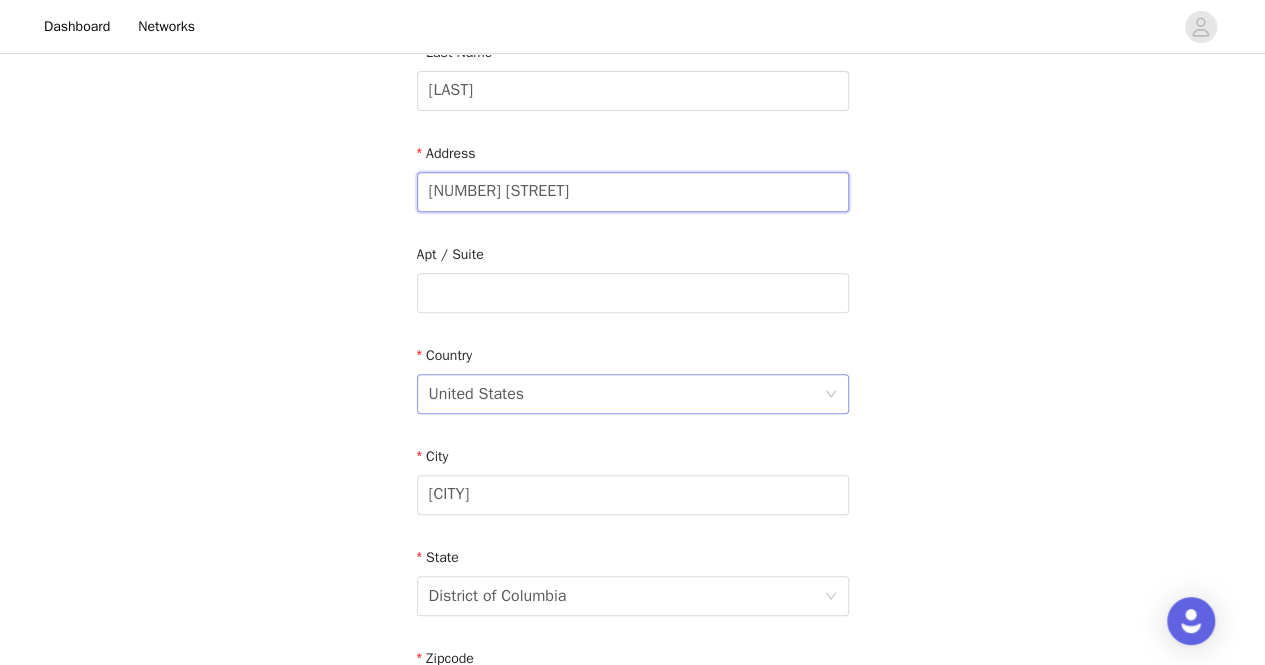 type on "[NUMBER] [STREET]" 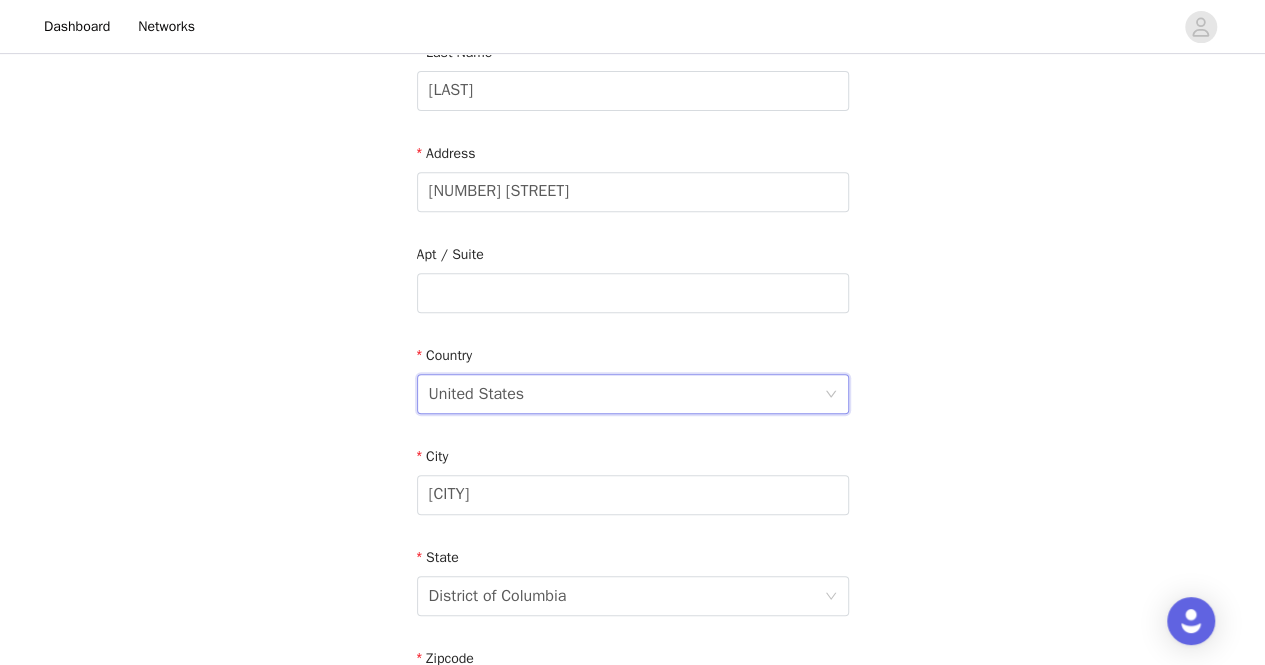 click on "United States" at bounding box center (477, 394) 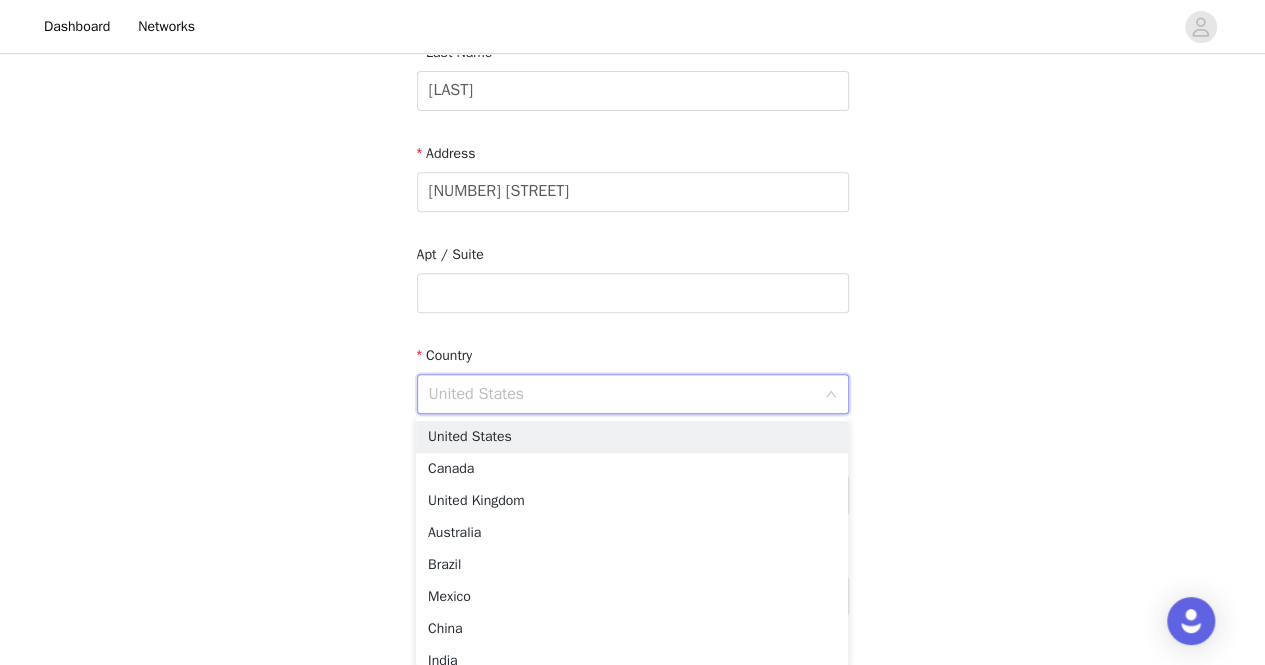 click on "Email [EMAIL]   First Name [FIRST]   Last Name [LAST]   Address [NUMBER] [STREET]   Apt / Suite   Country
United States
City [CITY]   State
[STATE]
Zipcode [ZIPCODE]   Phone Number [PHONE]" at bounding box center [632, 293] 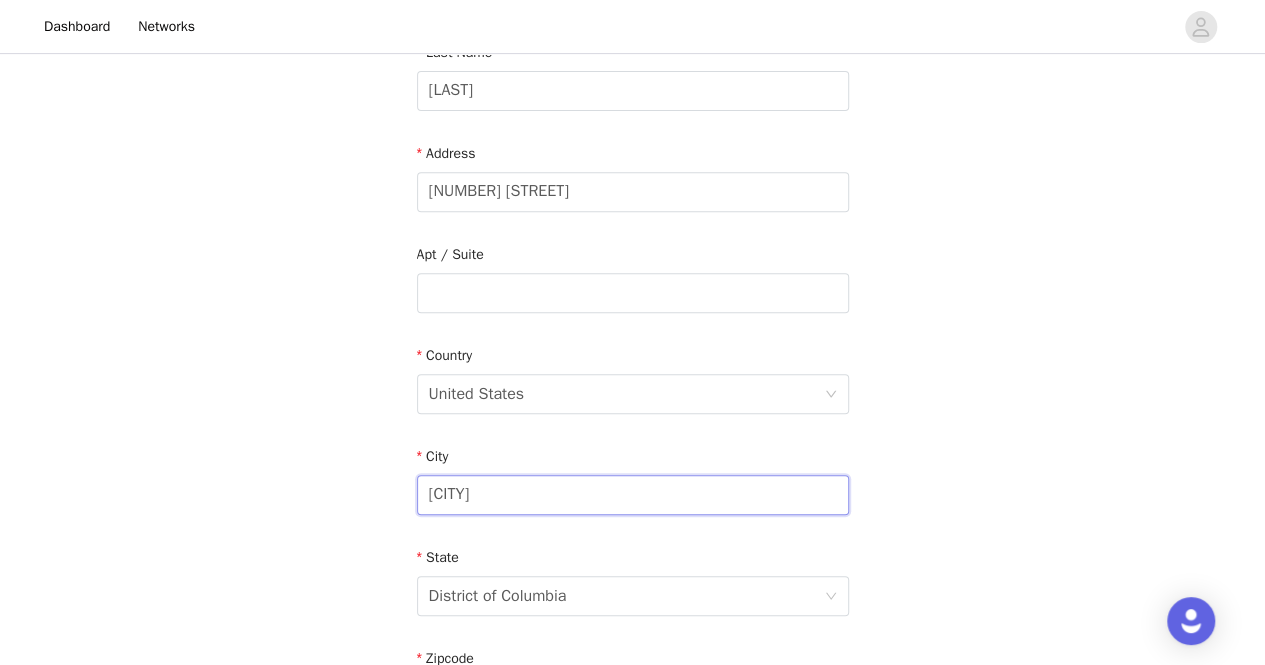 drag, startPoint x: 517, startPoint y: 506, endPoint x: 312, endPoint y: 506, distance: 205 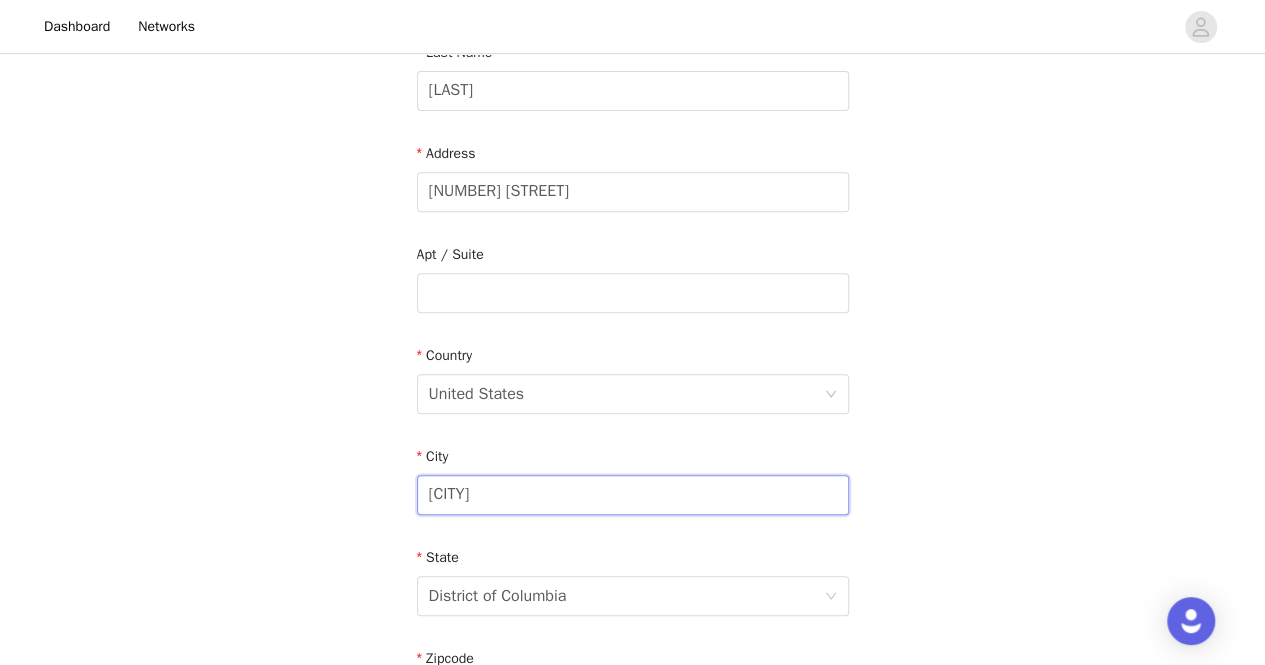 type on "[CITY]" 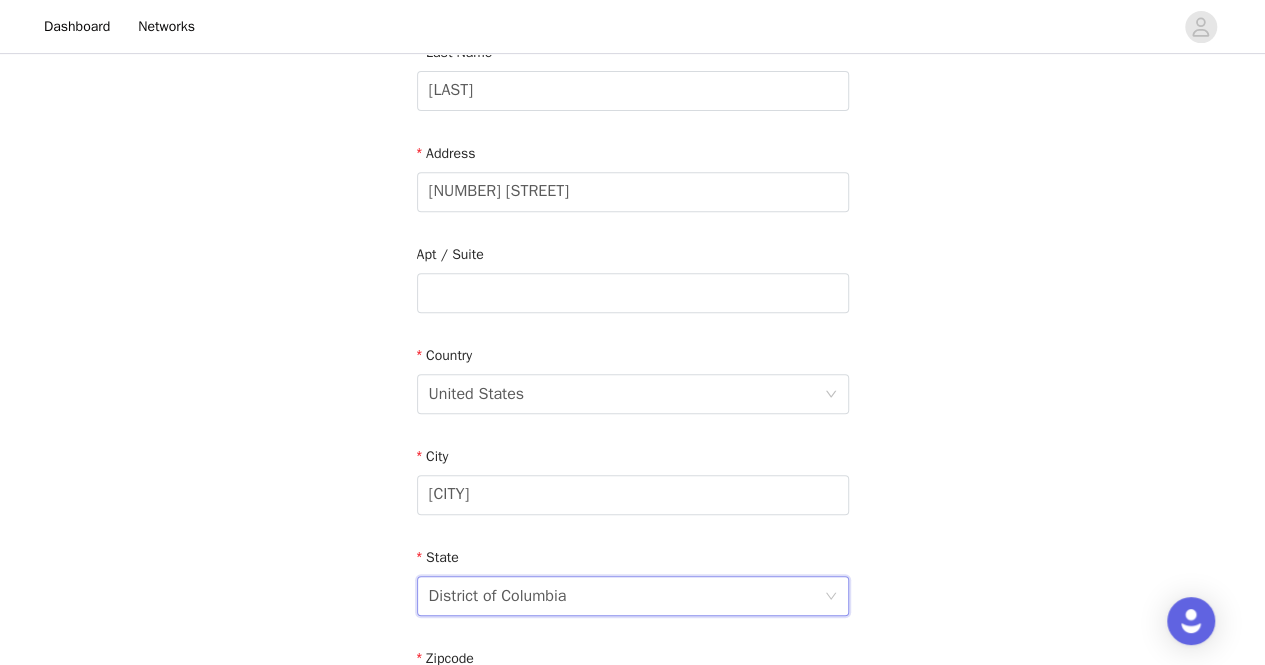 click on "District of Columbia" at bounding box center [498, 596] 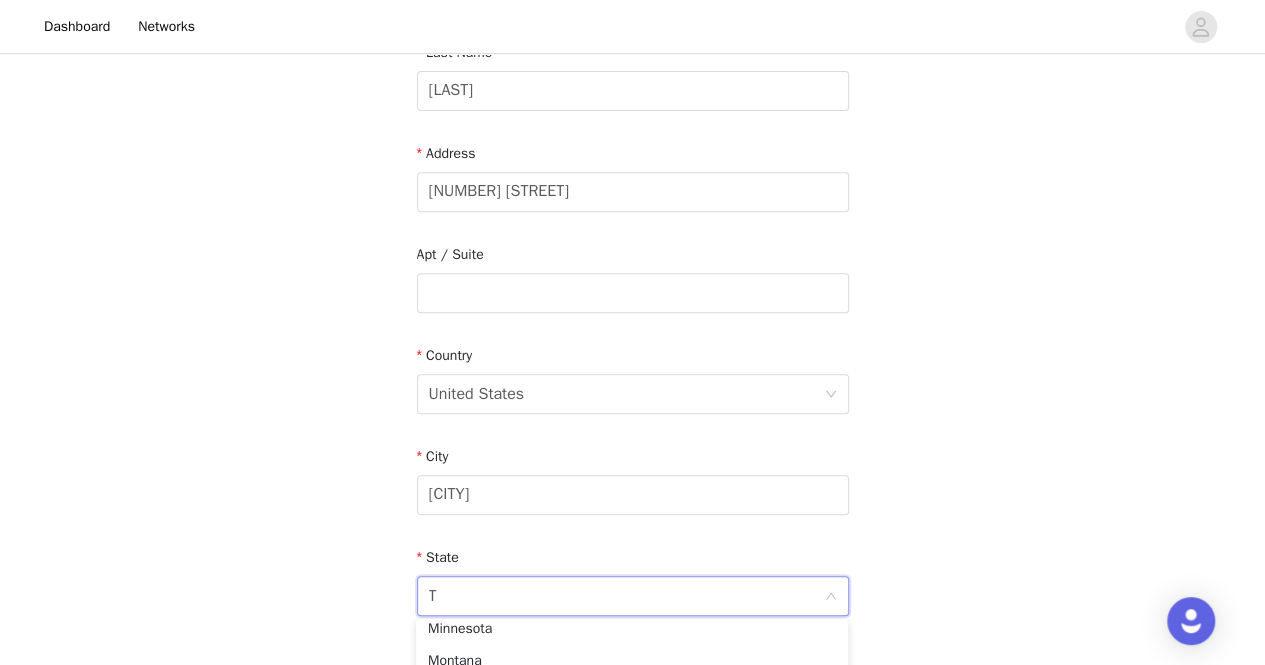 scroll, scrollTop: 4, scrollLeft: 0, axis: vertical 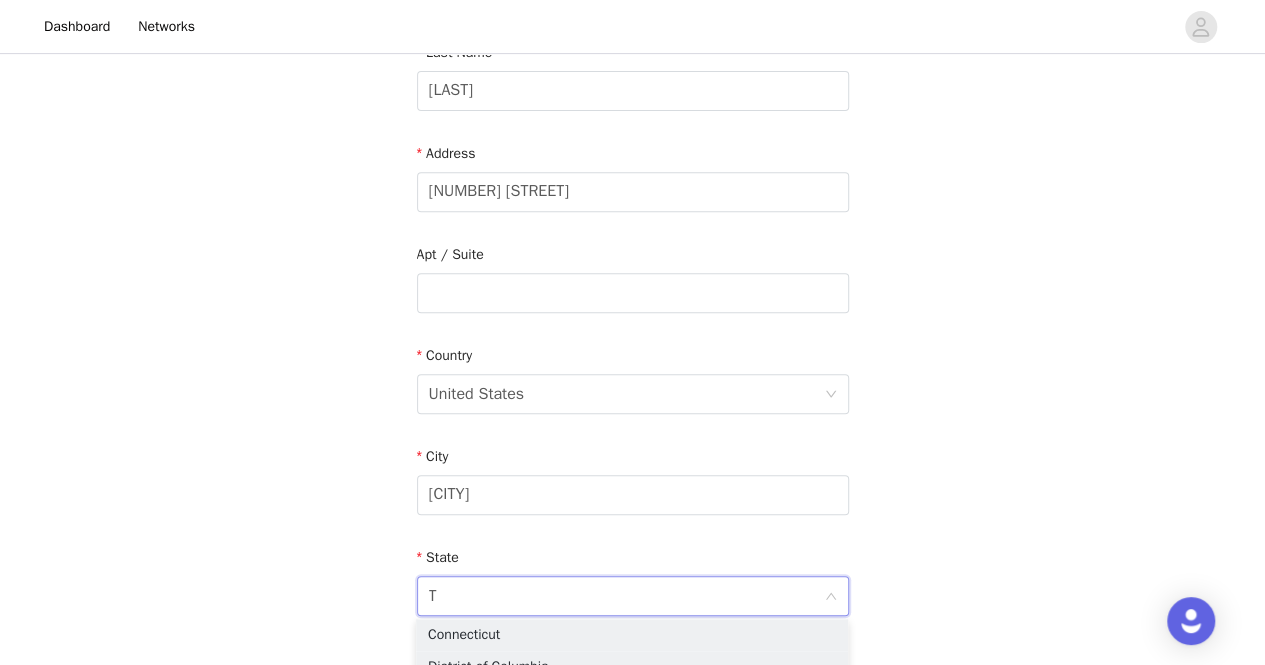 type on "[STATE]" 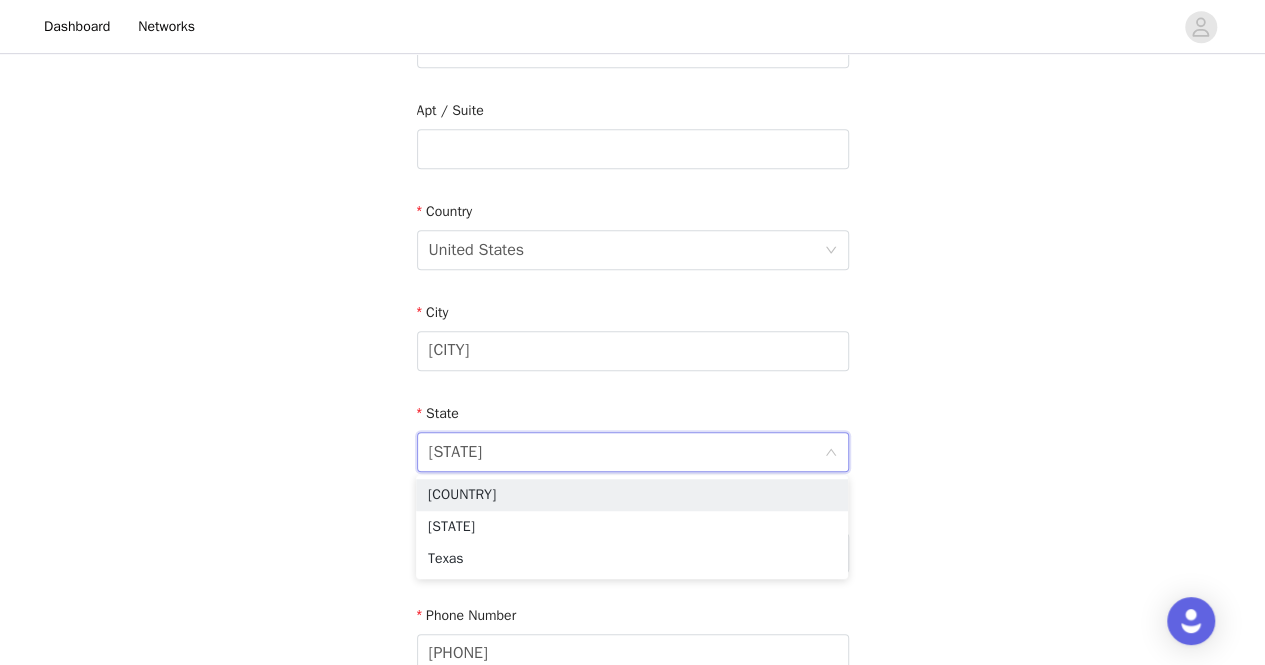 scroll, scrollTop: 512, scrollLeft: 0, axis: vertical 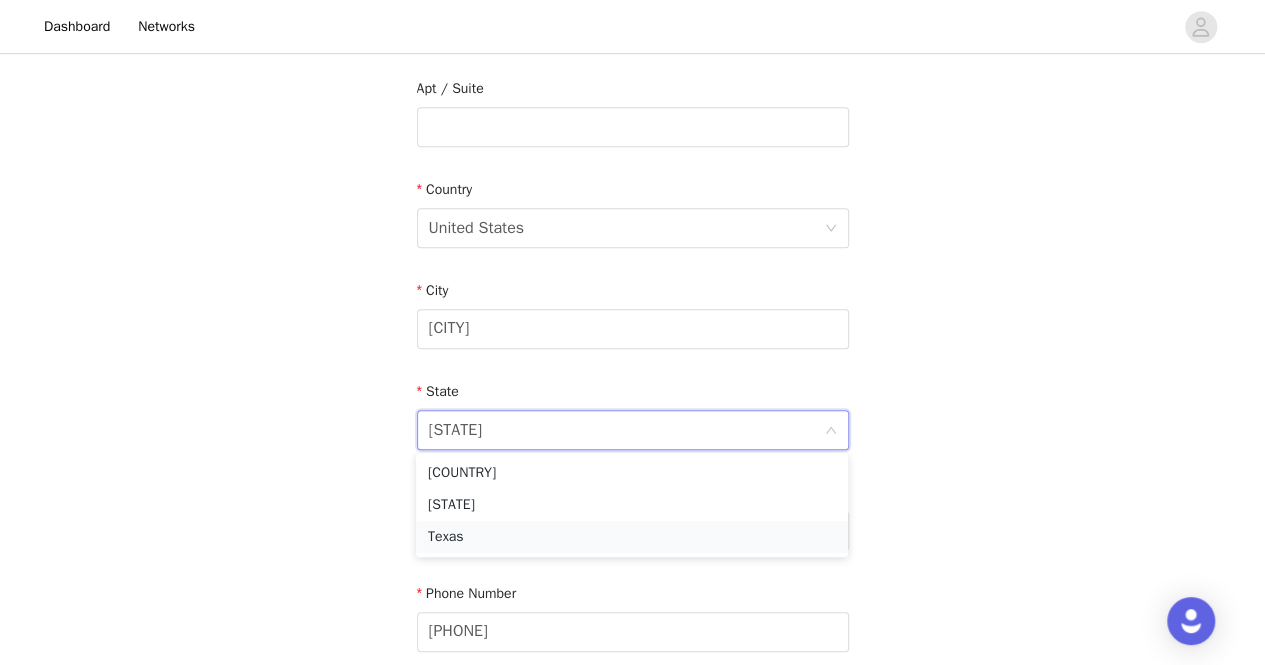 click on "Texas" at bounding box center [632, 537] 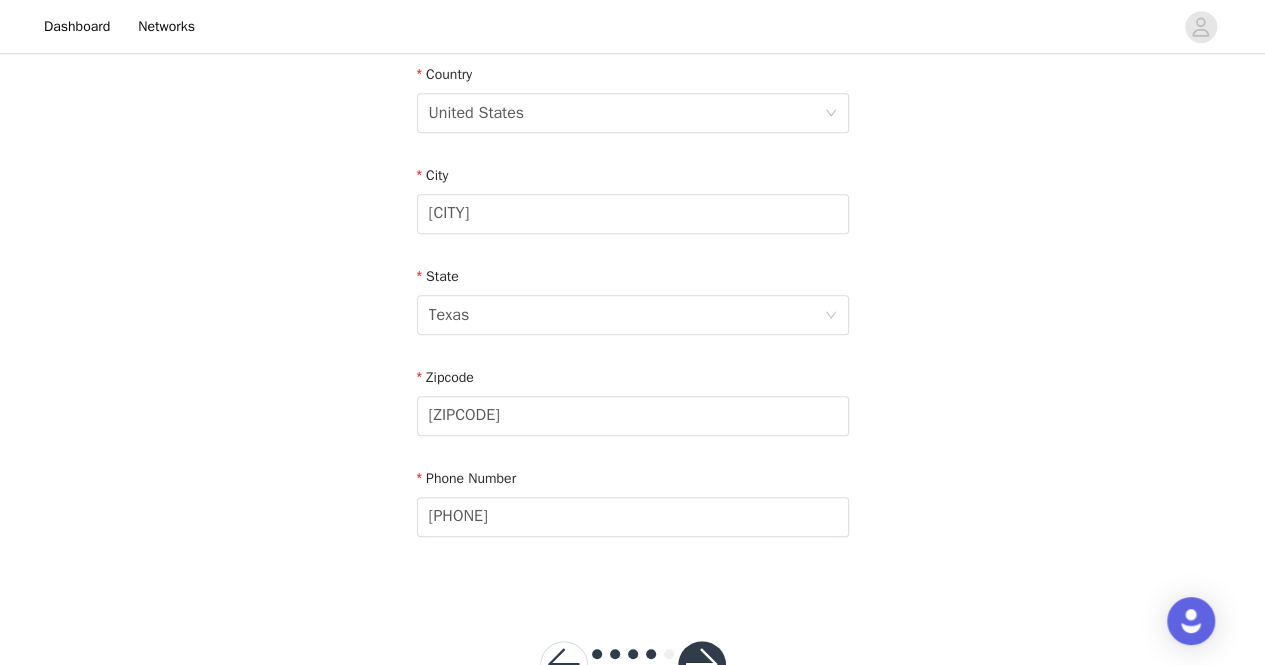 scroll, scrollTop: 628, scrollLeft: 0, axis: vertical 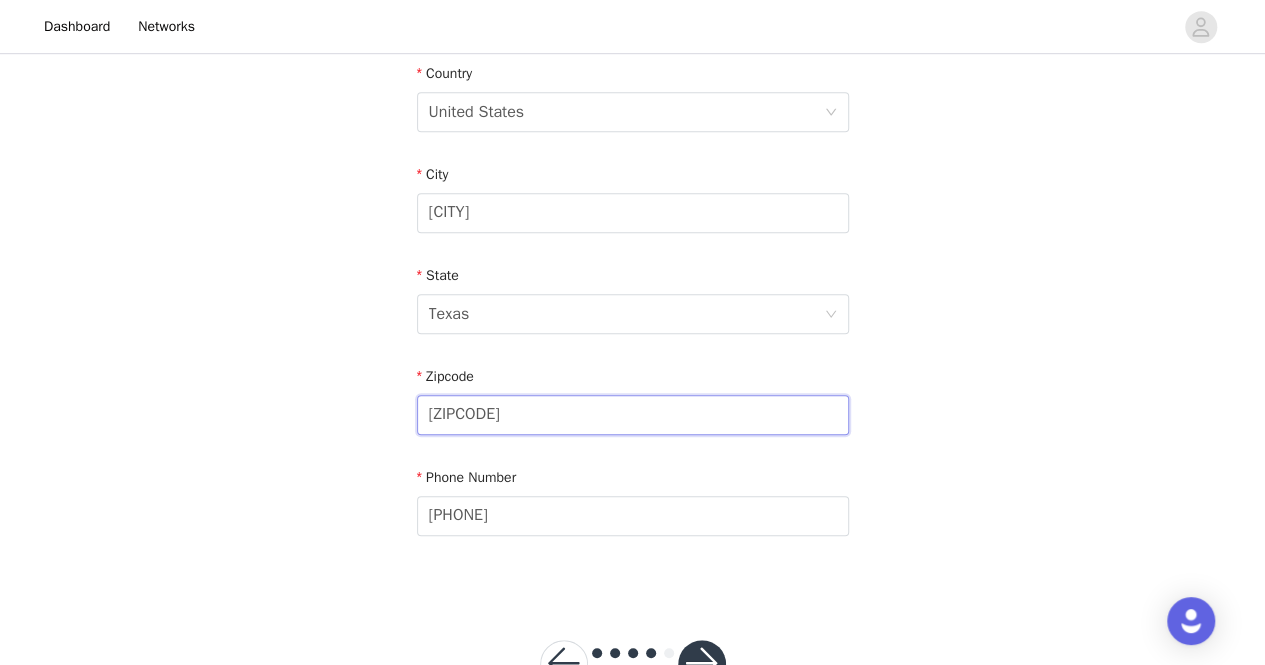 drag, startPoint x: 488, startPoint y: 414, endPoint x: 246, endPoint y: 418, distance: 242.03305 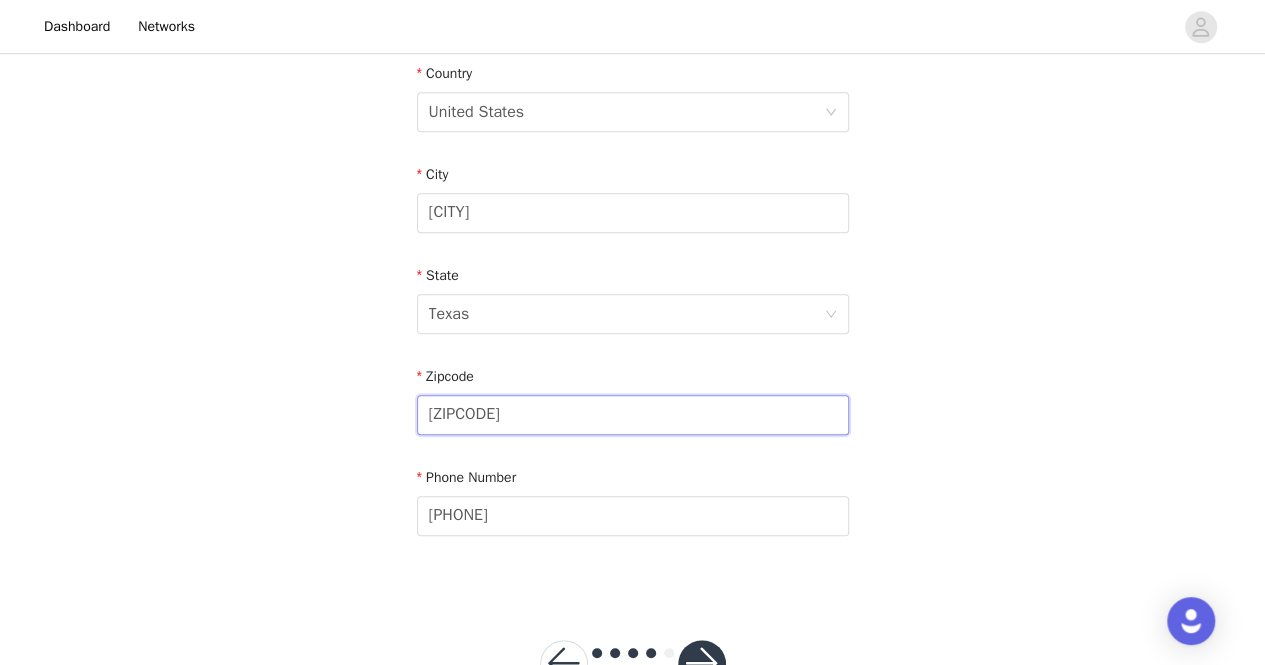 type on "[ZIPCODE]" 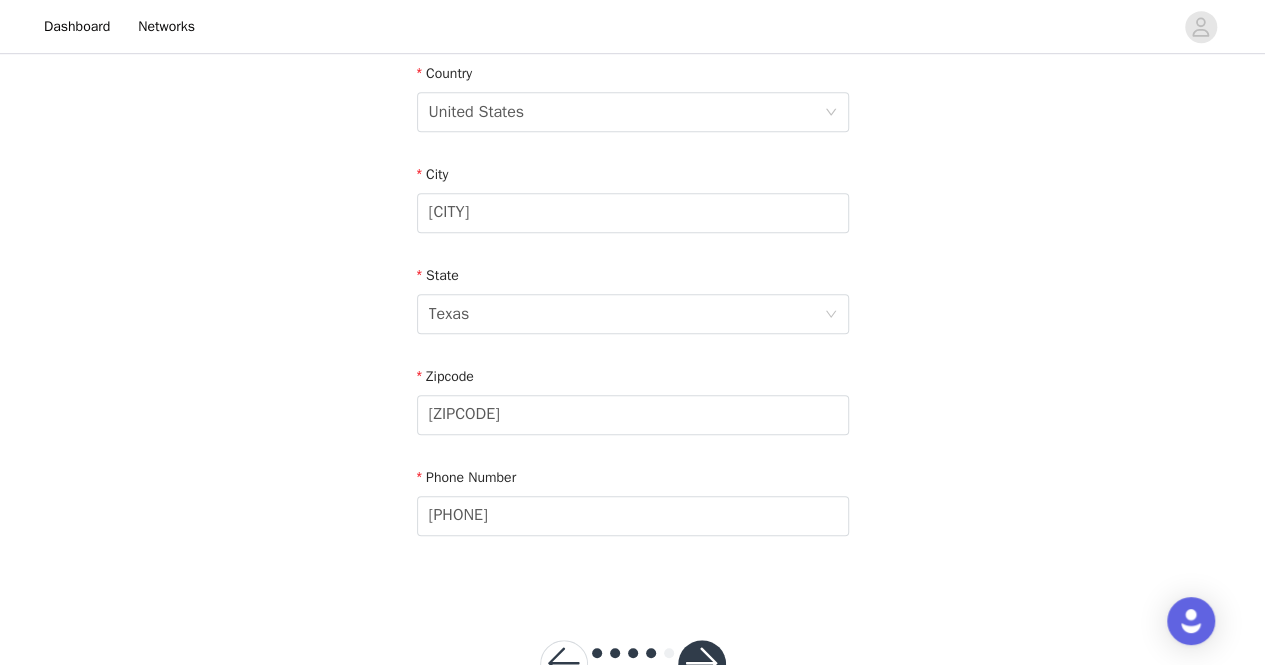 click on "Email [EMAIL]   First Name [FIRST]   Last Name [LAST]   Address [NUMBER] [STREET]   Apt / Suite   Country
United States
City [CITY]   State
[STATE]
Zipcode [ZIPCODE]   Phone Number [PHONE]" at bounding box center (632, 11) 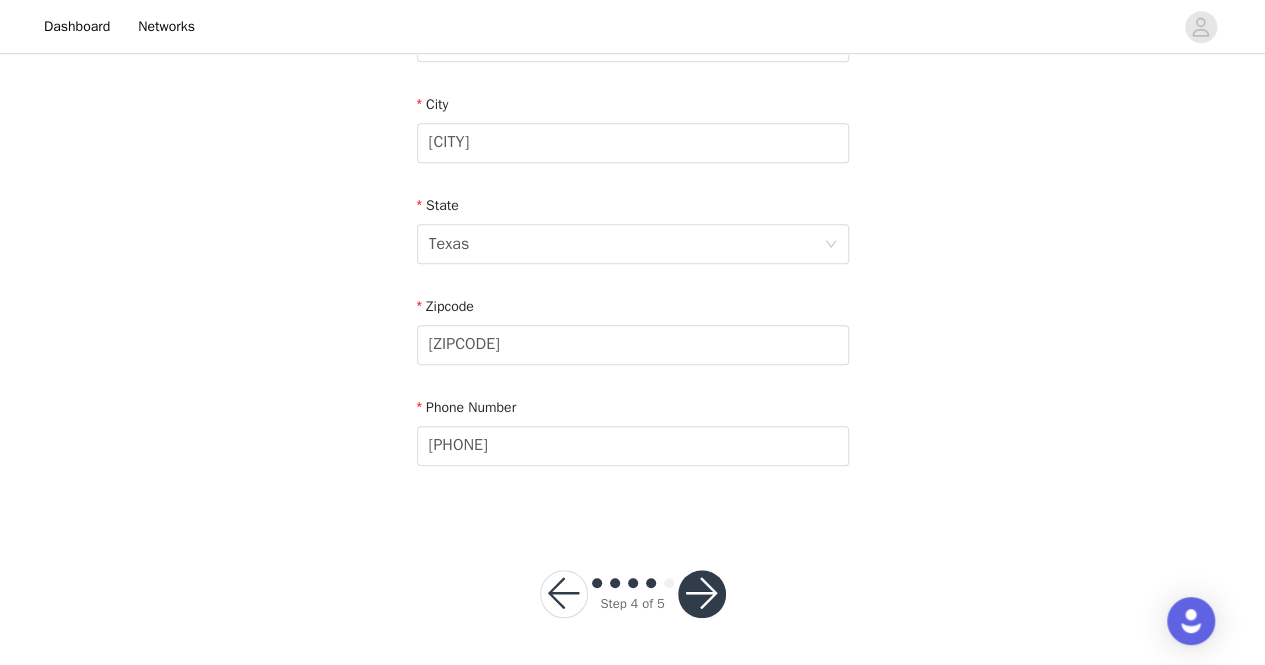 scroll, scrollTop: 697, scrollLeft: 0, axis: vertical 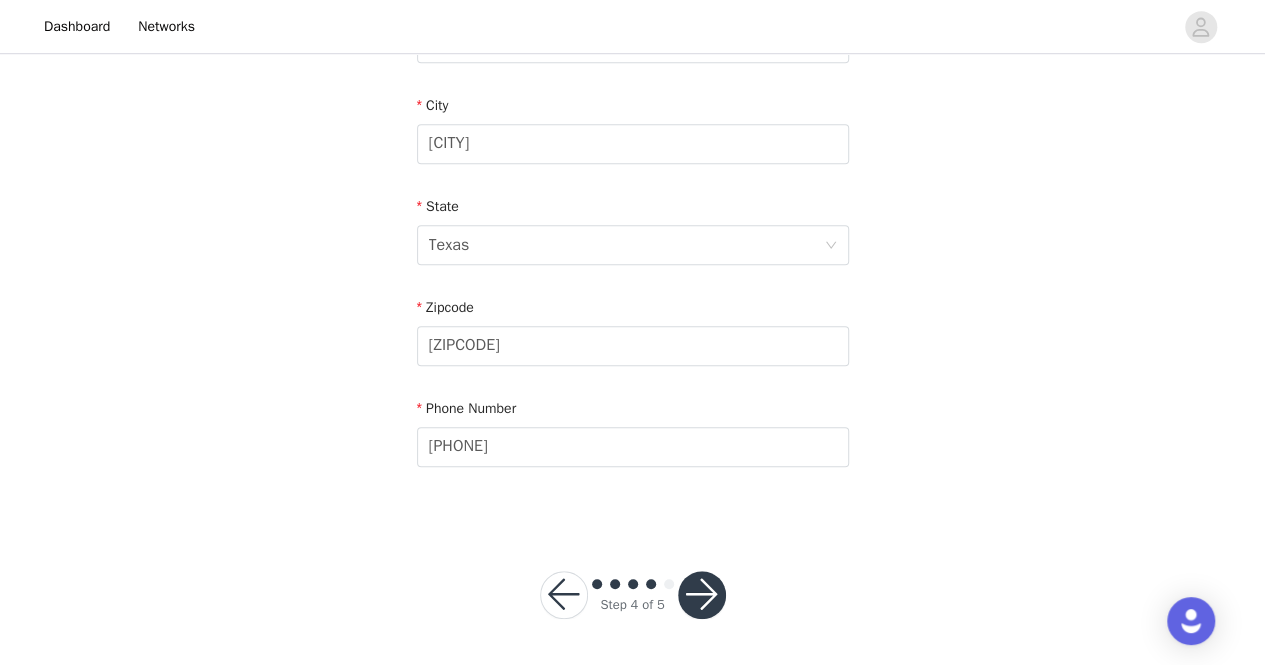 click at bounding box center (702, 595) 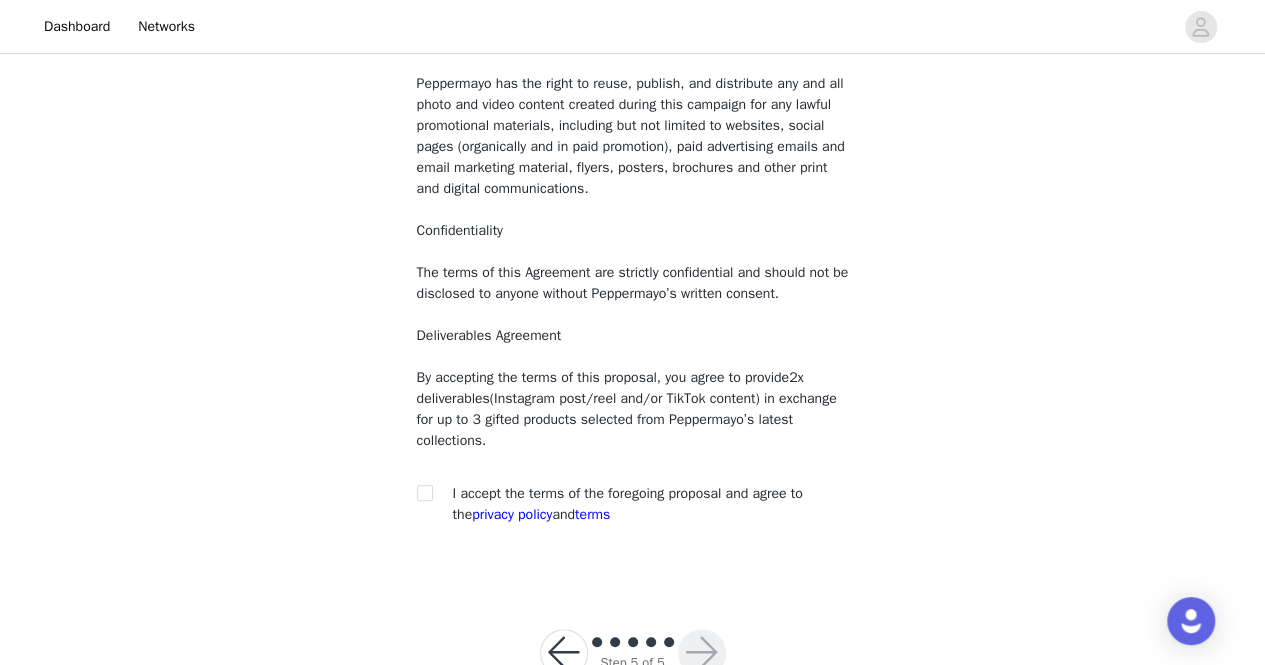 scroll, scrollTop: 258, scrollLeft: 0, axis: vertical 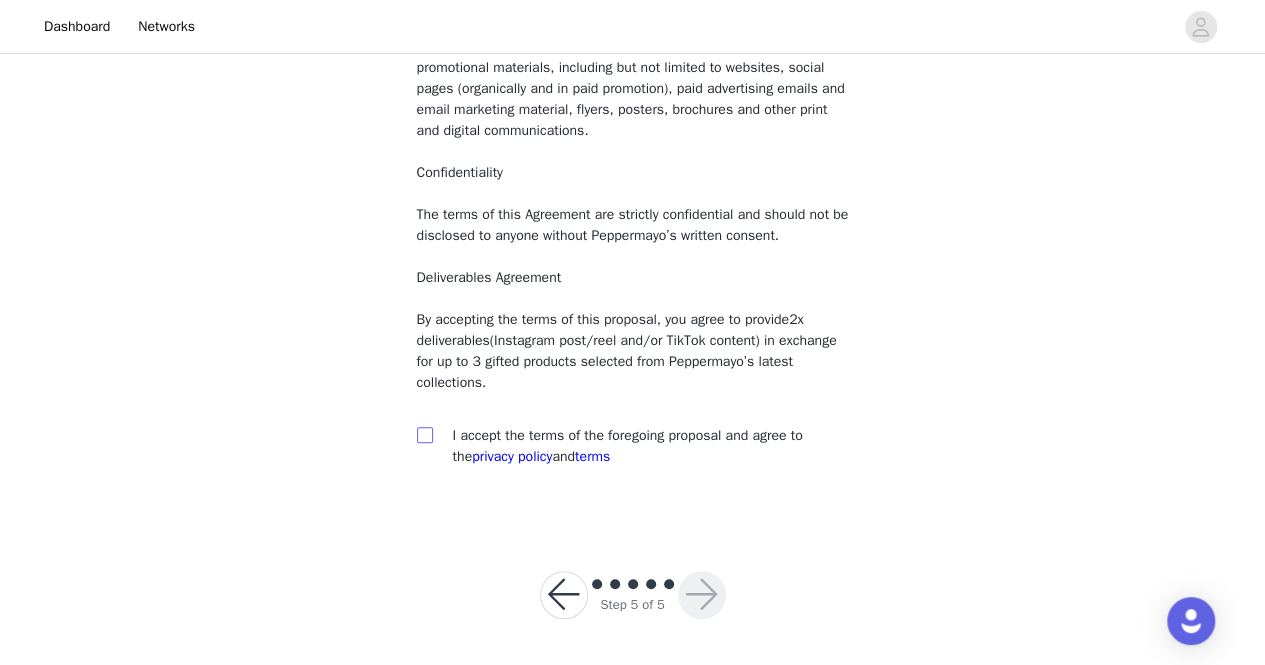 click at bounding box center (425, 435) 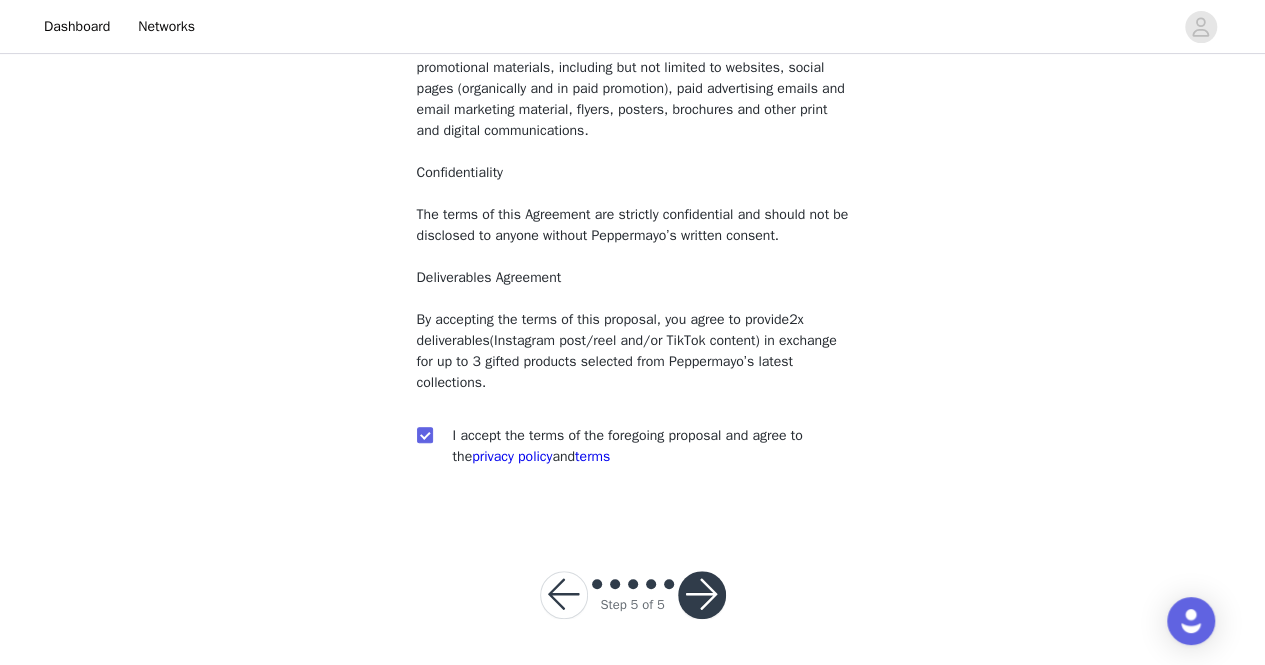 click at bounding box center [702, 595] 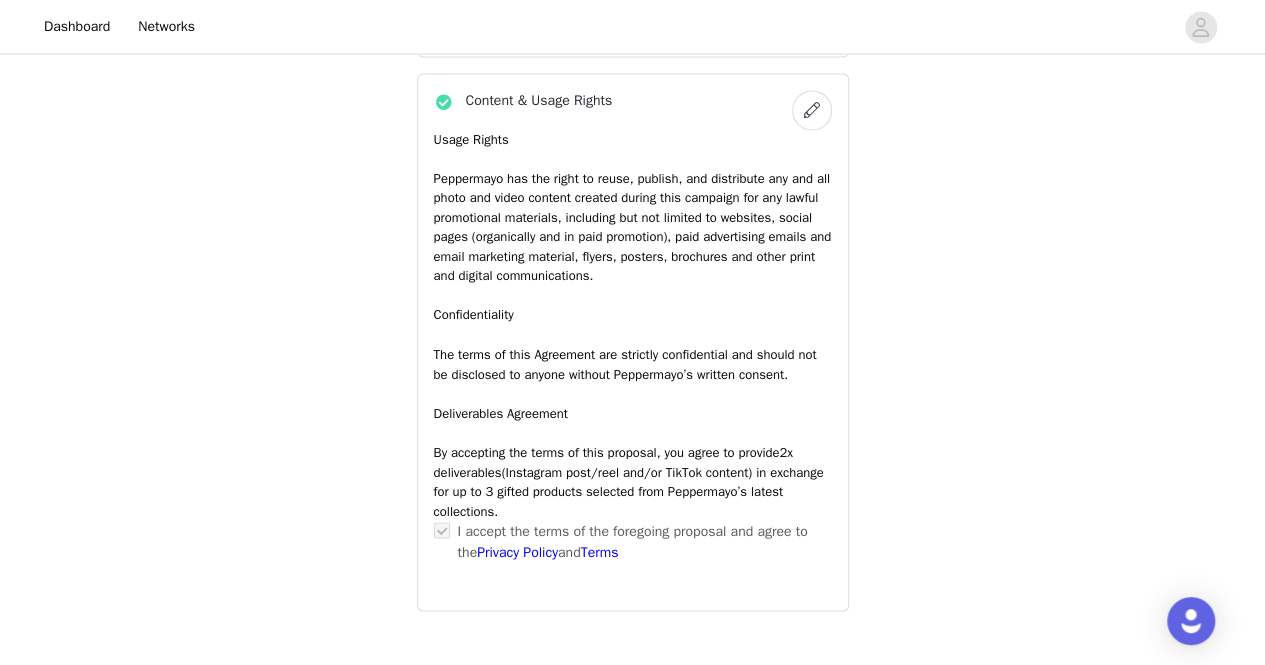 scroll, scrollTop: 1688, scrollLeft: 0, axis: vertical 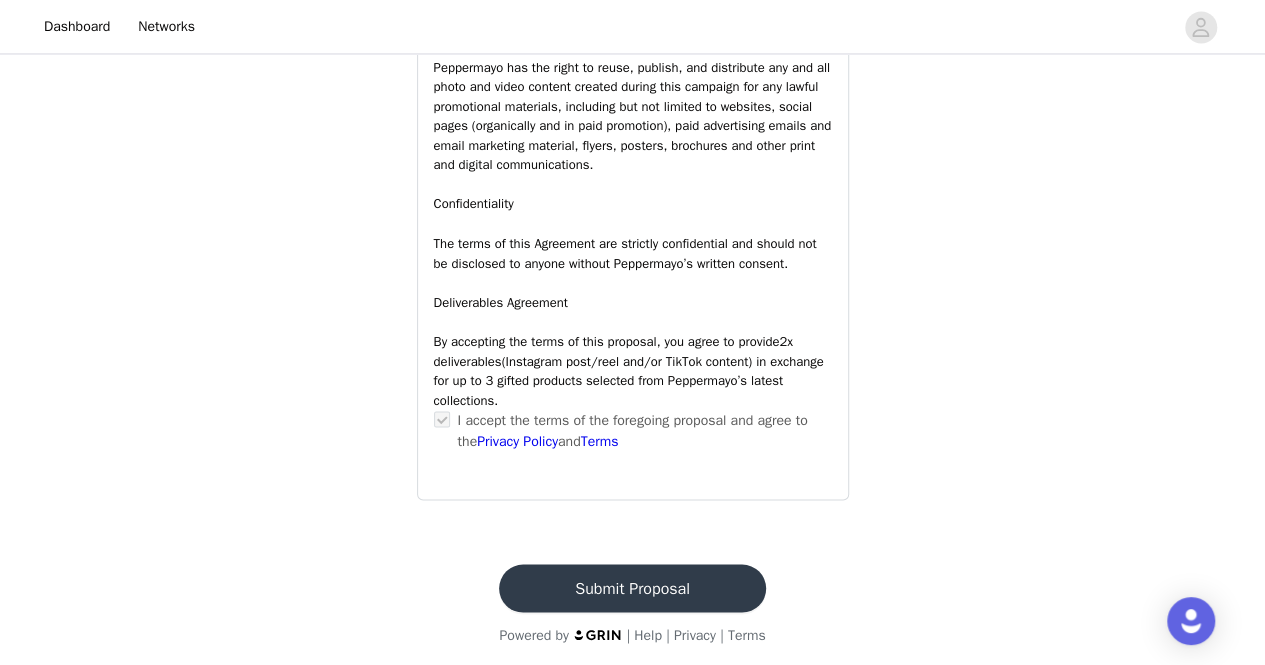 click on "Submit Proposal" at bounding box center [632, 588] 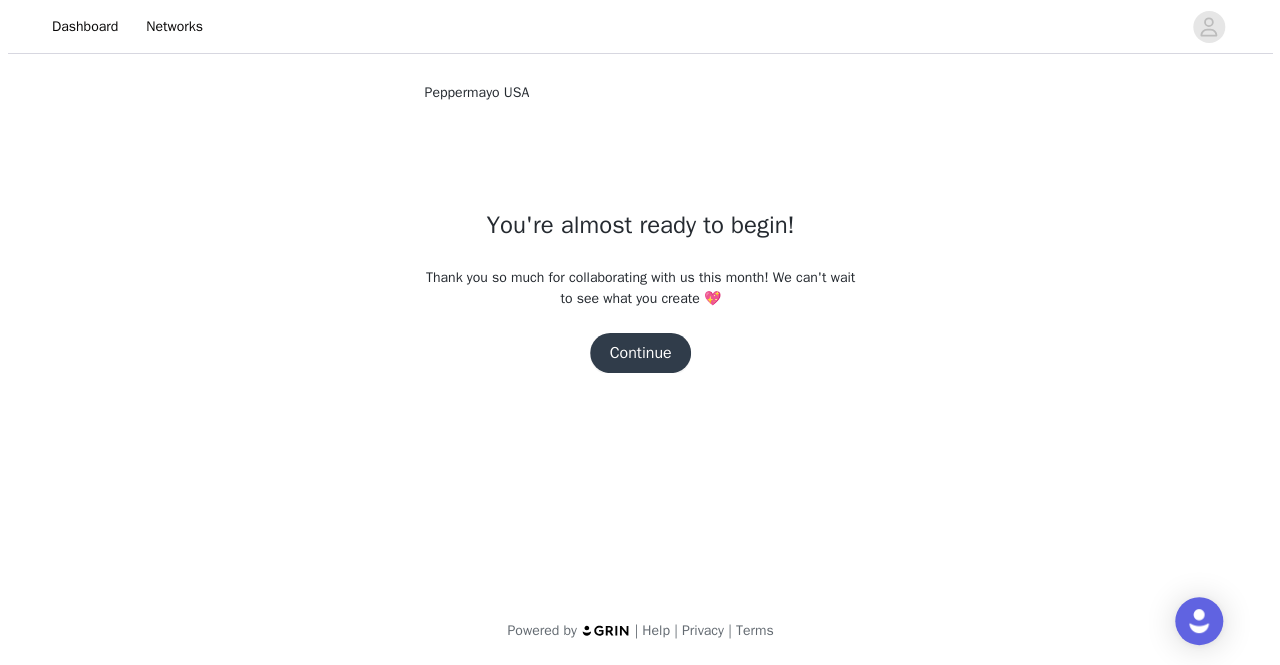 scroll, scrollTop: 0, scrollLeft: 0, axis: both 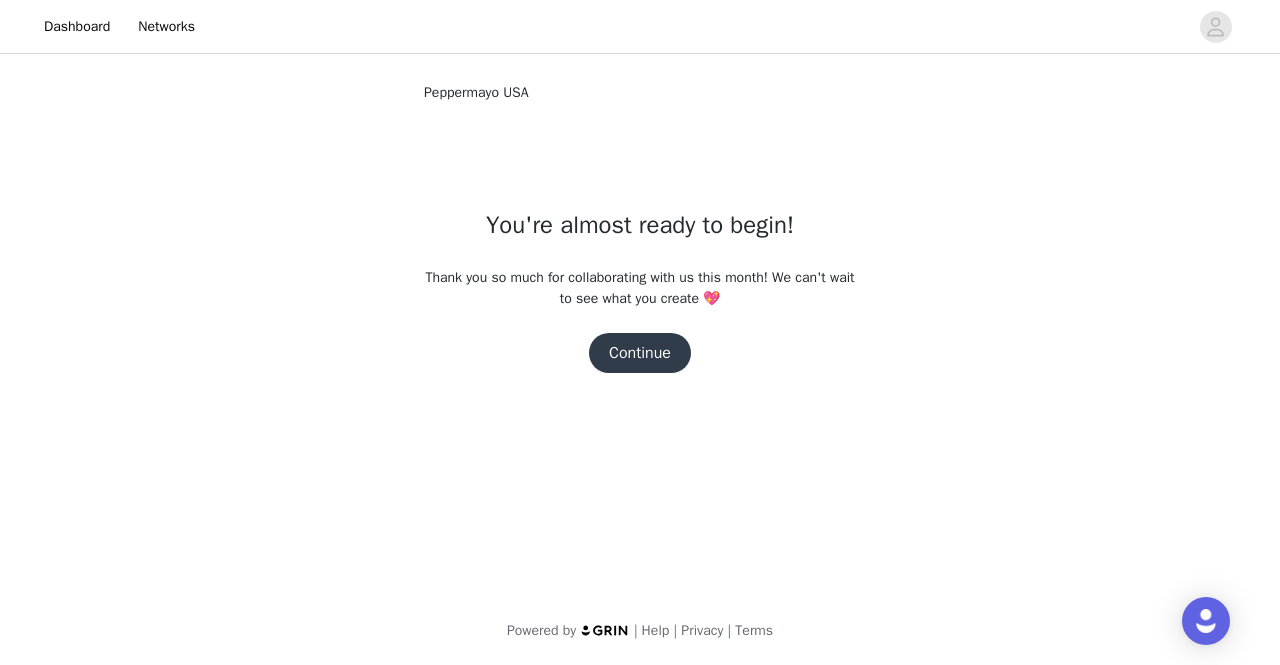 click on "Continue" at bounding box center [640, 353] 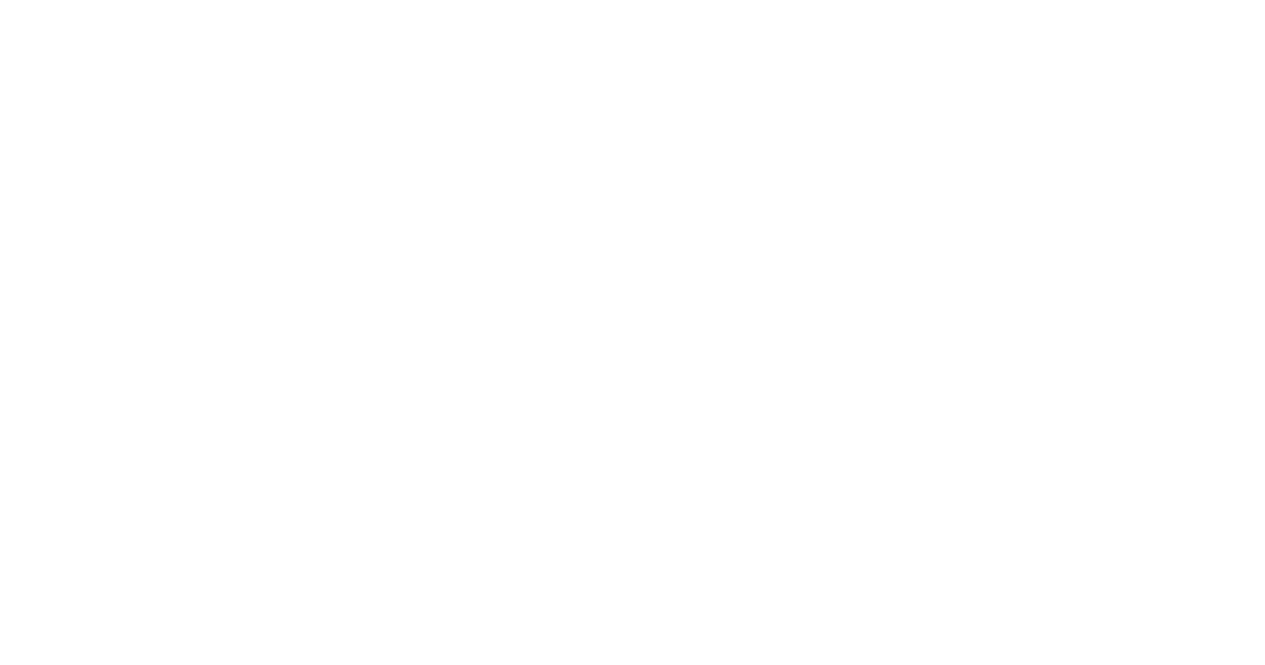 scroll, scrollTop: 0, scrollLeft: 0, axis: both 